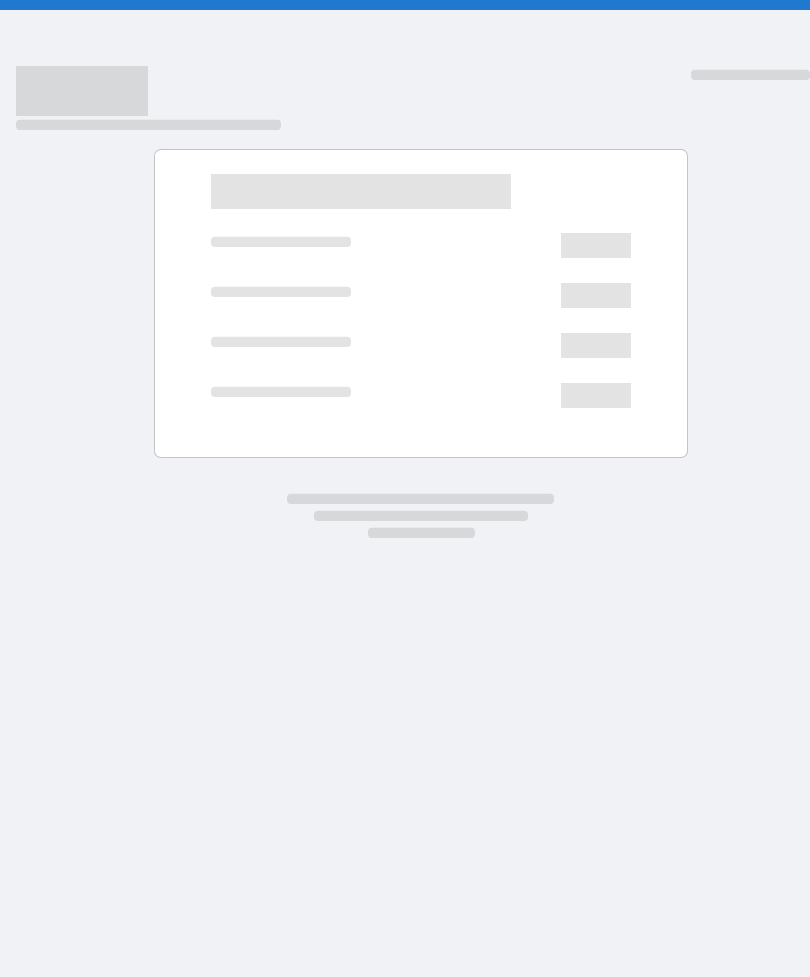 scroll, scrollTop: 0, scrollLeft: 0, axis: both 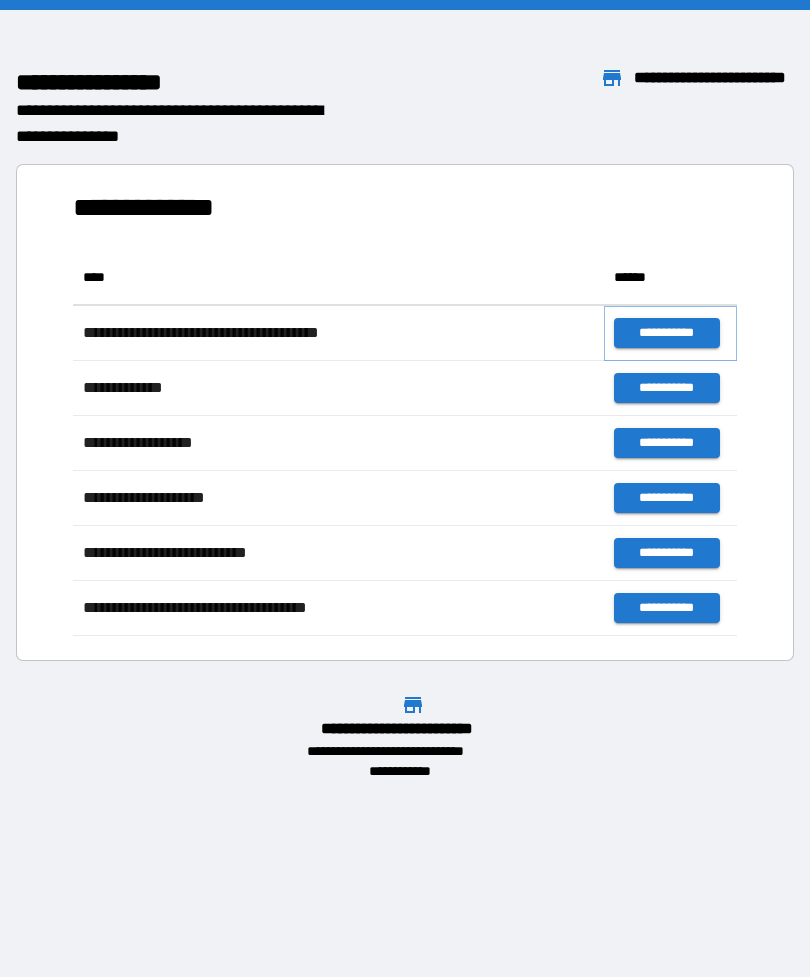click on "**********" at bounding box center [666, 333] 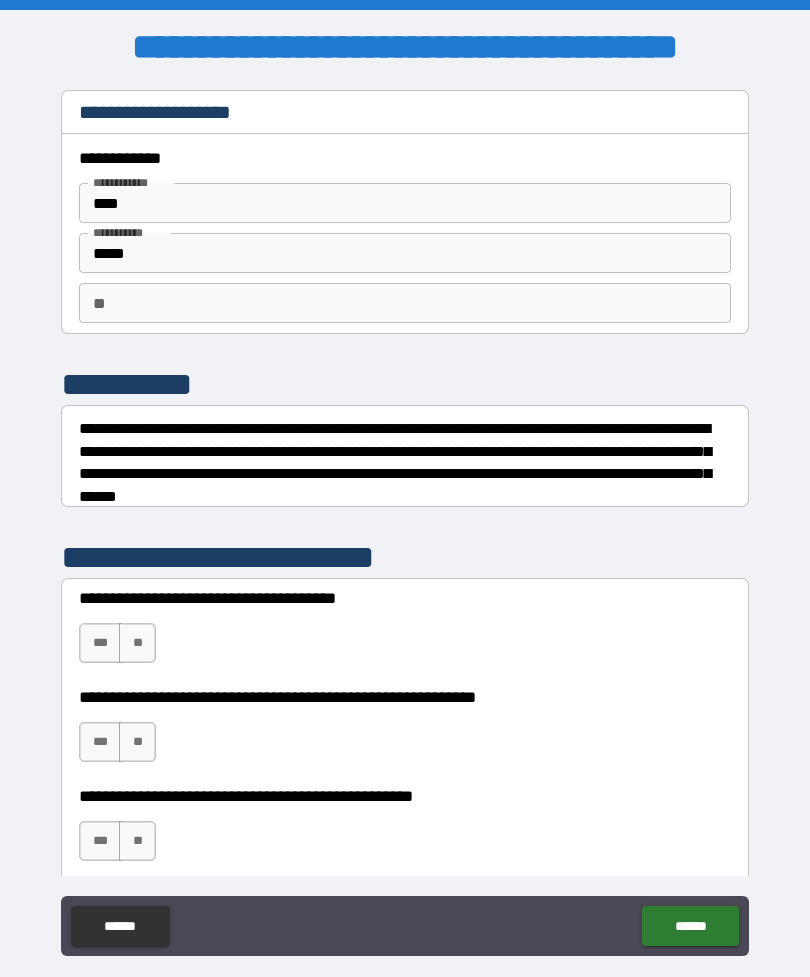 click on "***" at bounding box center (100, 643) 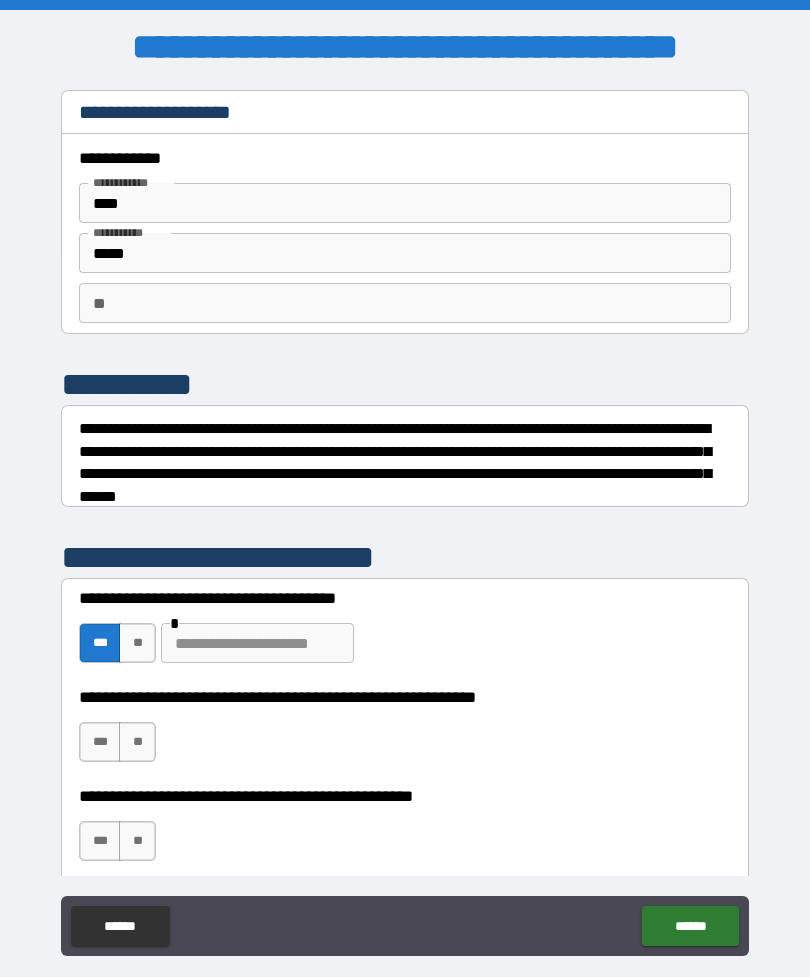 click on "**" at bounding box center [137, 643] 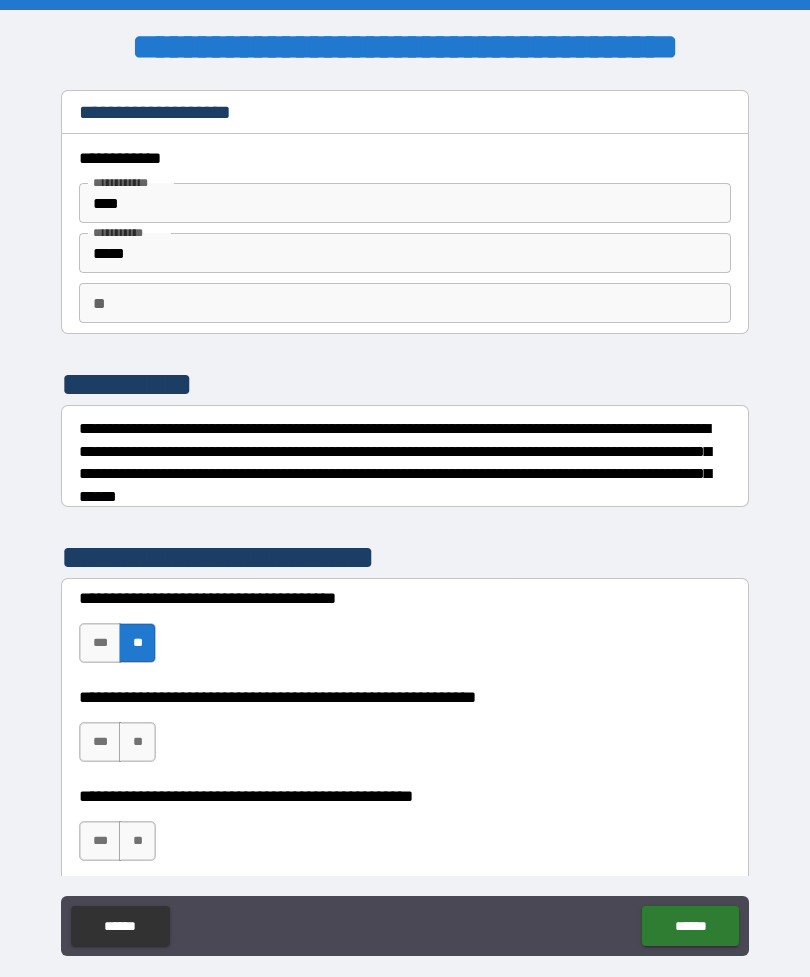 click on "**" at bounding box center (137, 742) 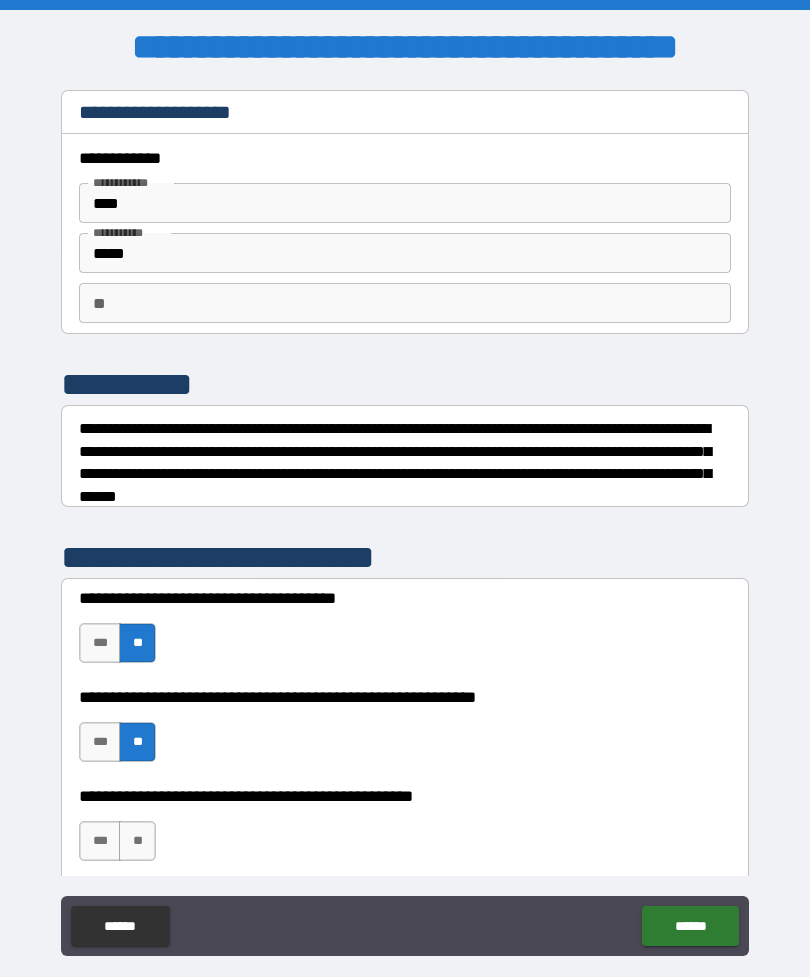 click on "**" at bounding box center (137, 841) 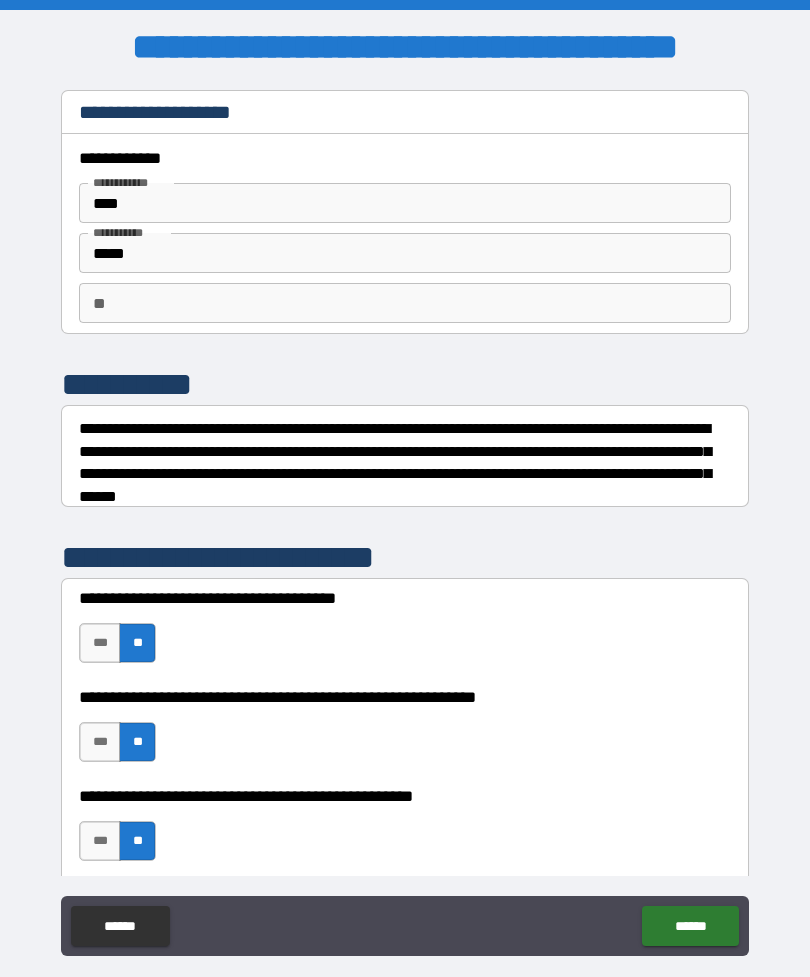 click on "******" at bounding box center (690, 926) 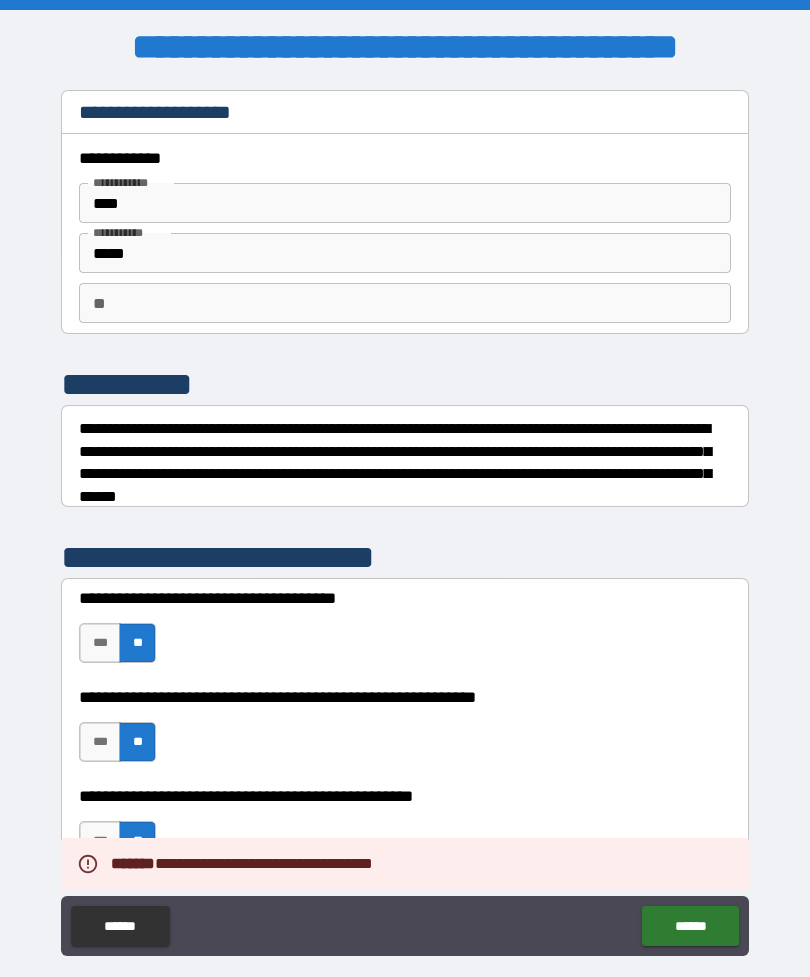 click on "******" at bounding box center (690, 926) 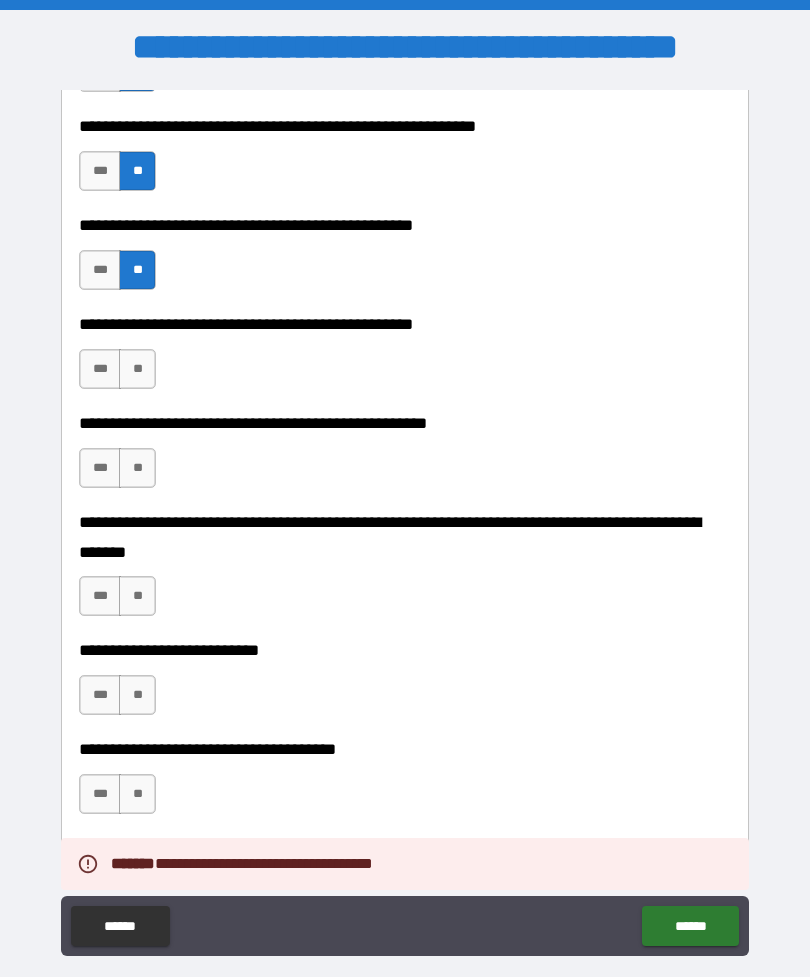 scroll, scrollTop: 570, scrollLeft: 0, axis: vertical 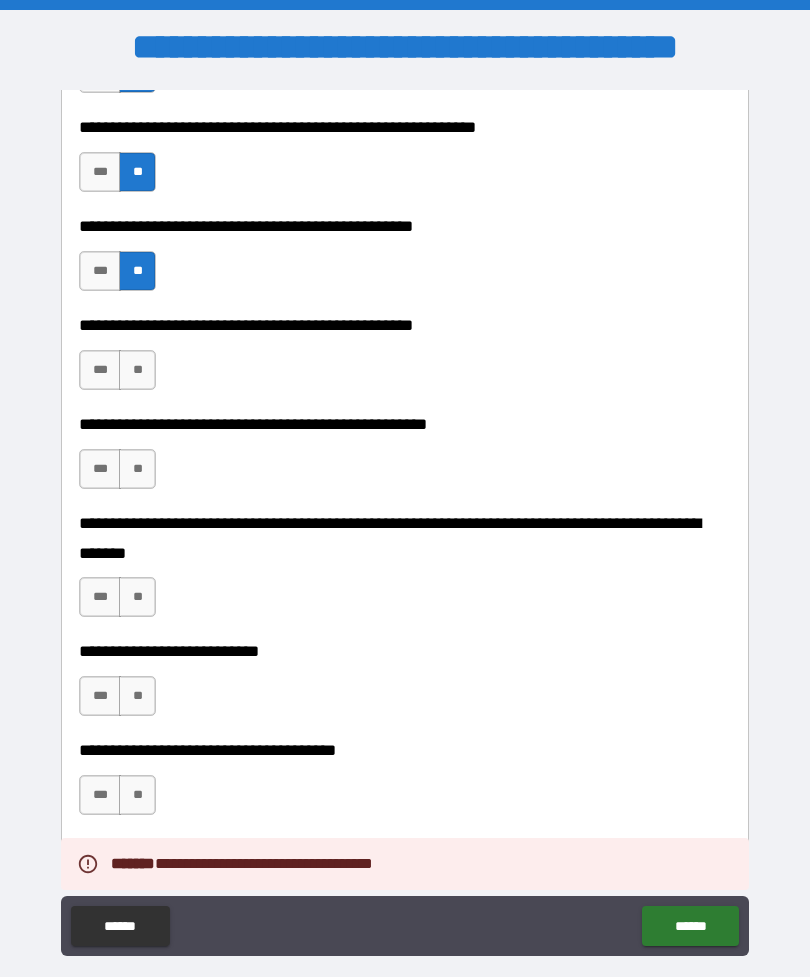 click on "**" at bounding box center (137, 370) 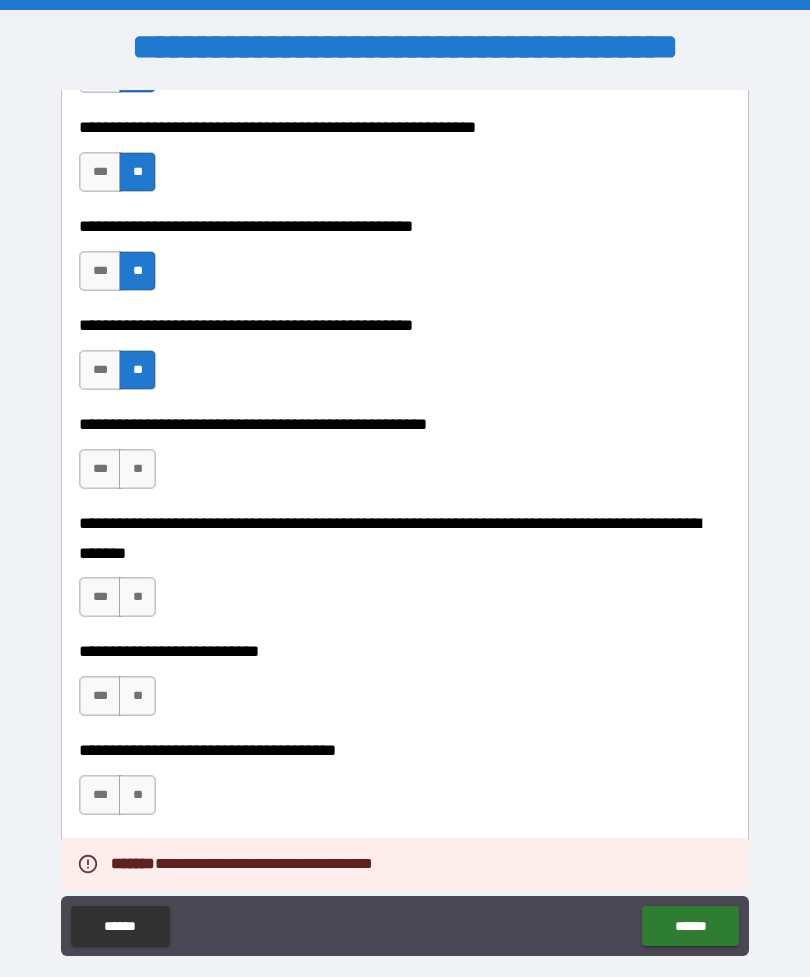 click on "**" at bounding box center (137, 469) 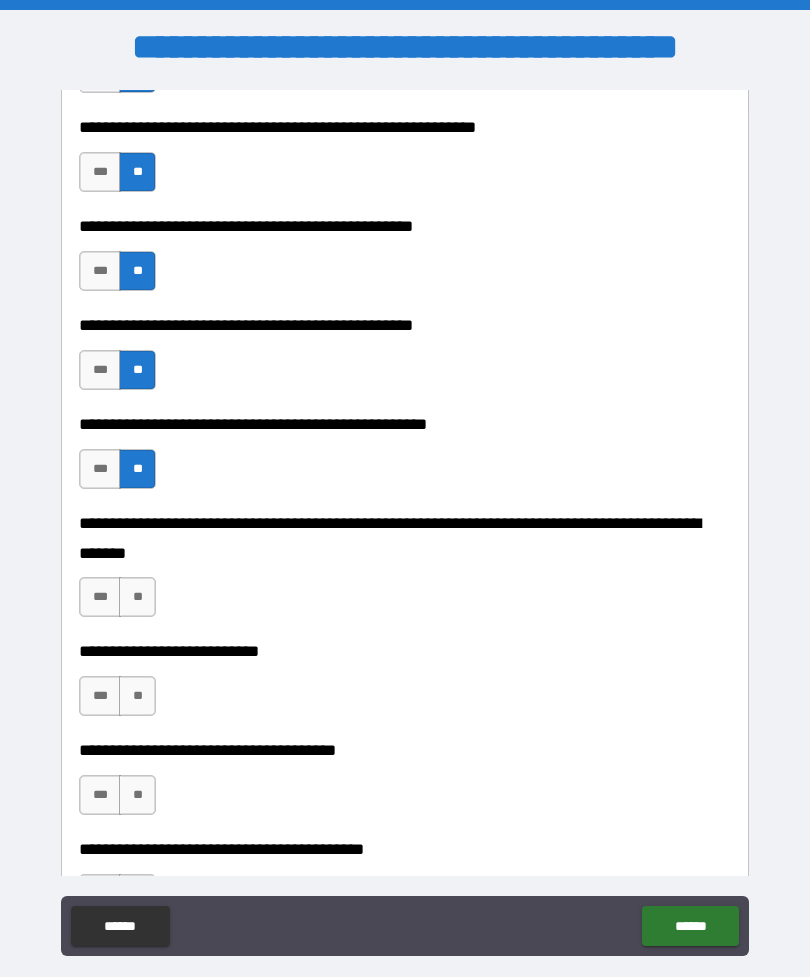 click on "**" at bounding box center [137, 597] 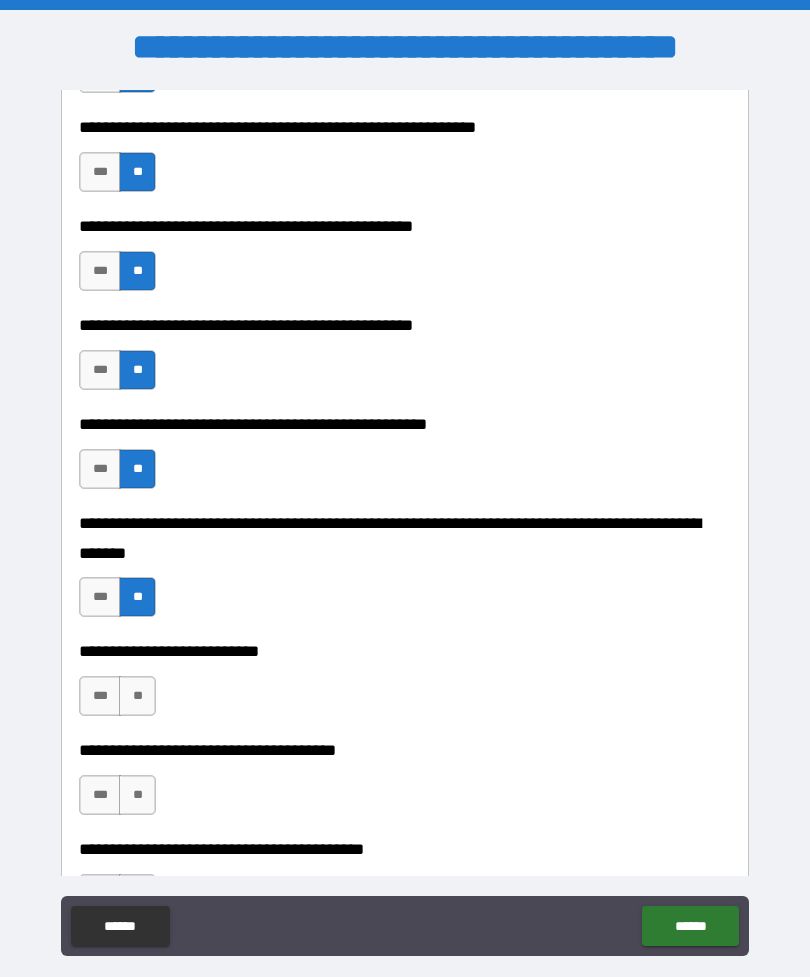 click on "**" at bounding box center (137, 696) 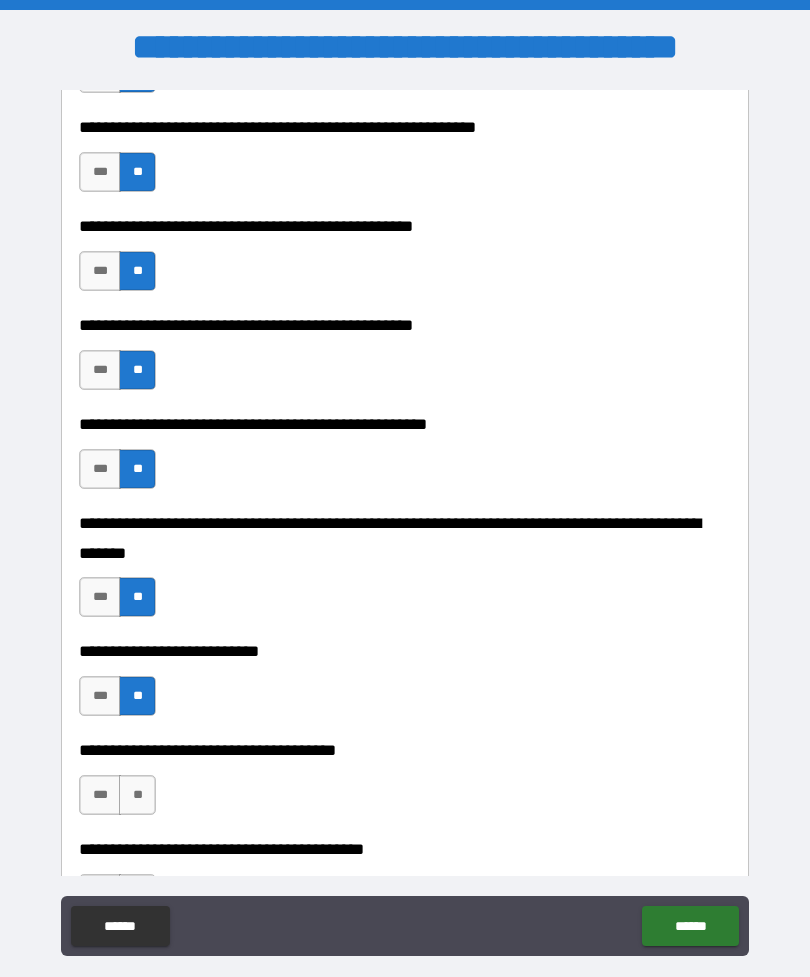 click on "**" at bounding box center (137, 795) 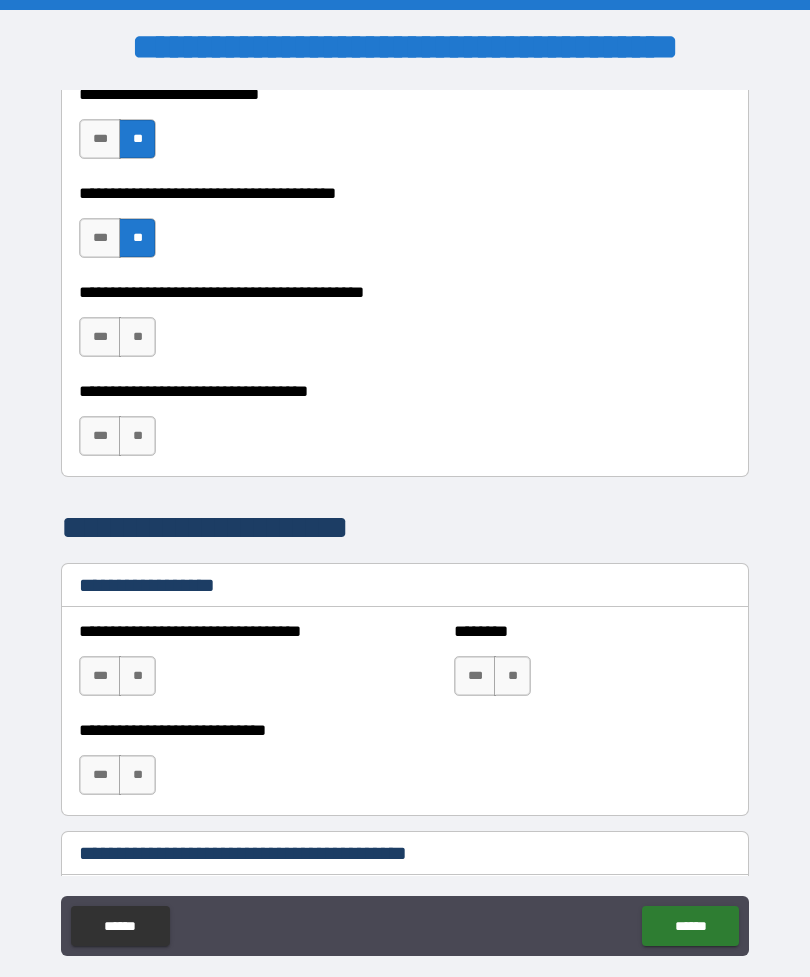 scroll, scrollTop: 1124, scrollLeft: 0, axis: vertical 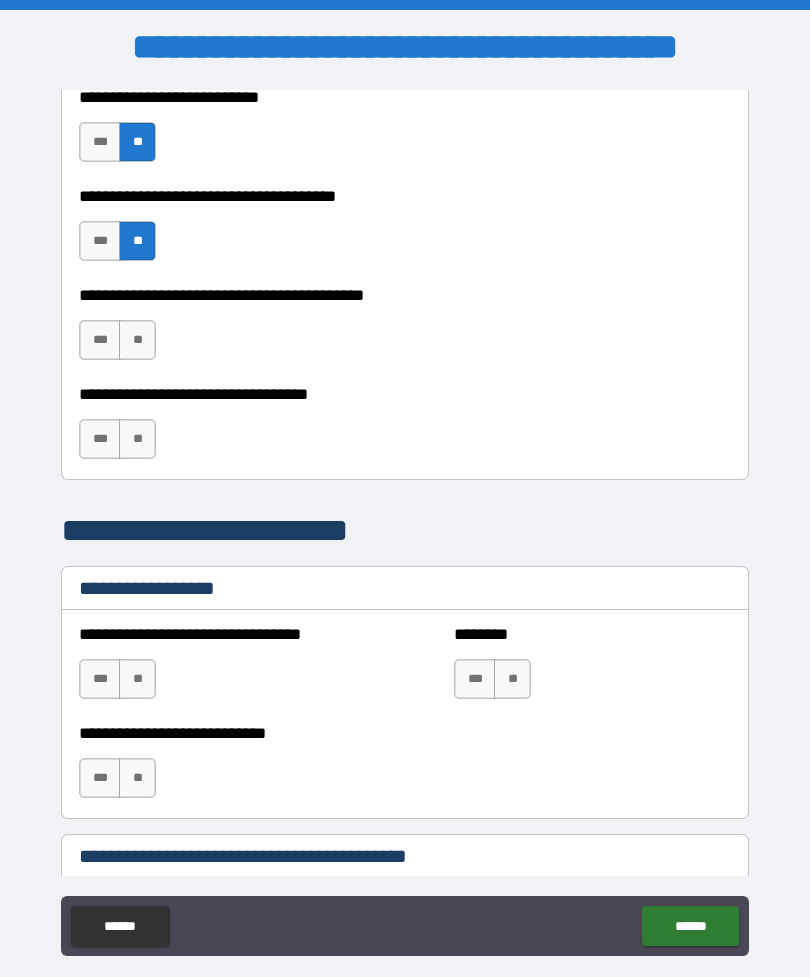 click on "**" at bounding box center [137, 340] 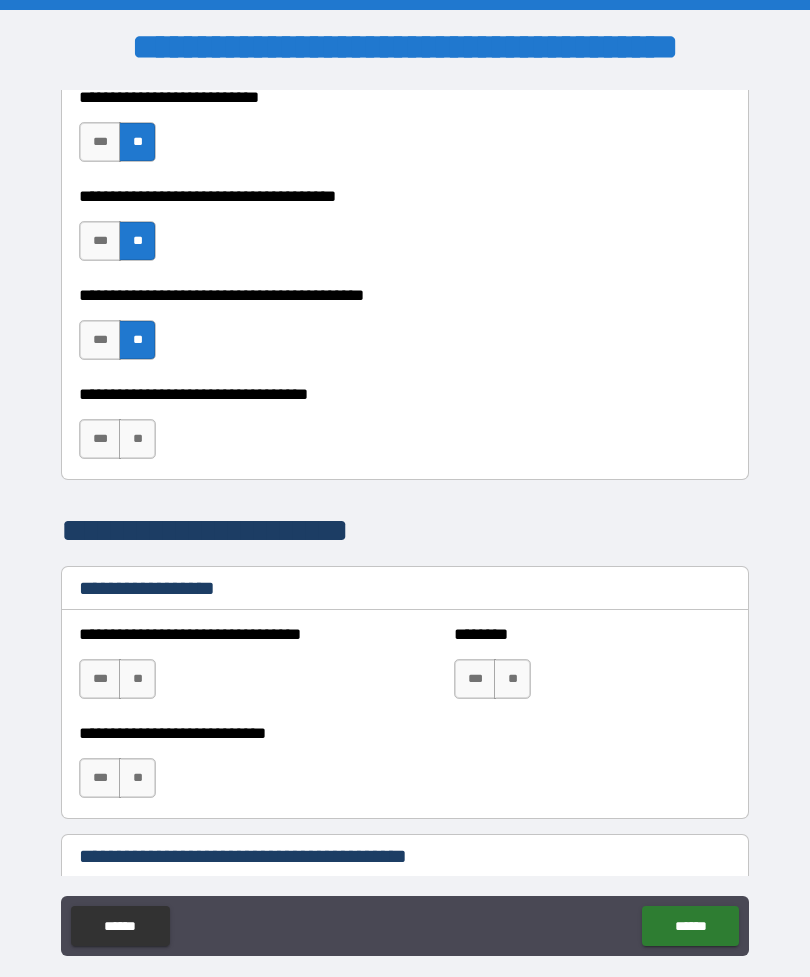 click on "**" at bounding box center [137, 439] 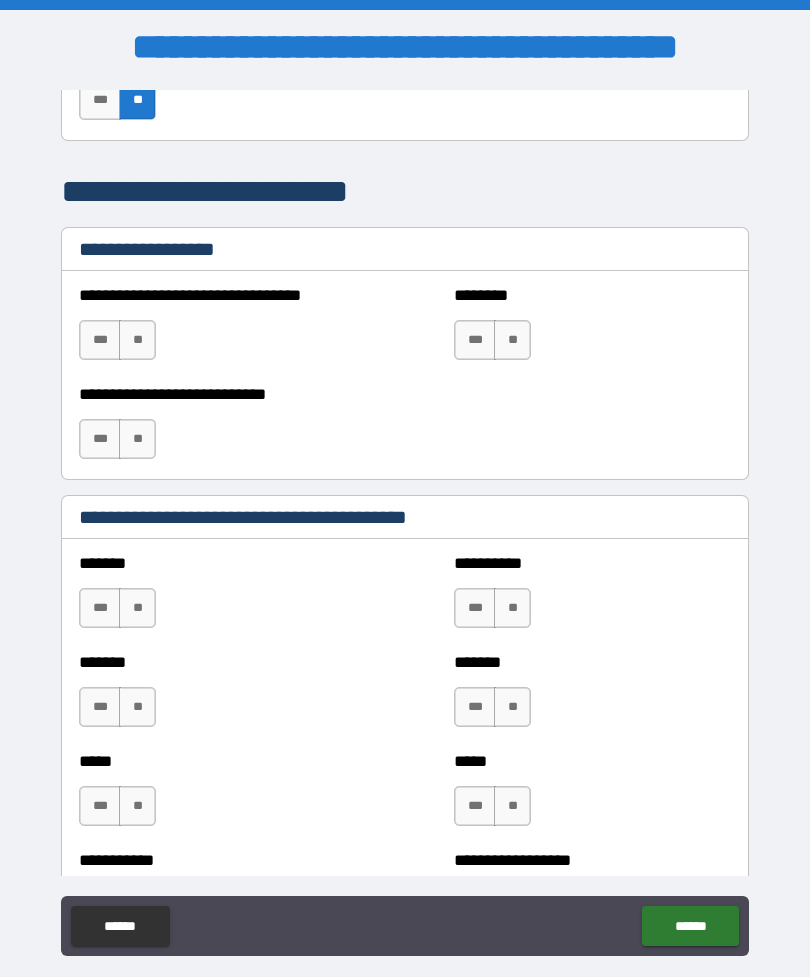 scroll, scrollTop: 1465, scrollLeft: 0, axis: vertical 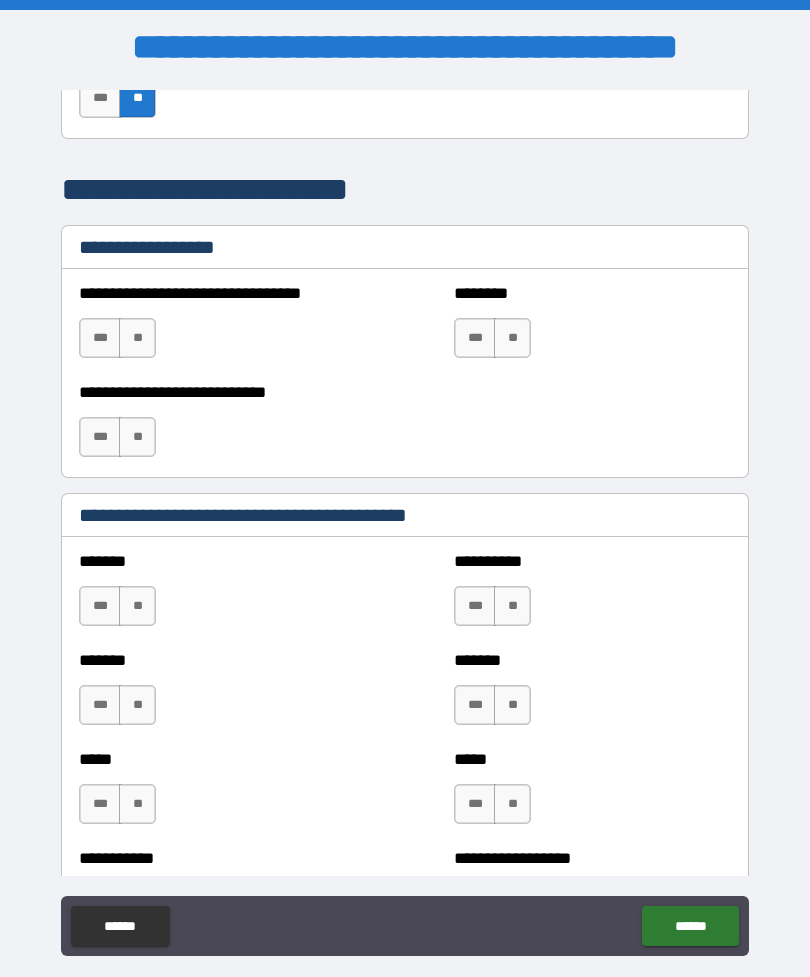 click on "**" at bounding box center (137, 338) 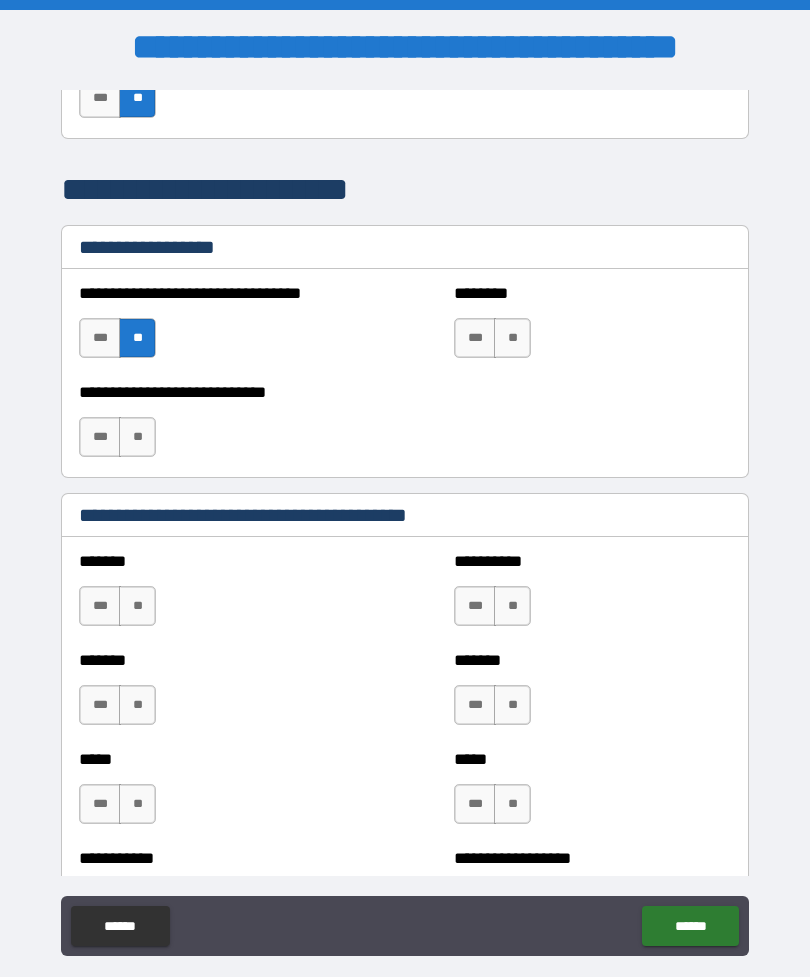 click on "**" at bounding box center (137, 437) 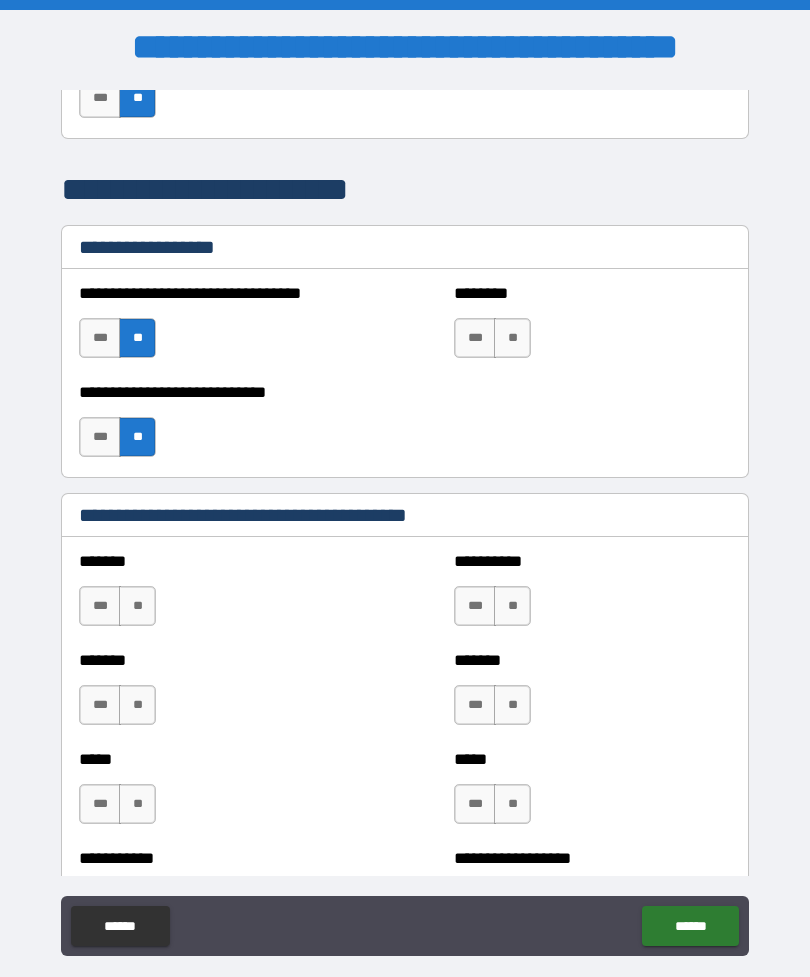 click on "**" at bounding box center (512, 338) 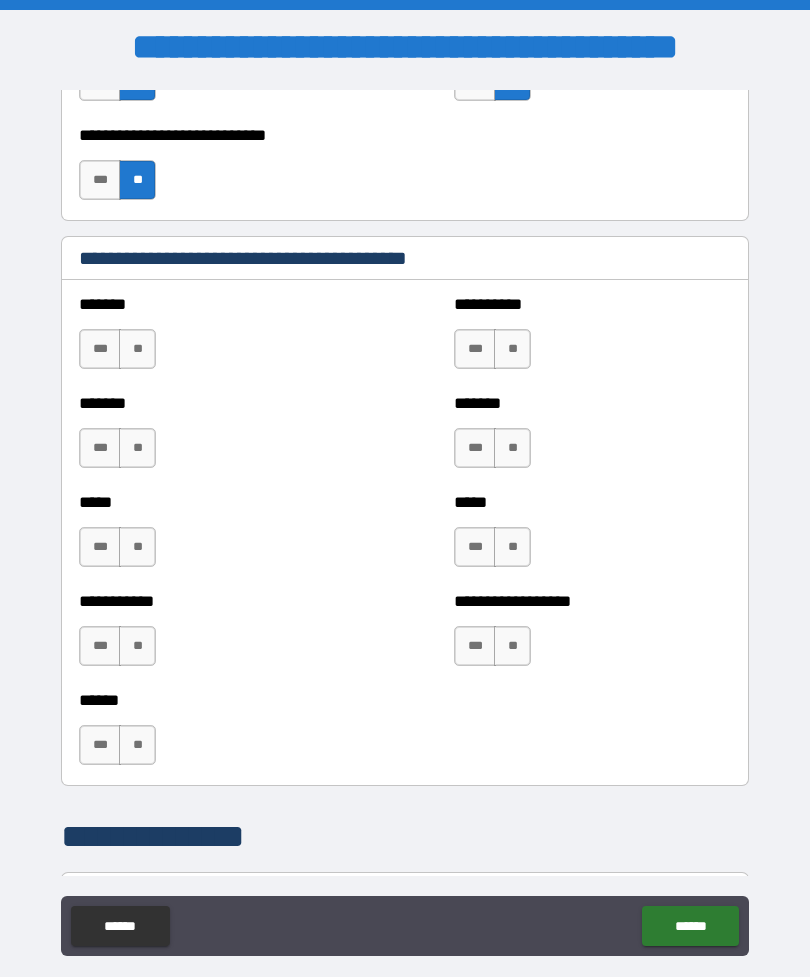 scroll, scrollTop: 1833, scrollLeft: 0, axis: vertical 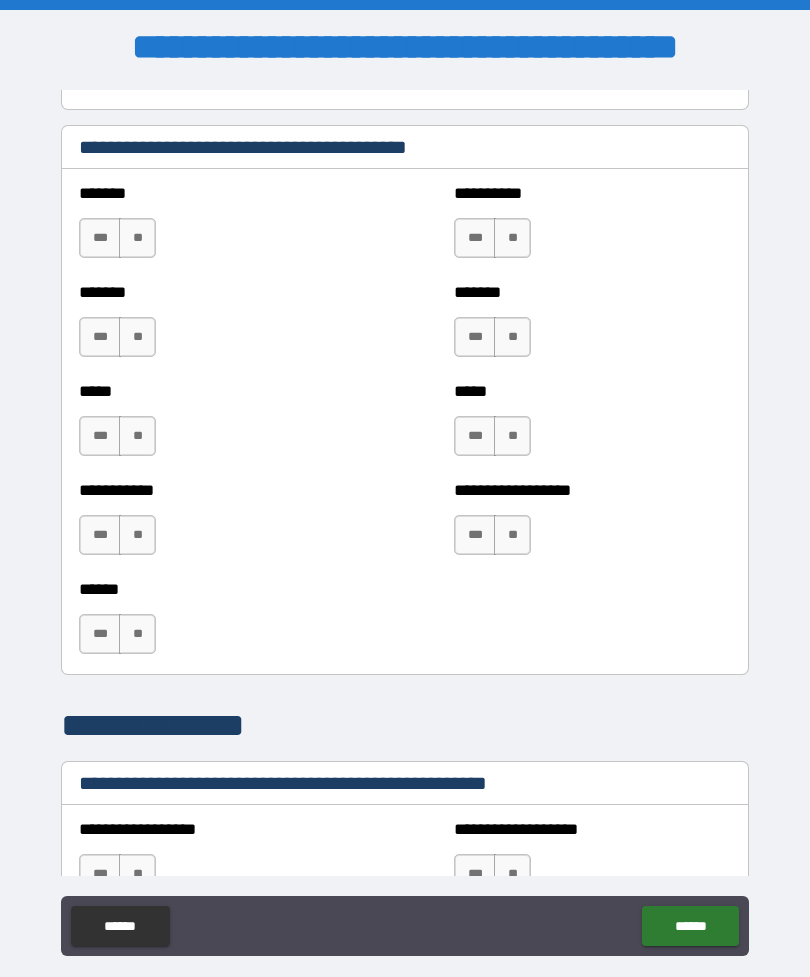 click on "**" at bounding box center (137, 238) 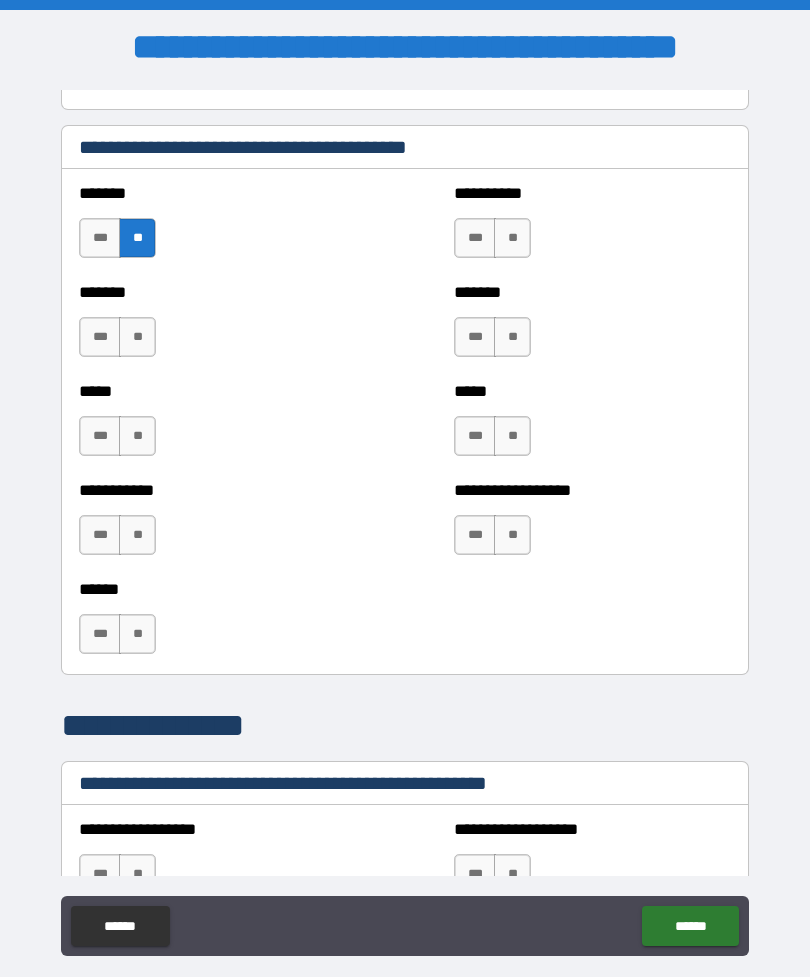 click on "**" at bounding box center (137, 337) 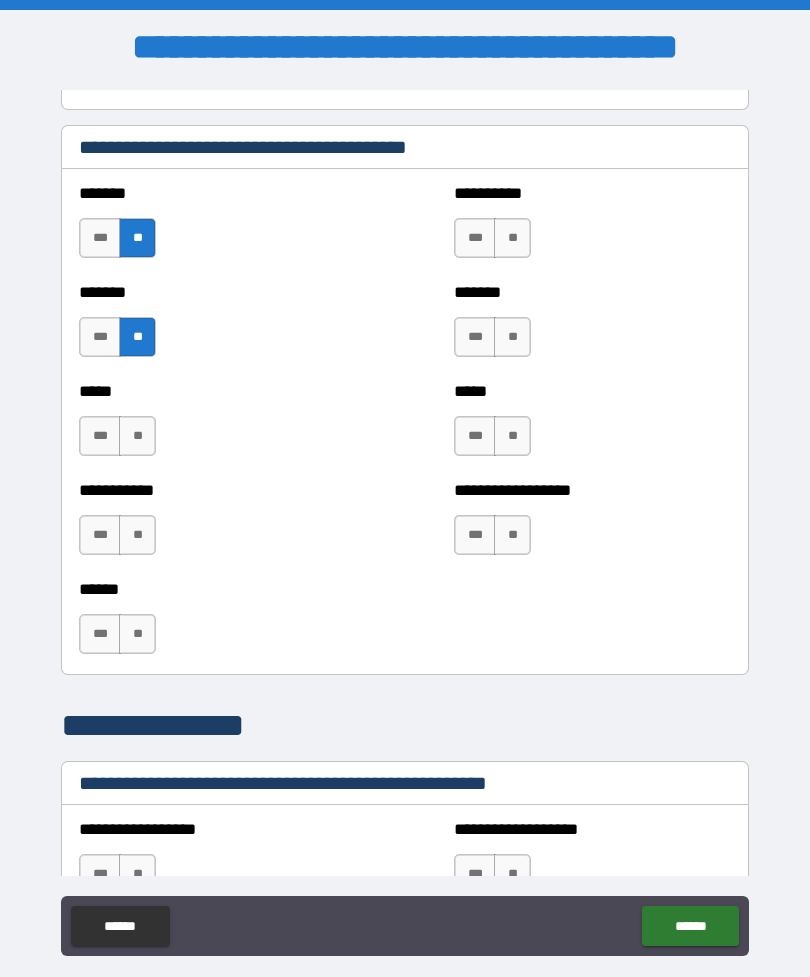 click on "**" at bounding box center [137, 436] 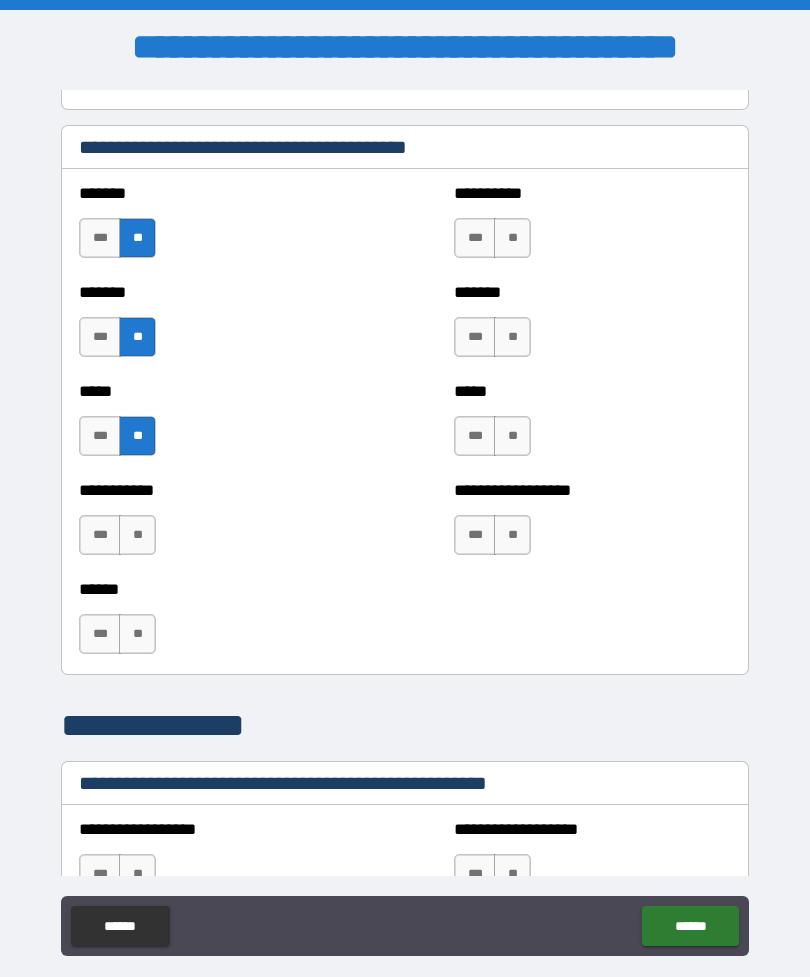 click on "**" at bounding box center [137, 535] 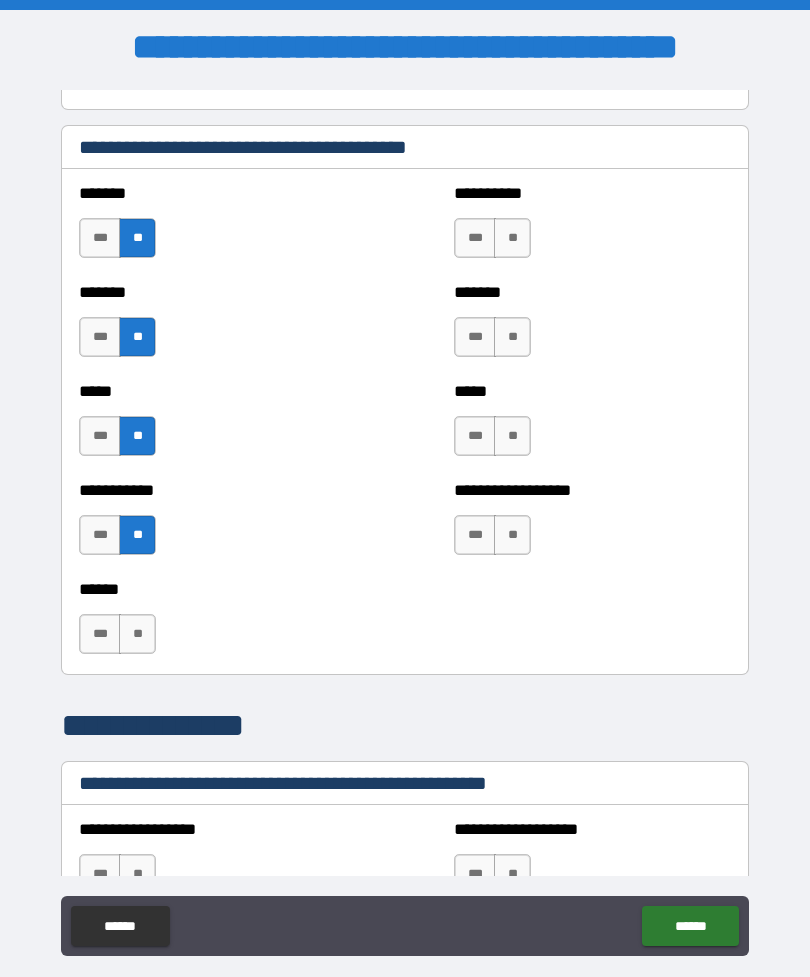 click on "**" at bounding box center (137, 634) 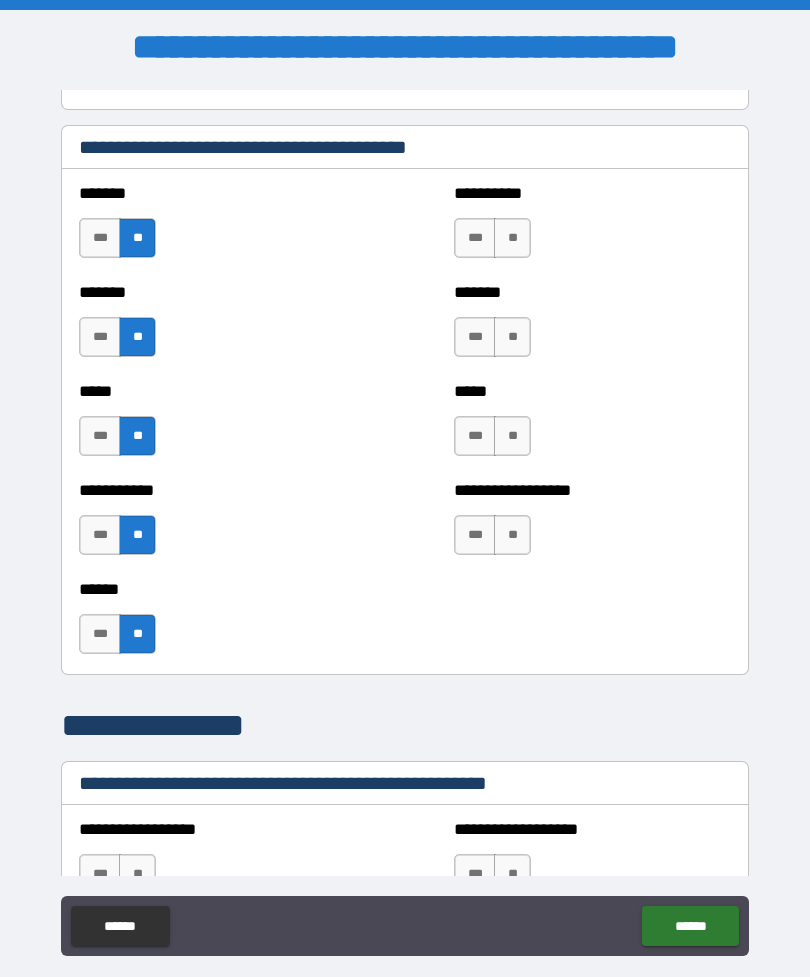 click on "**" at bounding box center (512, 238) 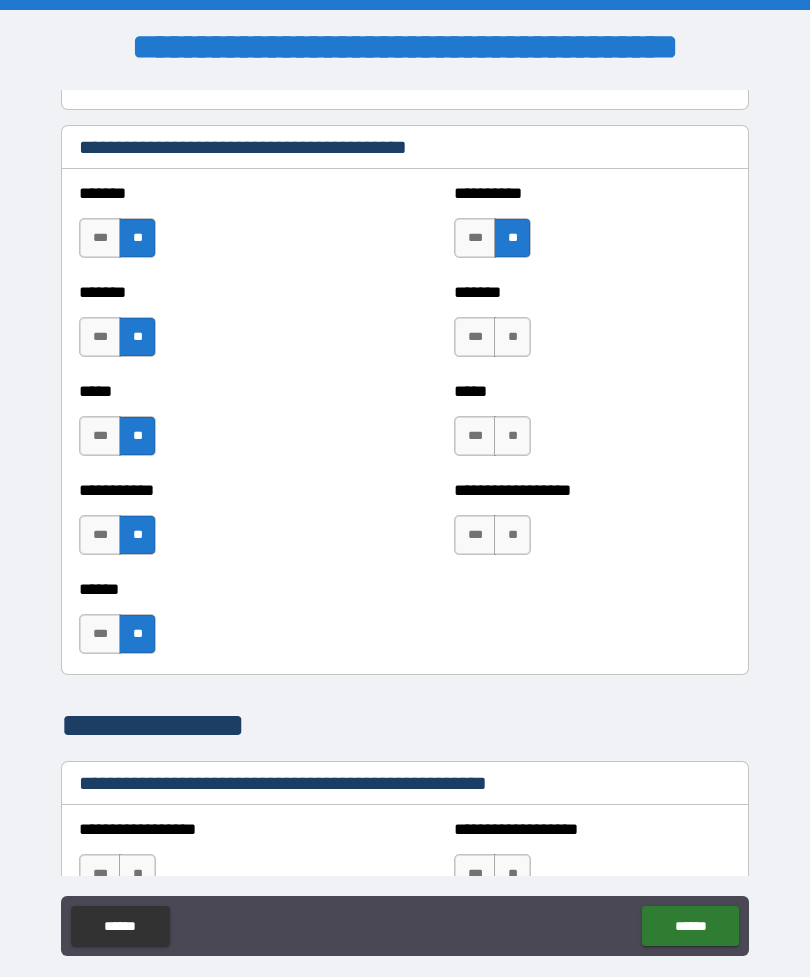click on "**" at bounding box center (512, 337) 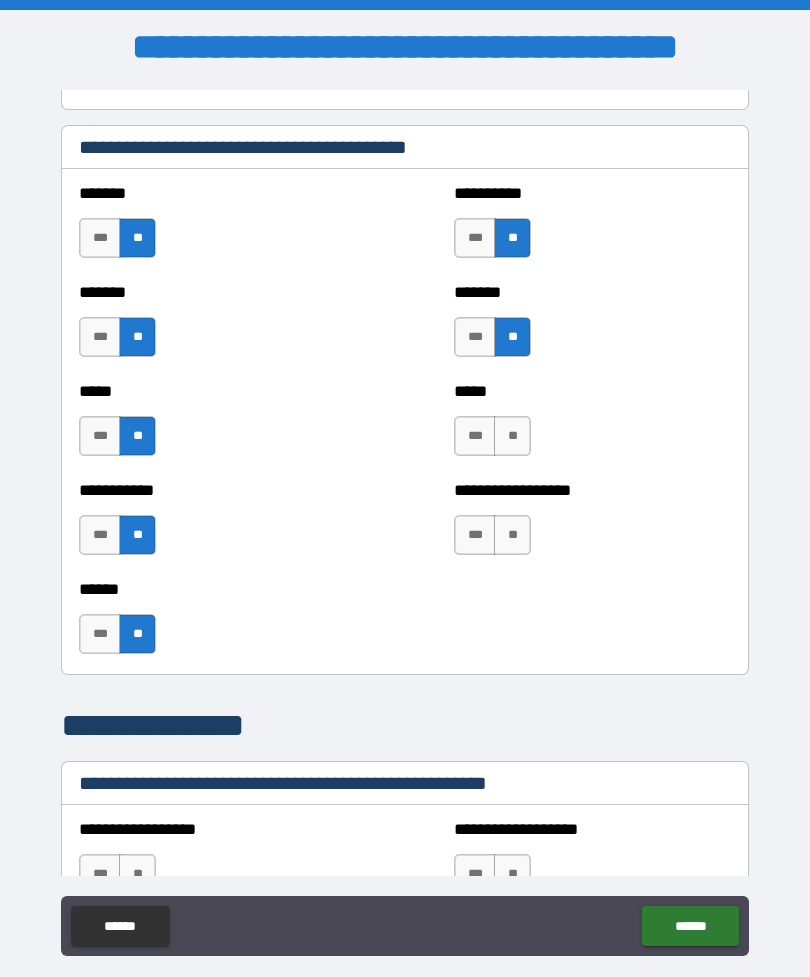 click on "**" at bounding box center (512, 436) 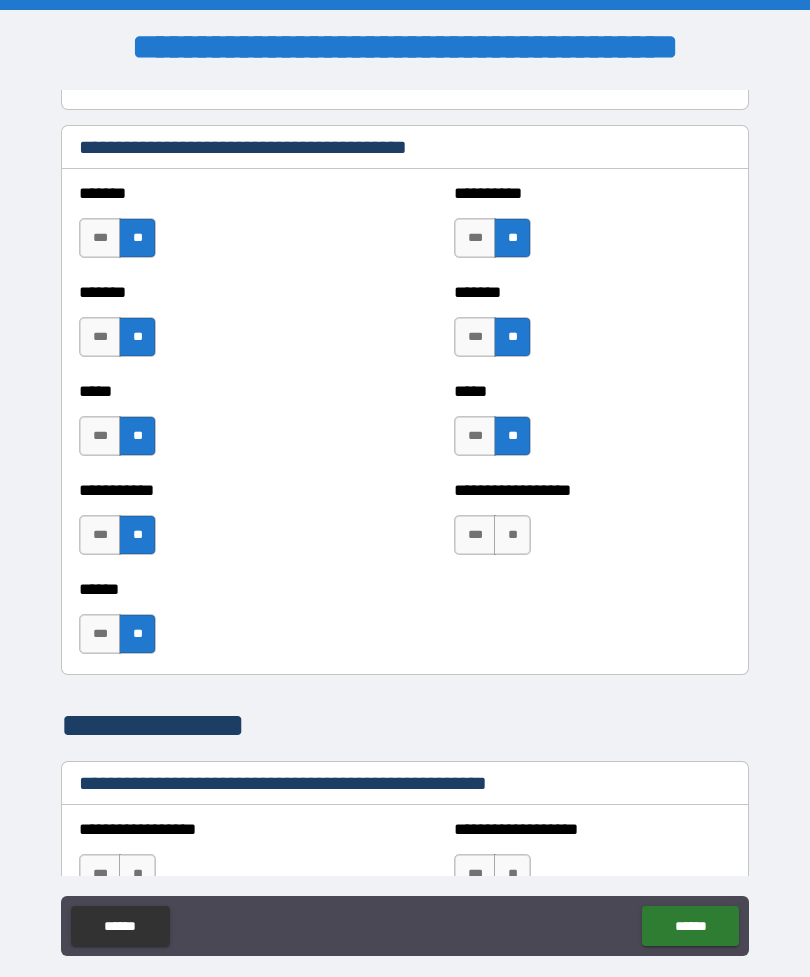 click on "**" at bounding box center [512, 535] 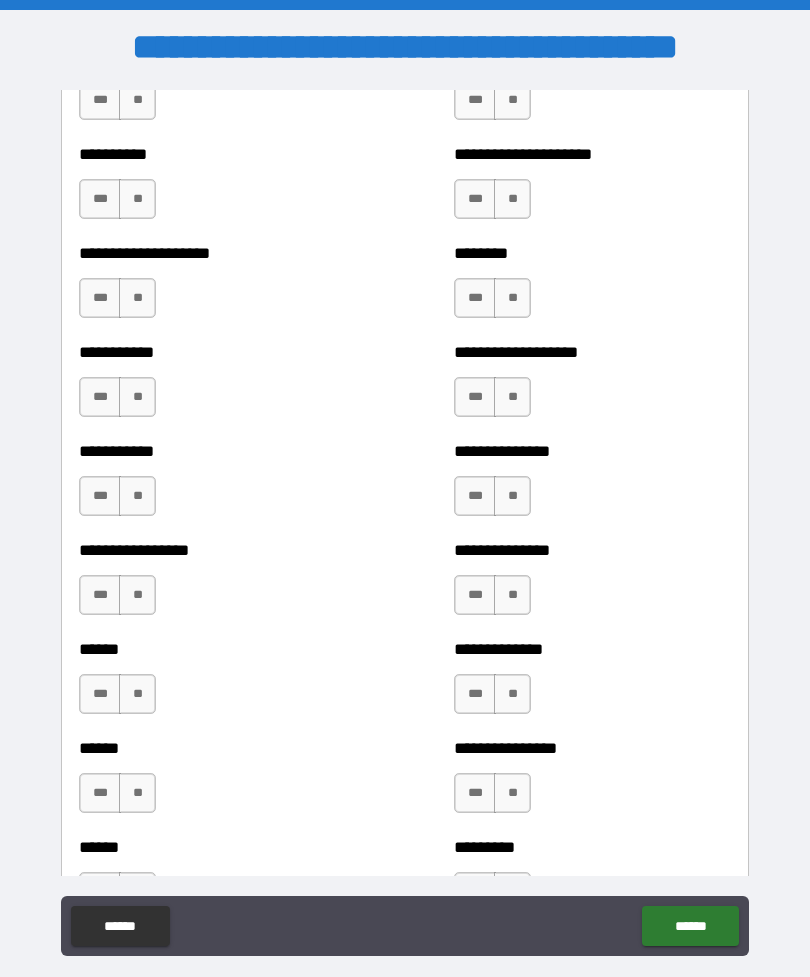 scroll, scrollTop: 2608, scrollLeft: 0, axis: vertical 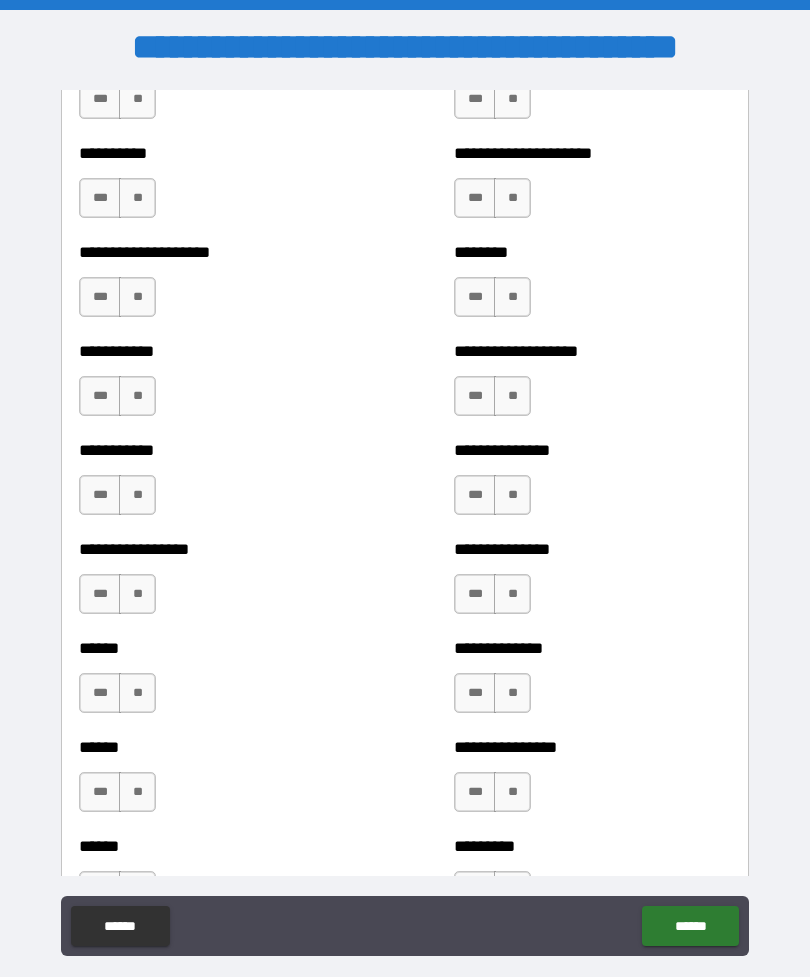 click on "**" at bounding box center [137, 99] 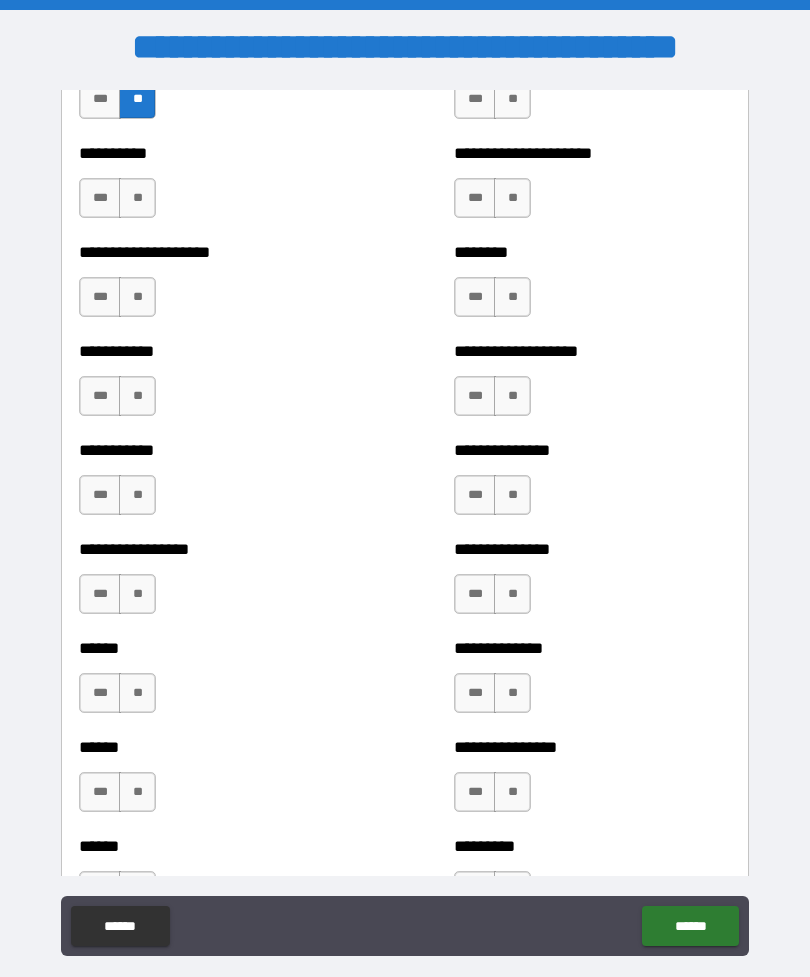 click on "**" at bounding box center (137, 198) 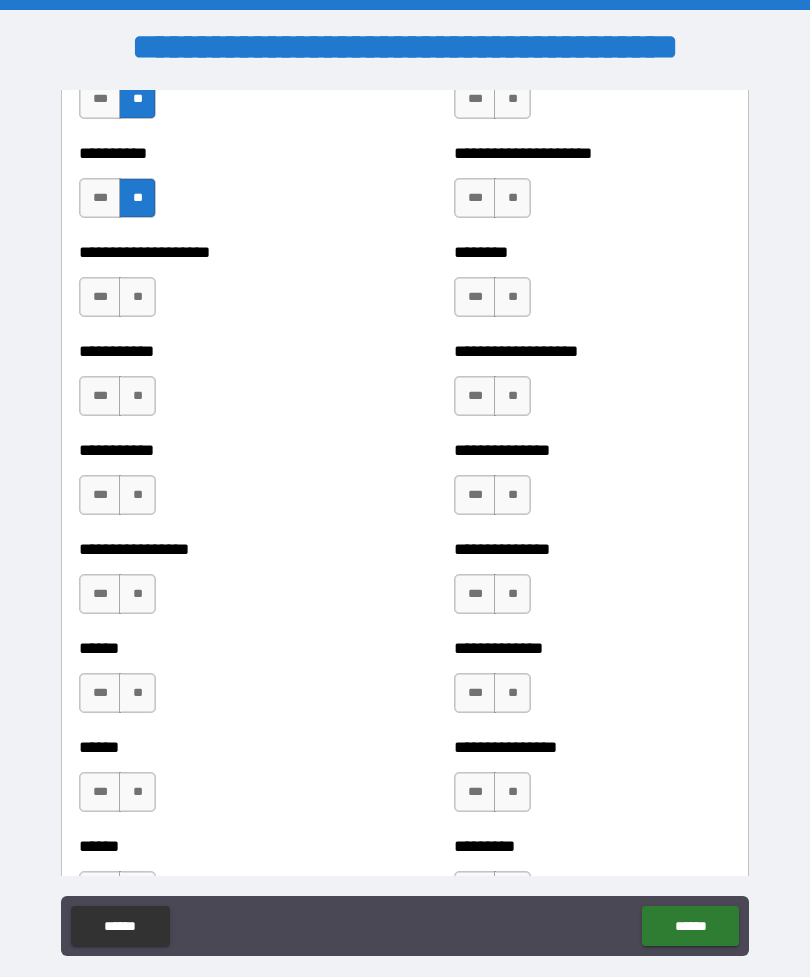click on "**" at bounding box center (137, 297) 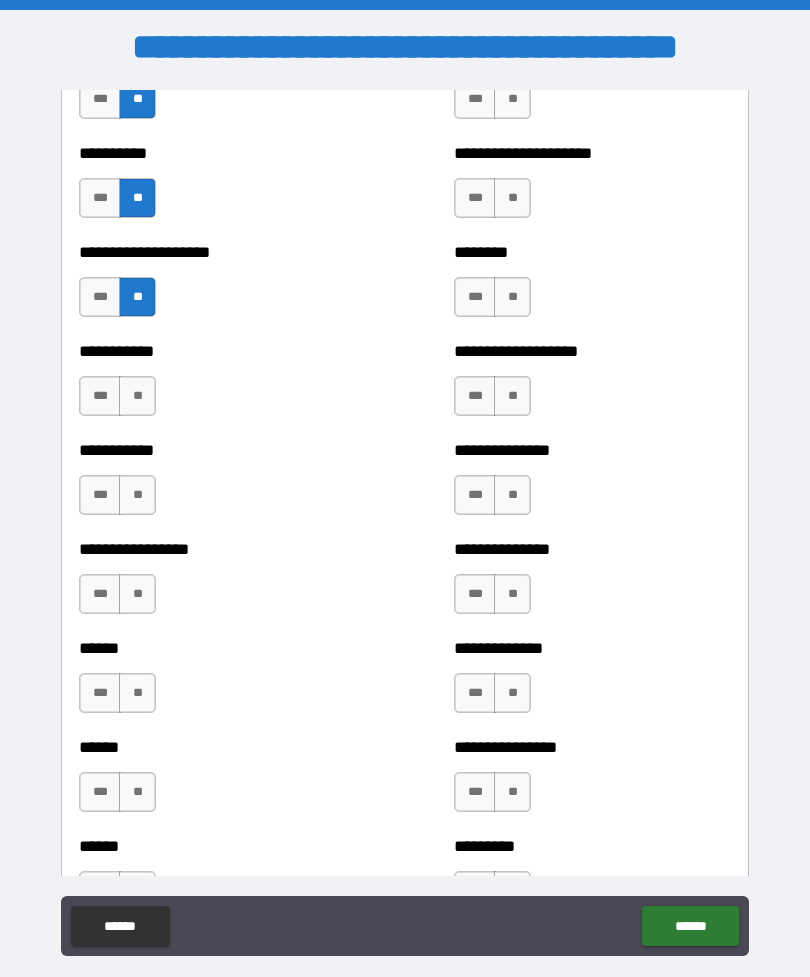 click on "**" at bounding box center (137, 396) 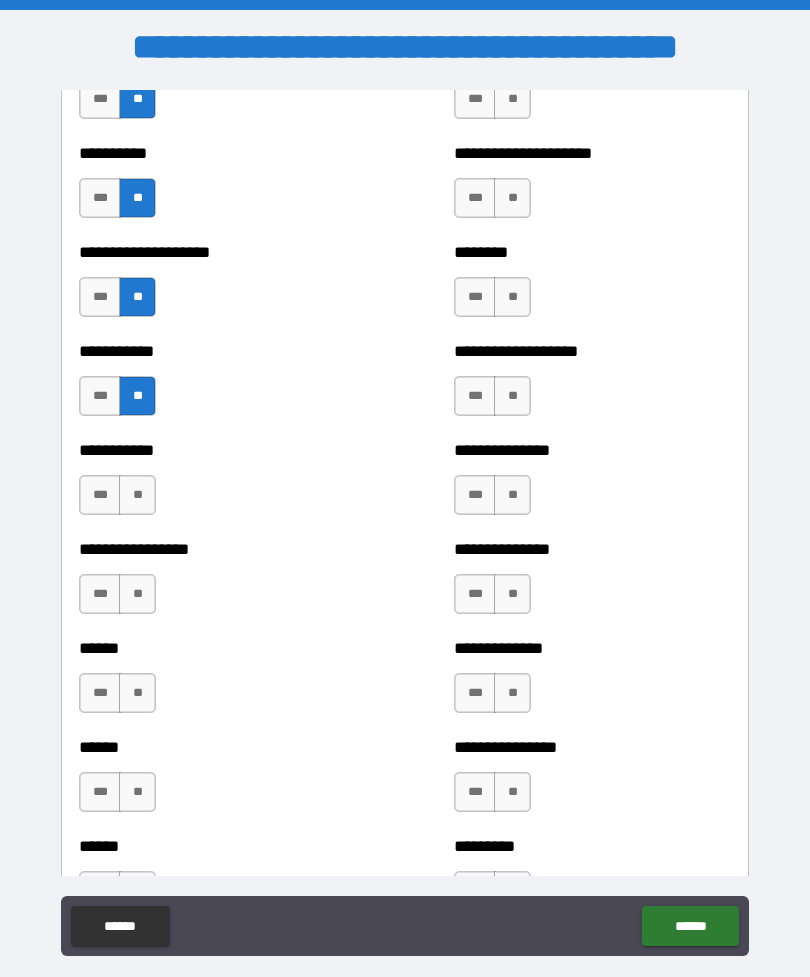 click on "**" at bounding box center [137, 495] 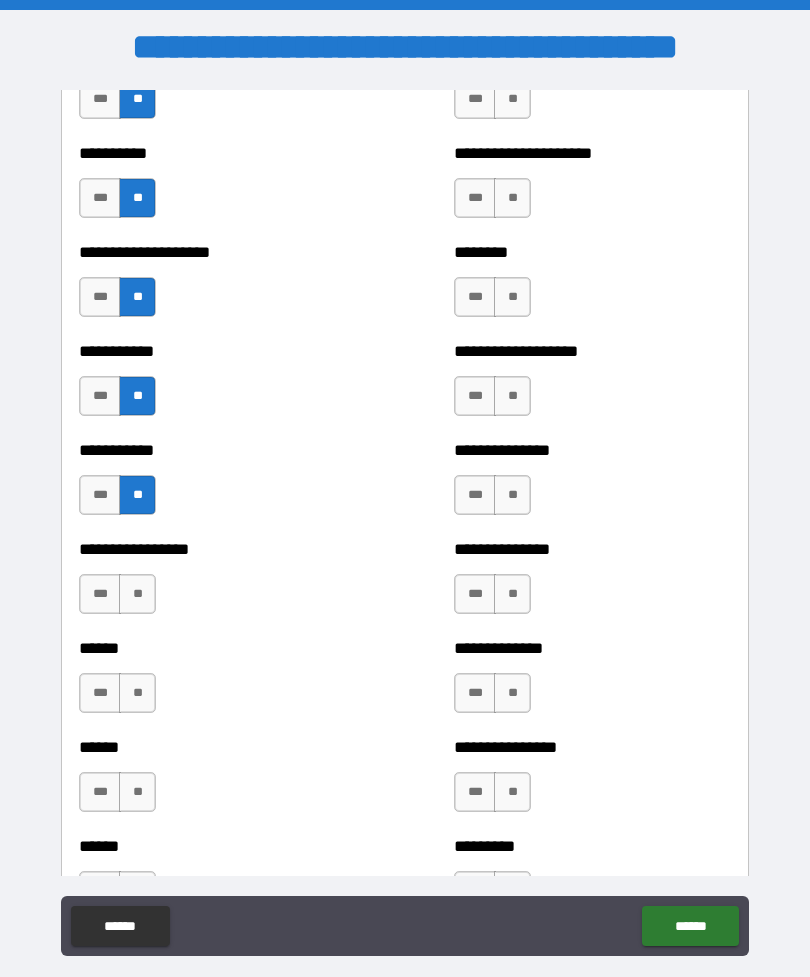 click on "**" at bounding box center (137, 594) 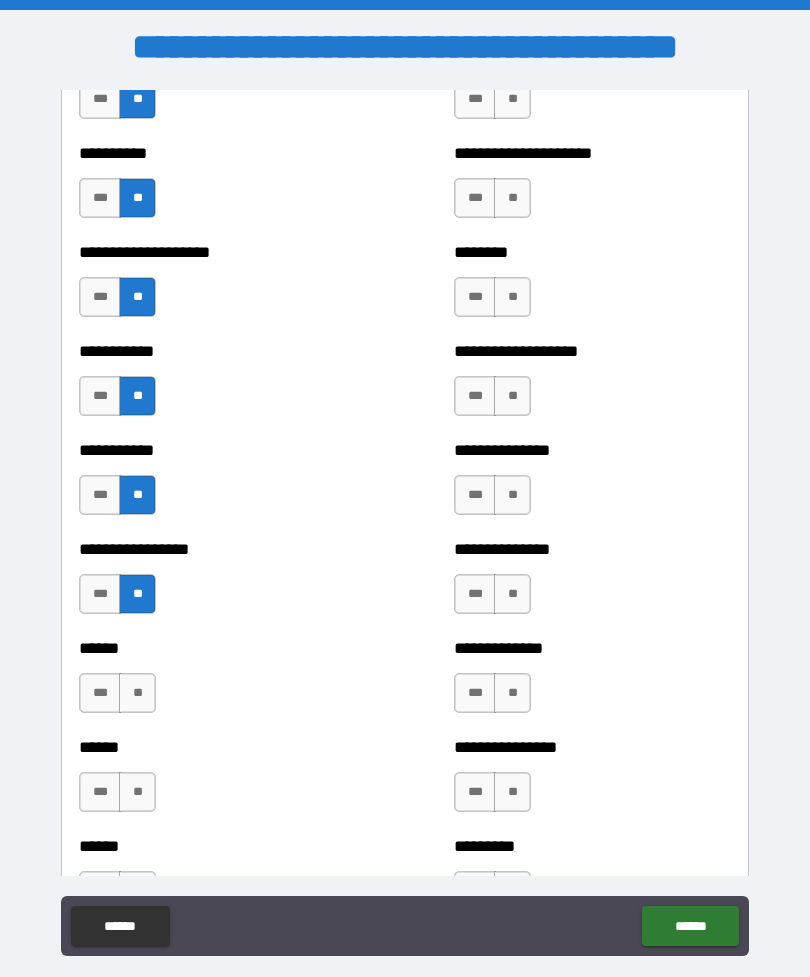 click on "**" at bounding box center (137, 693) 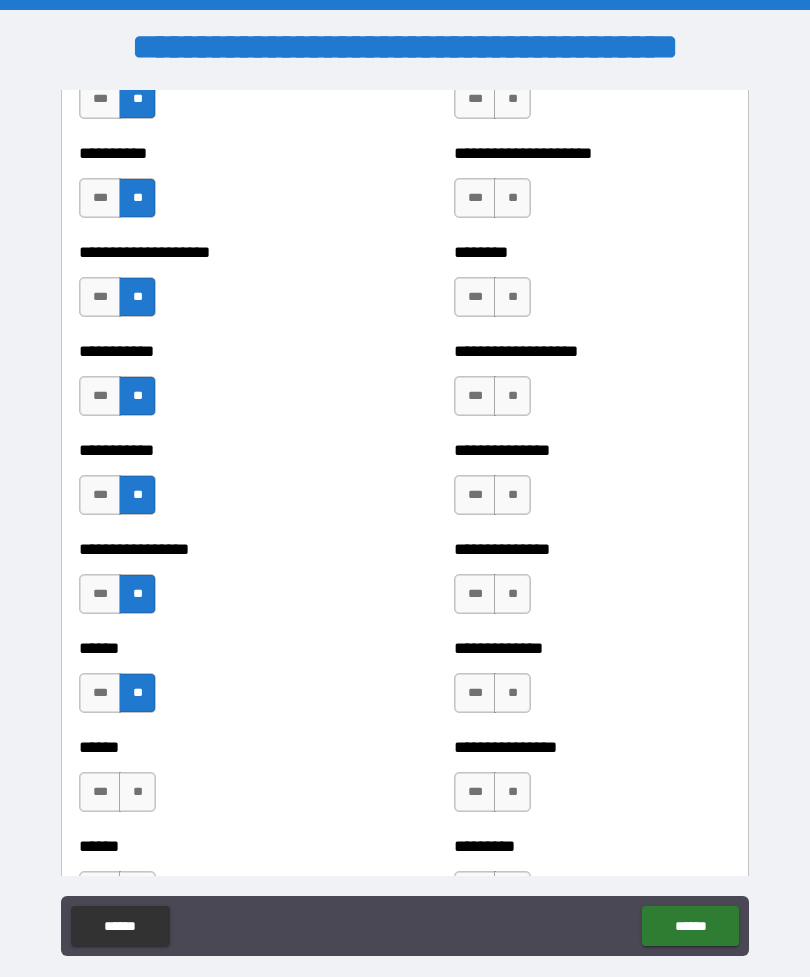 click on "**" at bounding box center [137, 792] 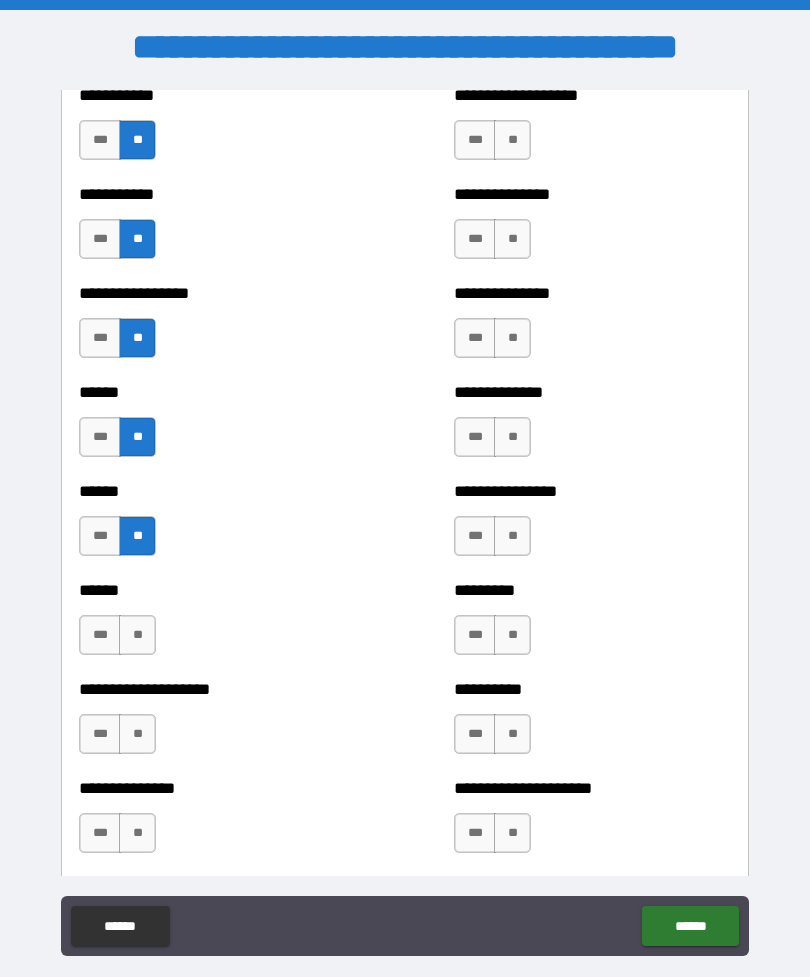scroll, scrollTop: 2862, scrollLeft: 0, axis: vertical 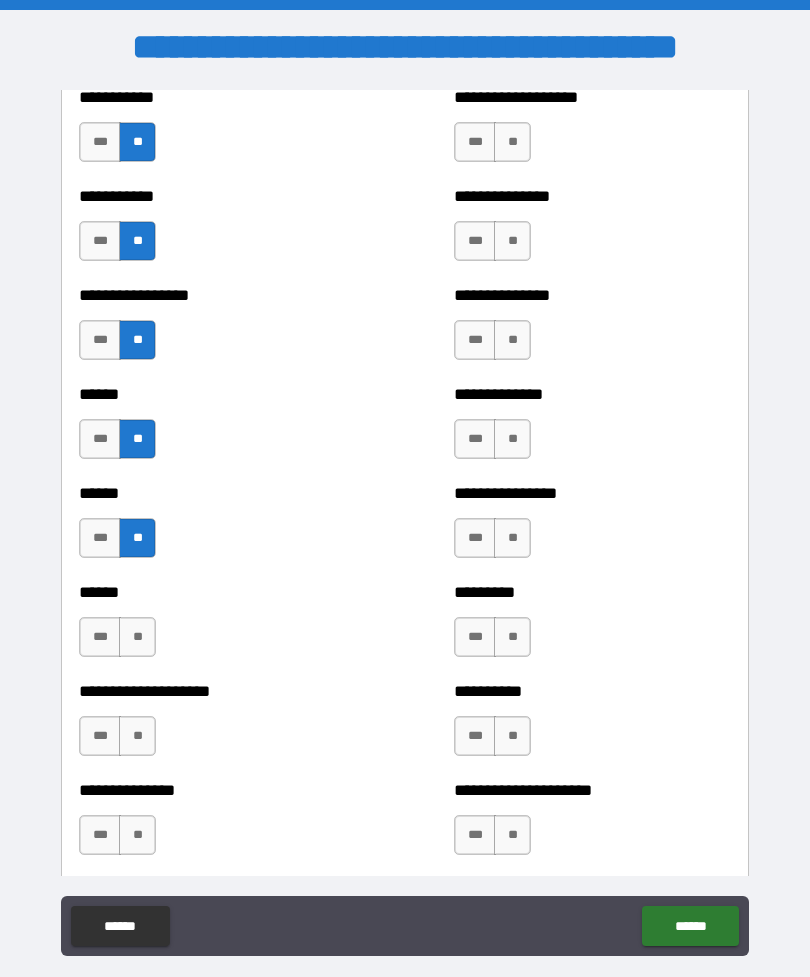click on "**" at bounding box center [137, 637] 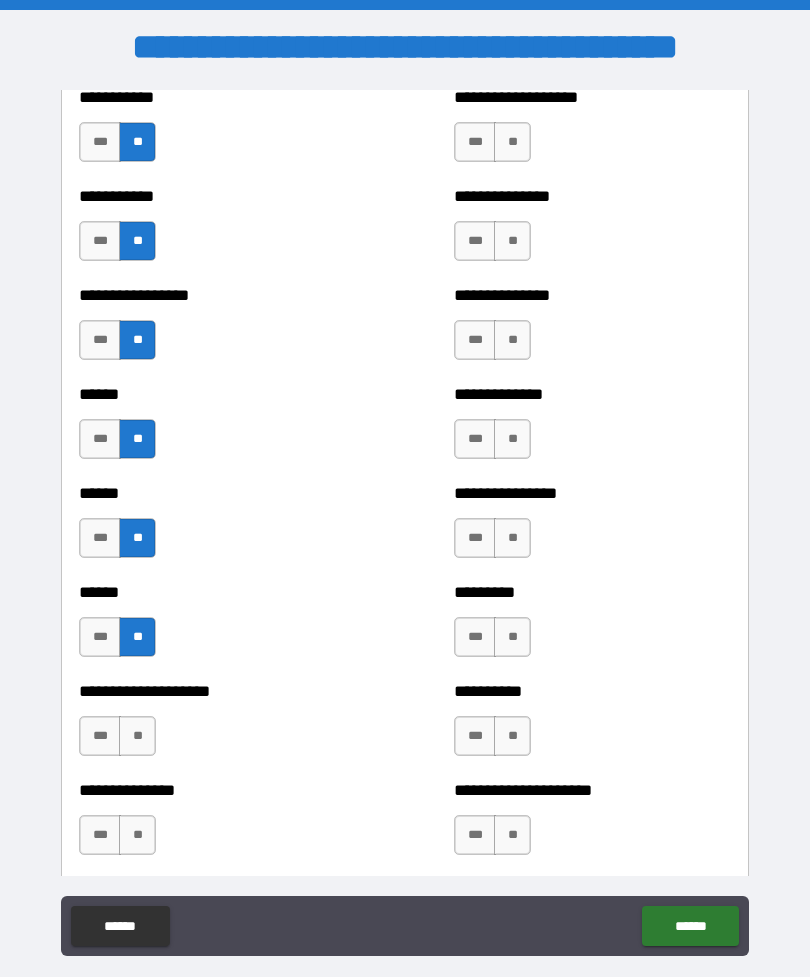 click on "**" at bounding box center (137, 736) 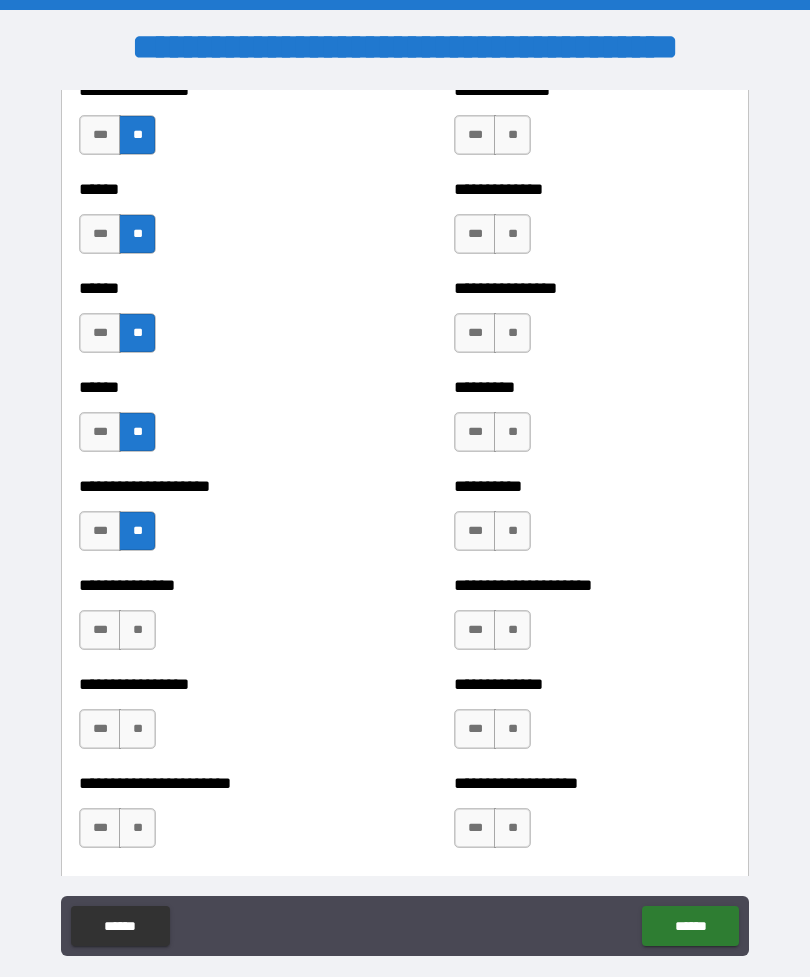 scroll, scrollTop: 3072, scrollLeft: 0, axis: vertical 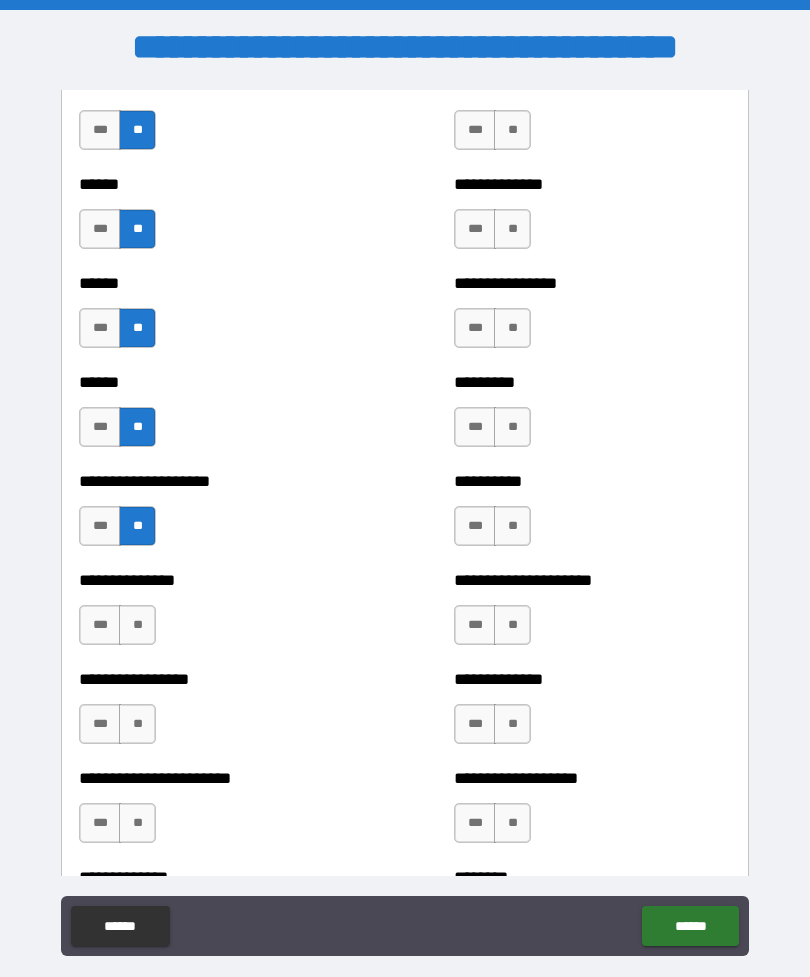 click on "**" at bounding box center [137, 625] 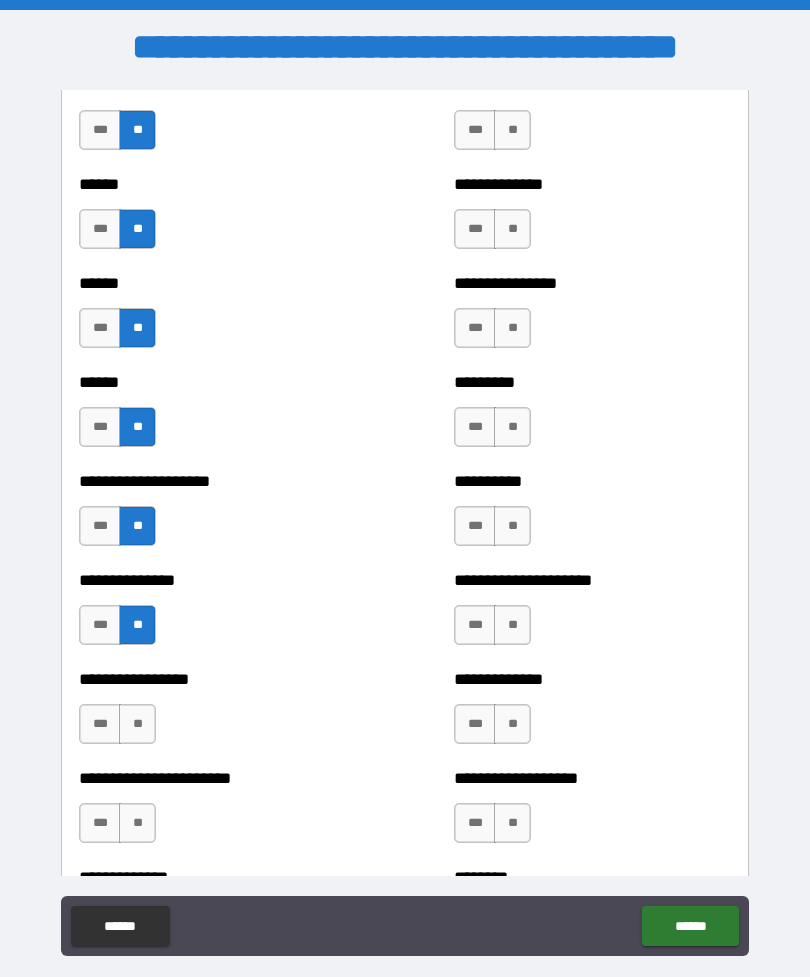 click on "**" at bounding box center [137, 724] 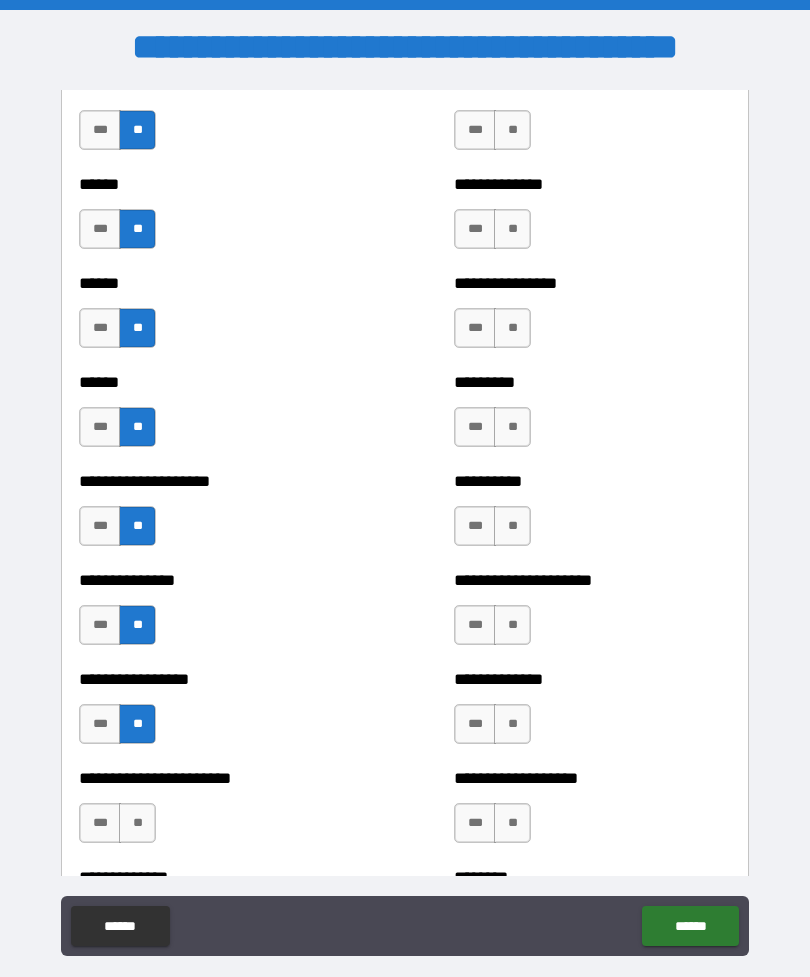 click on "**" at bounding box center [137, 823] 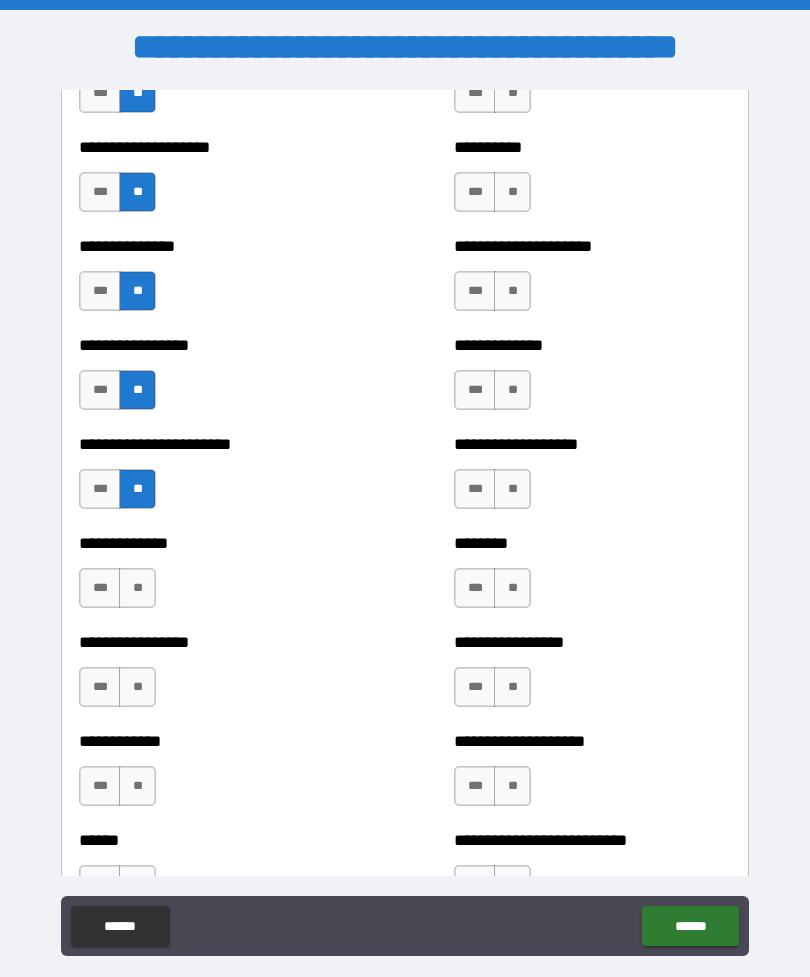 scroll, scrollTop: 3408, scrollLeft: 0, axis: vertical 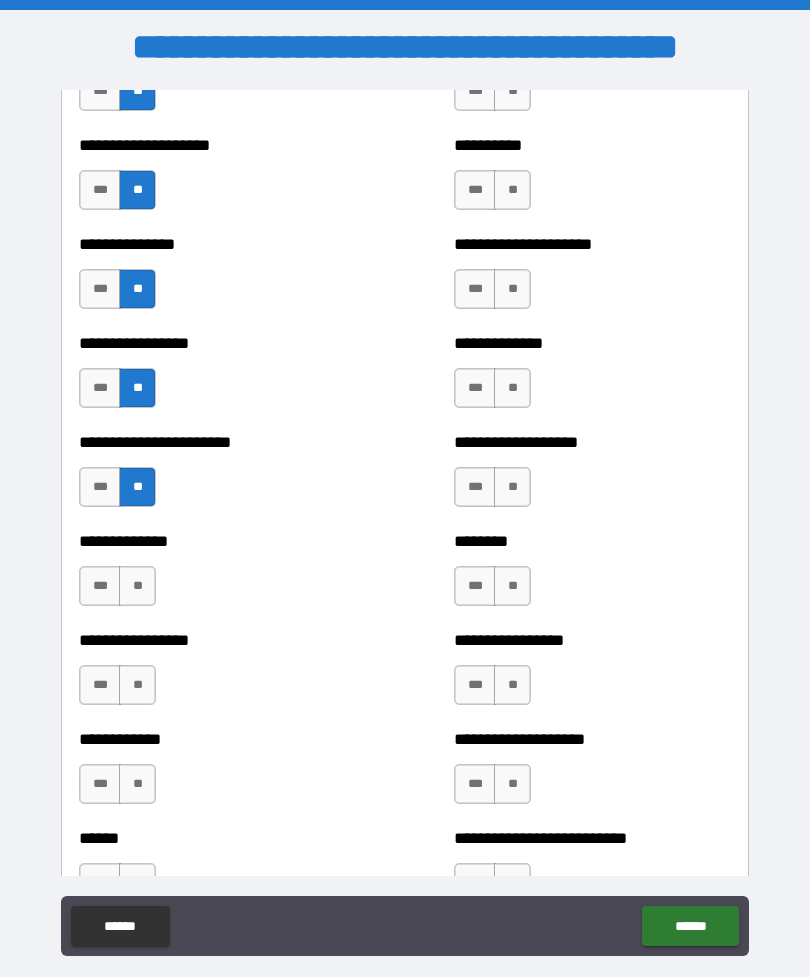 click on "**" at bounding box center (137, 586) 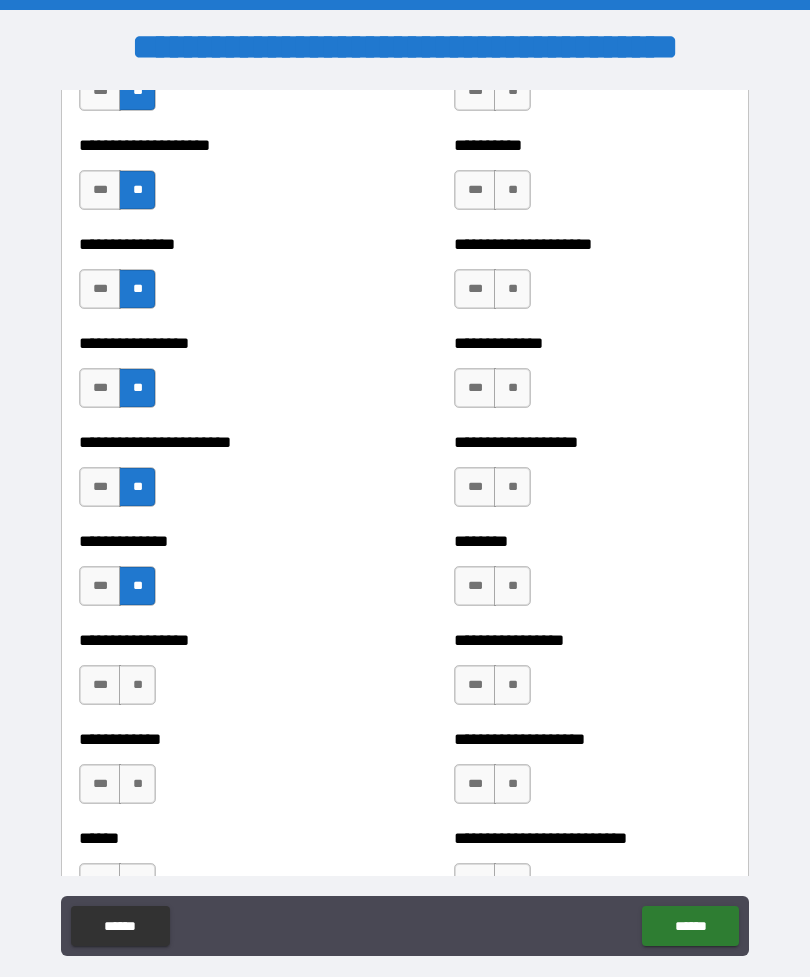 click on "**" at bounding box center [137, 685] 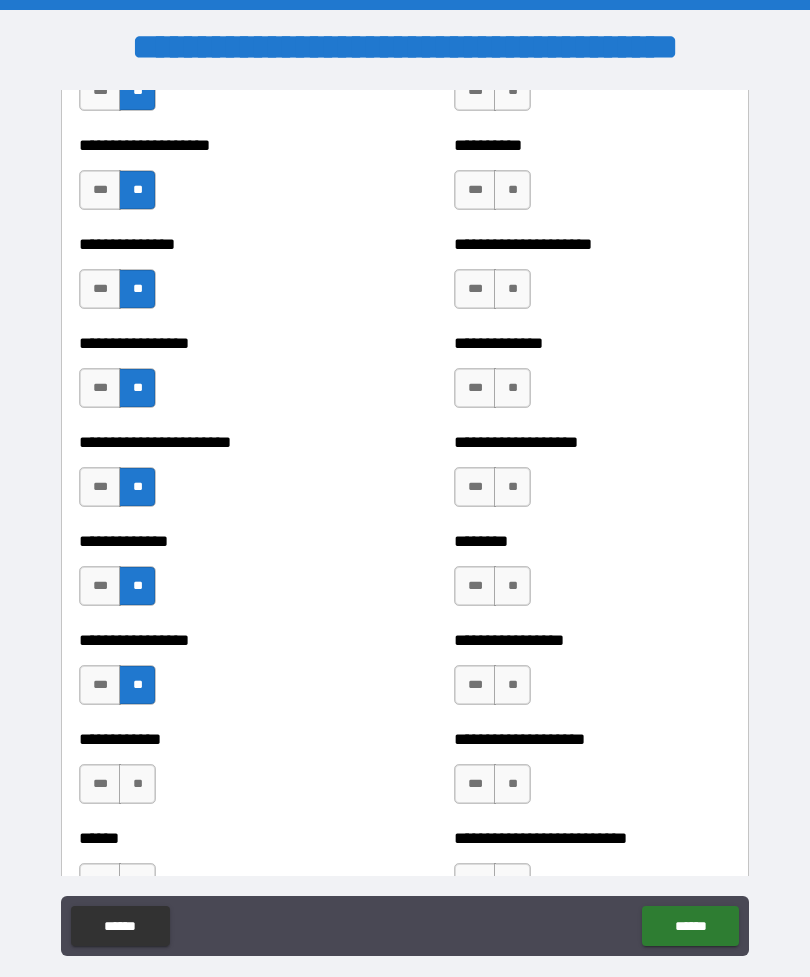 click on "**" at bounding box center [137, 784] 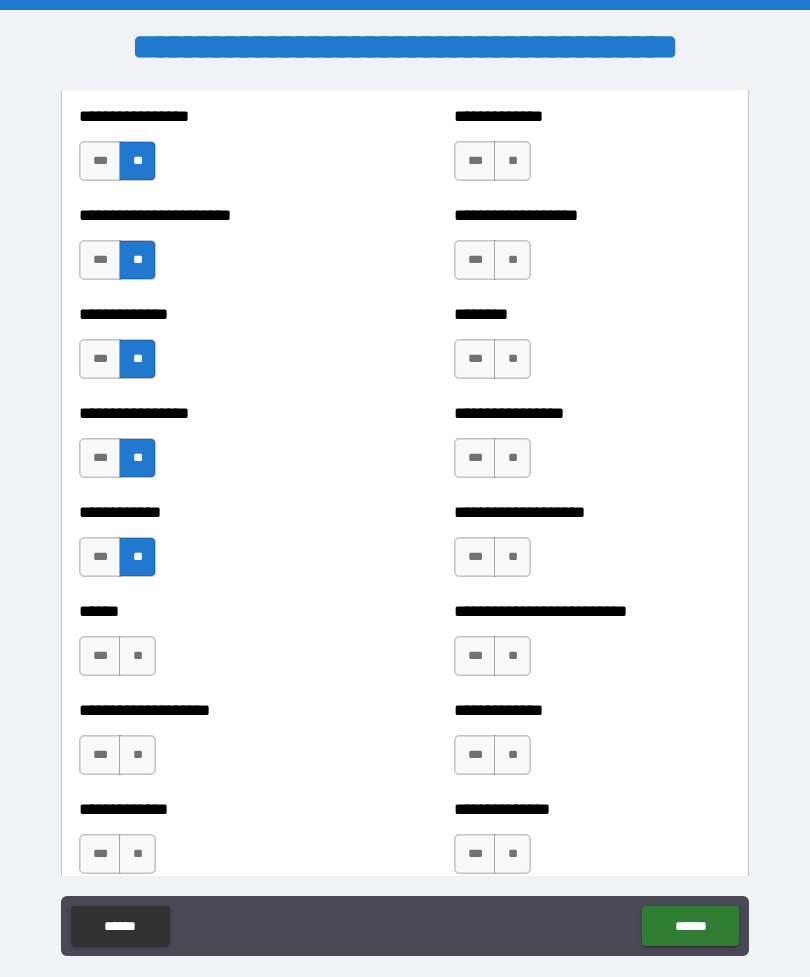 scroll, scrollTop: 3635, scrollLeft: 0, axis: vertical 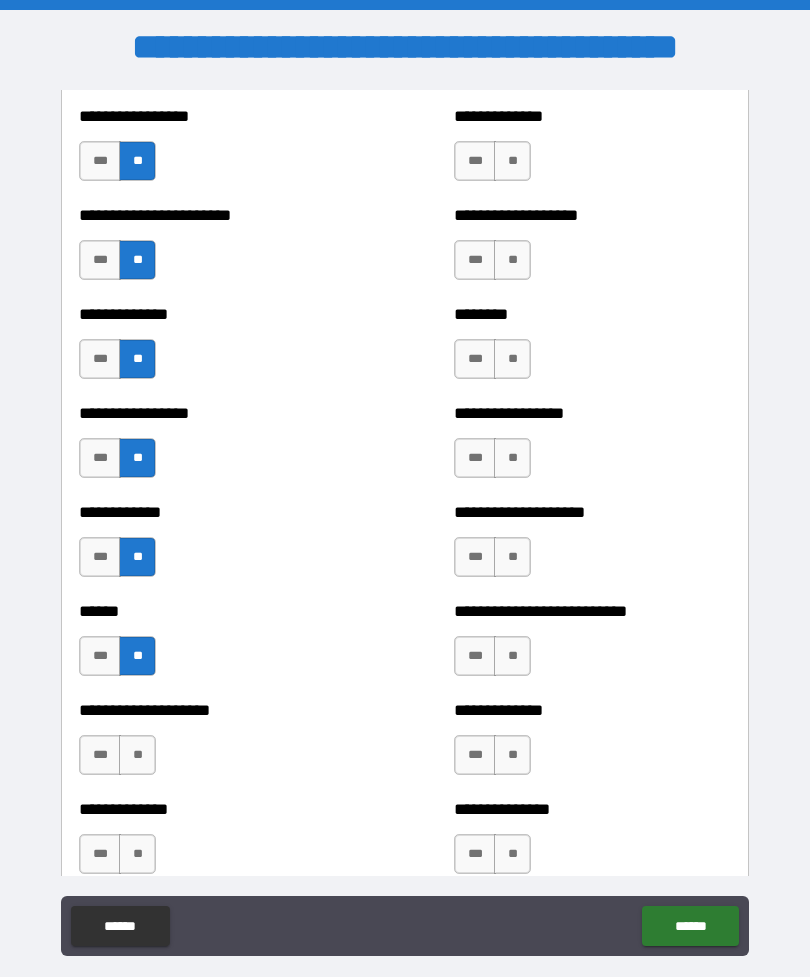 click on "**" at bounding box center (137, 755) 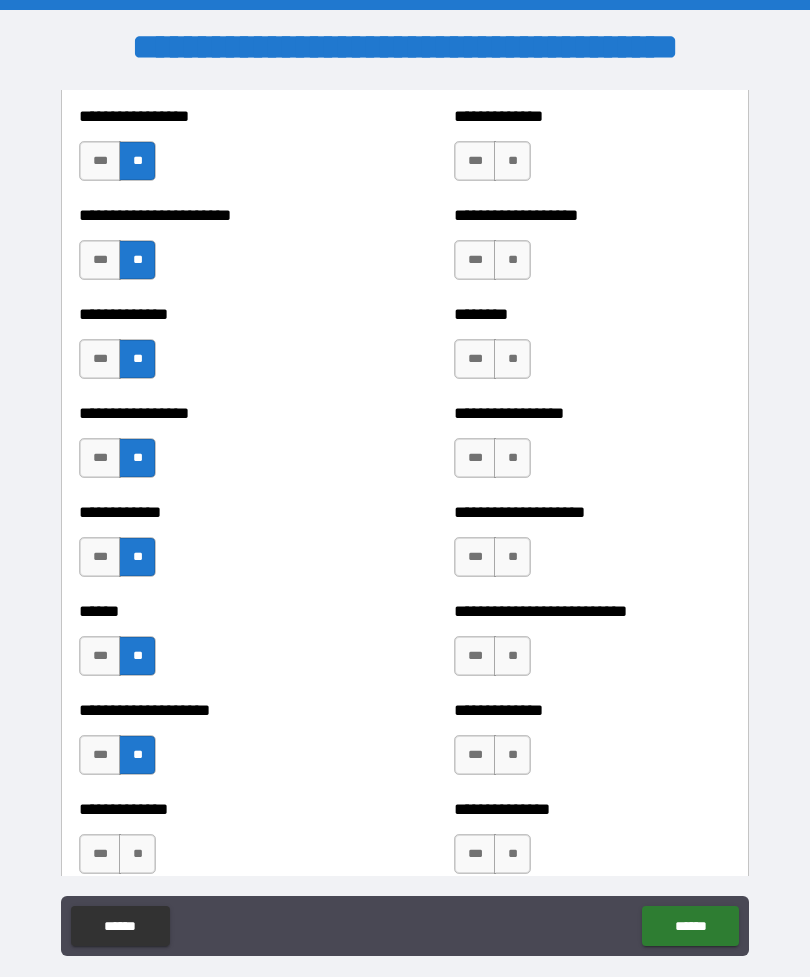click on "**" at bounding box center [137, 854] 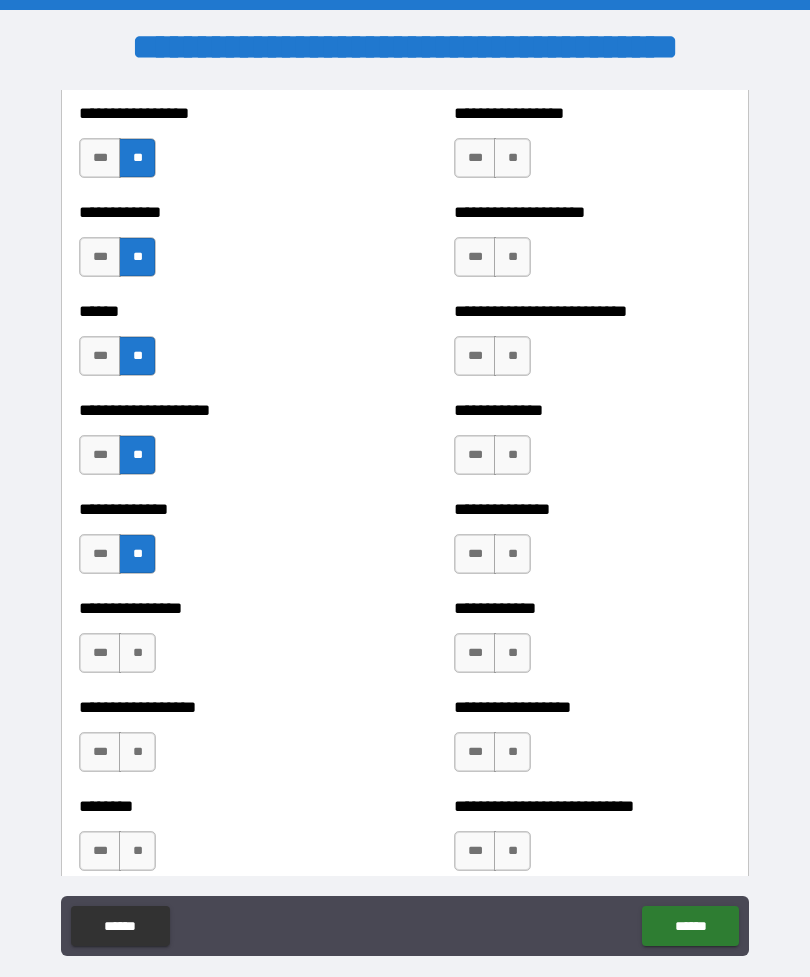 scroll, scrollTop: 3936, scrollLeft: 0, axis: vertical 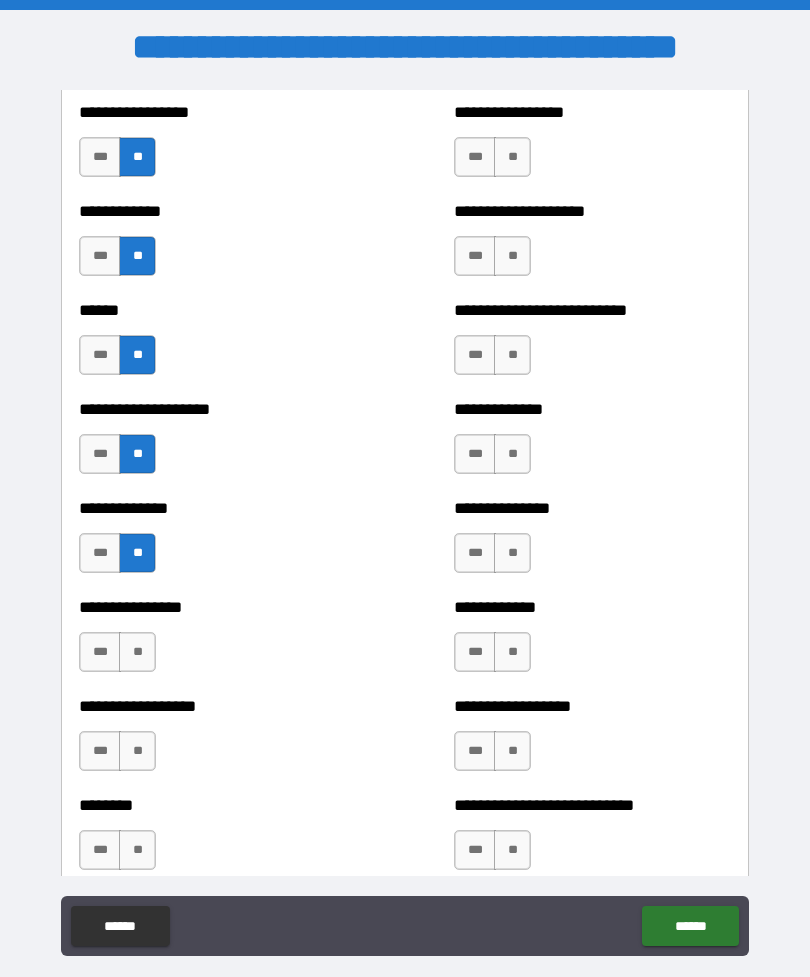click on "**" at bounding box center [137, 652] 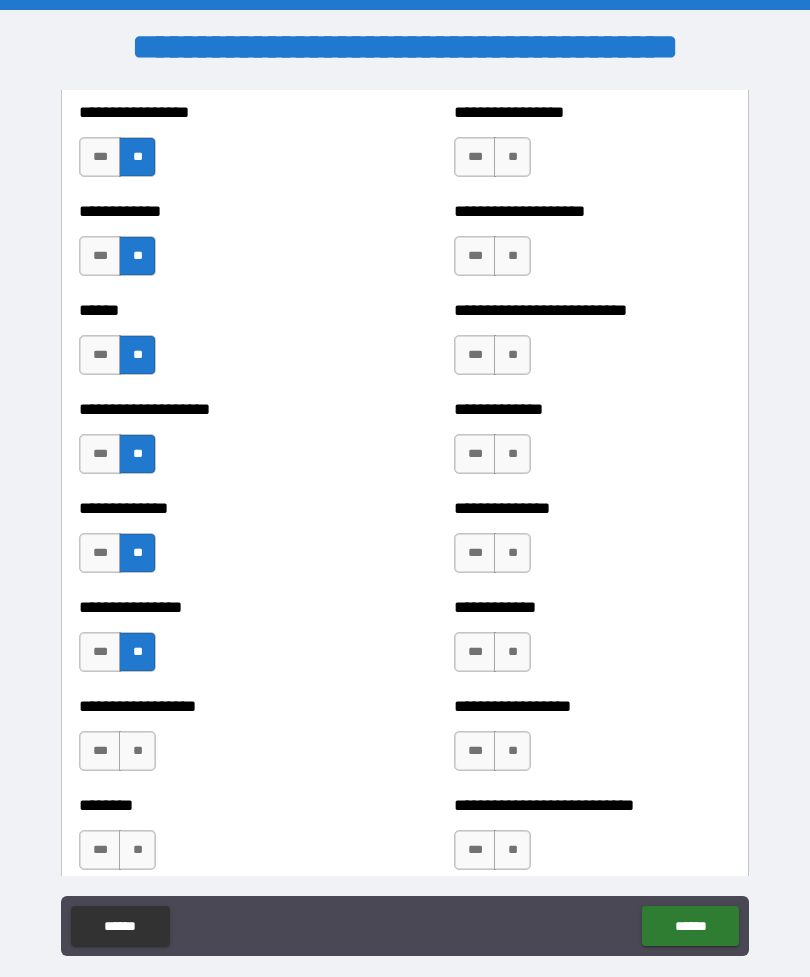 click on "**" at bounding box center (137, 751) 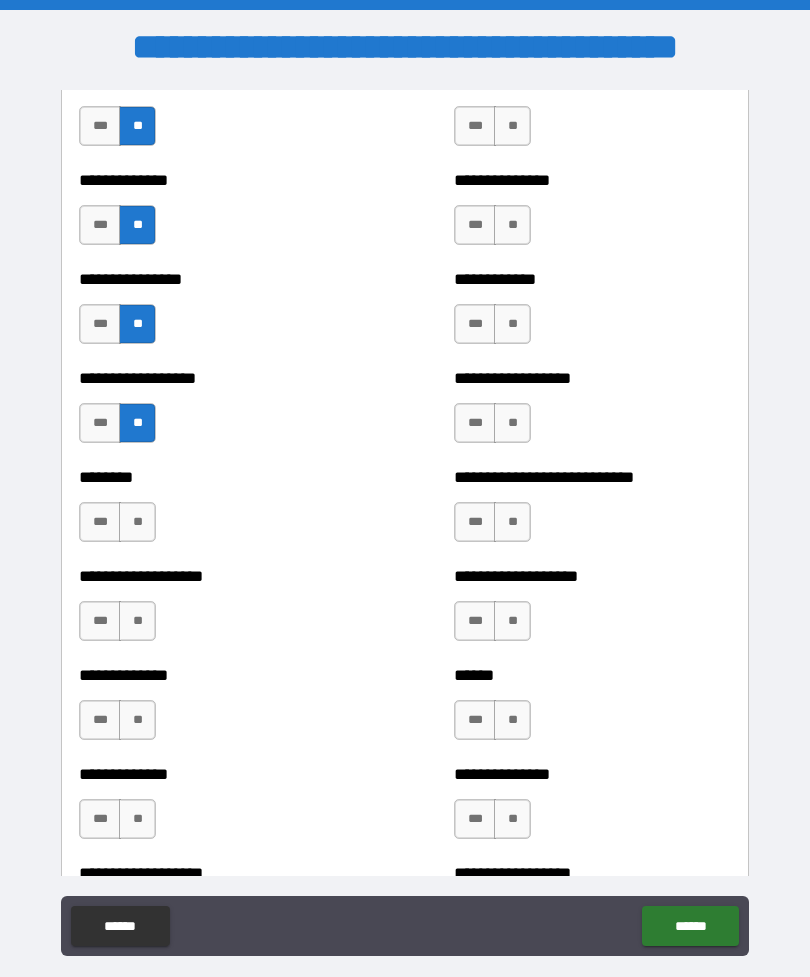 scroll, scrollTop: 4266, scrollLeft: 0, axis: vertical 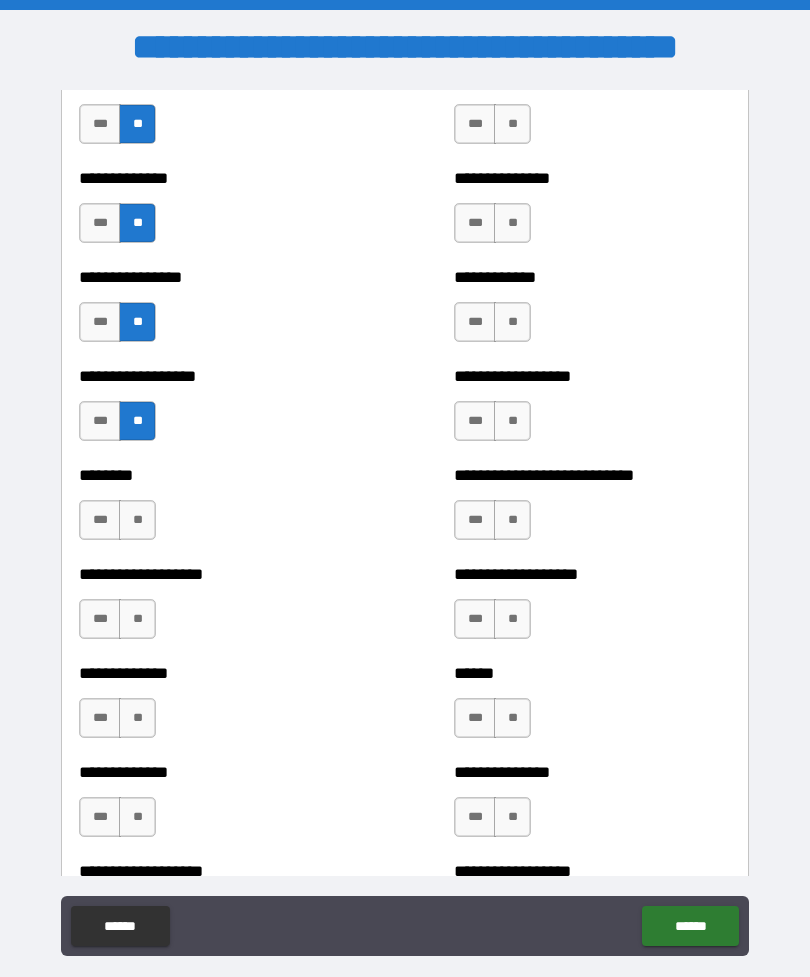 click on "**" at bounding box center (137, 520) 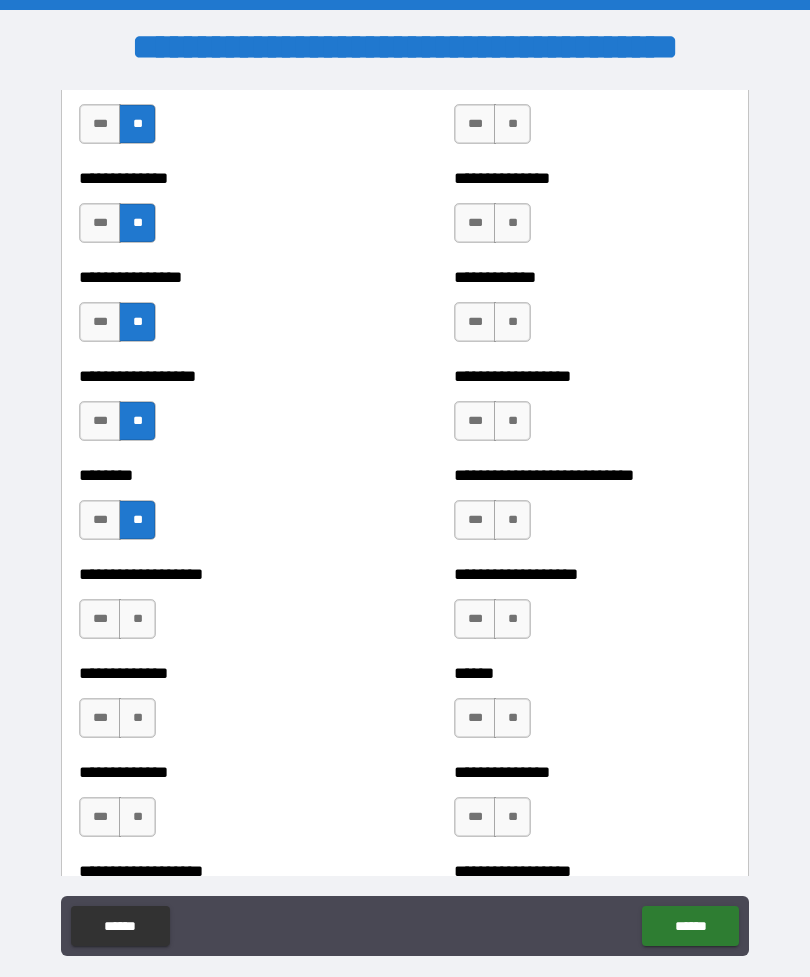 click on "**" at bounding box center [137, 619] 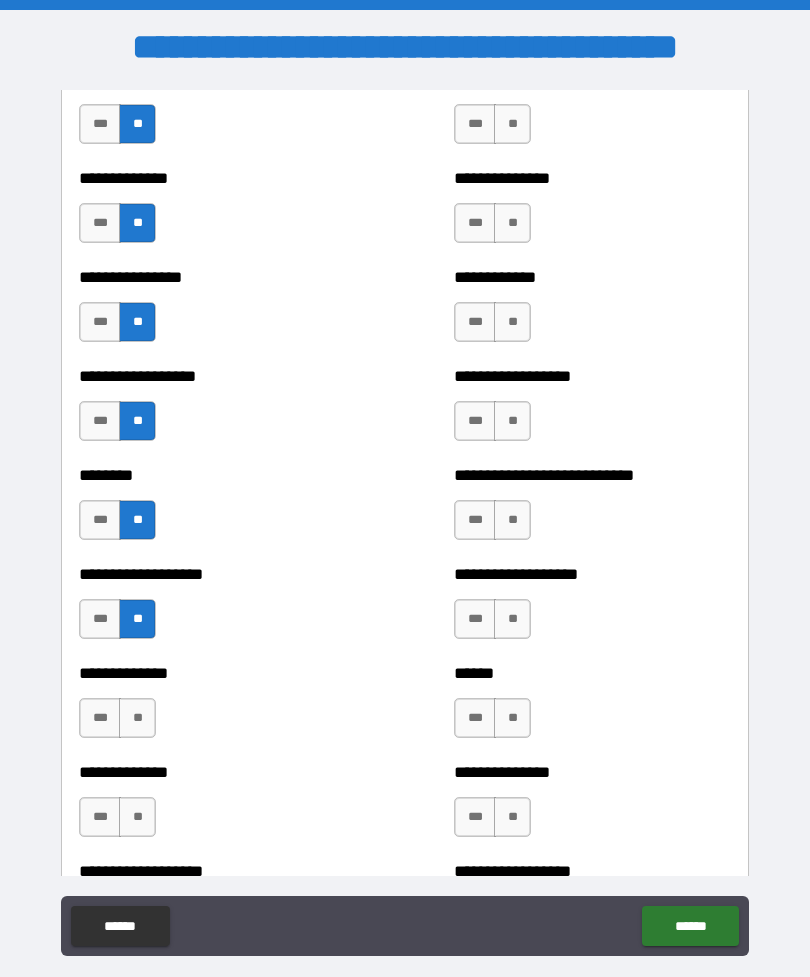 click on "**" at bounding box center [137, 718] 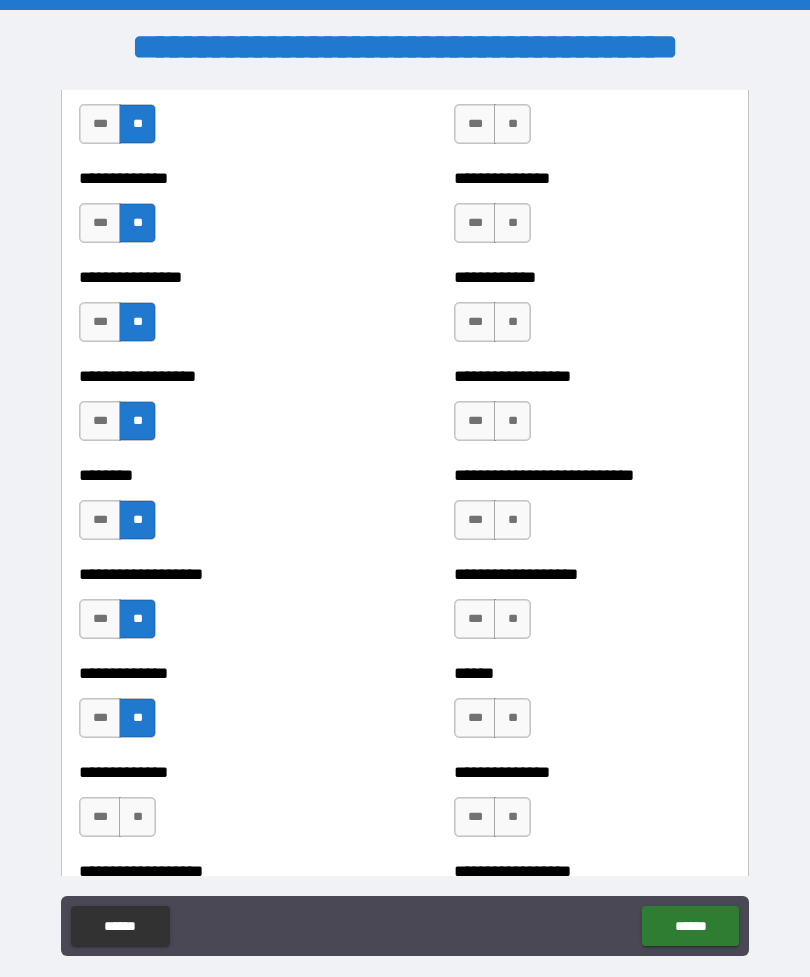 click on "**" at bounding box center (137, 817) 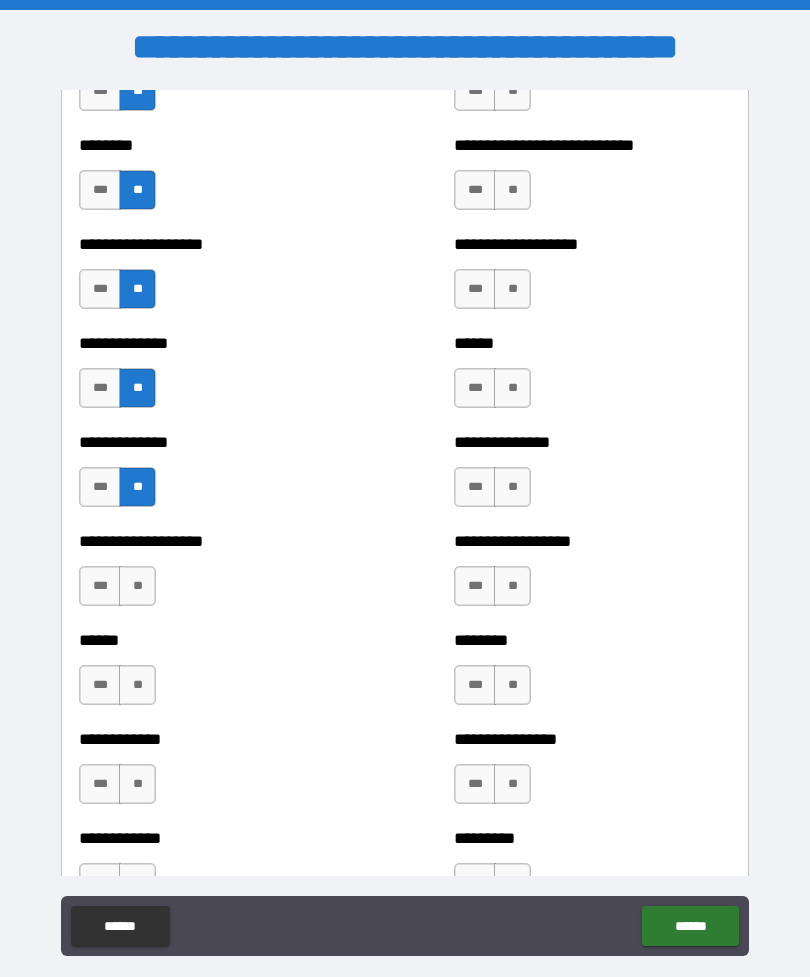 scroll, scrollTop: 4612, scrollLeft: 0, axis: vertical 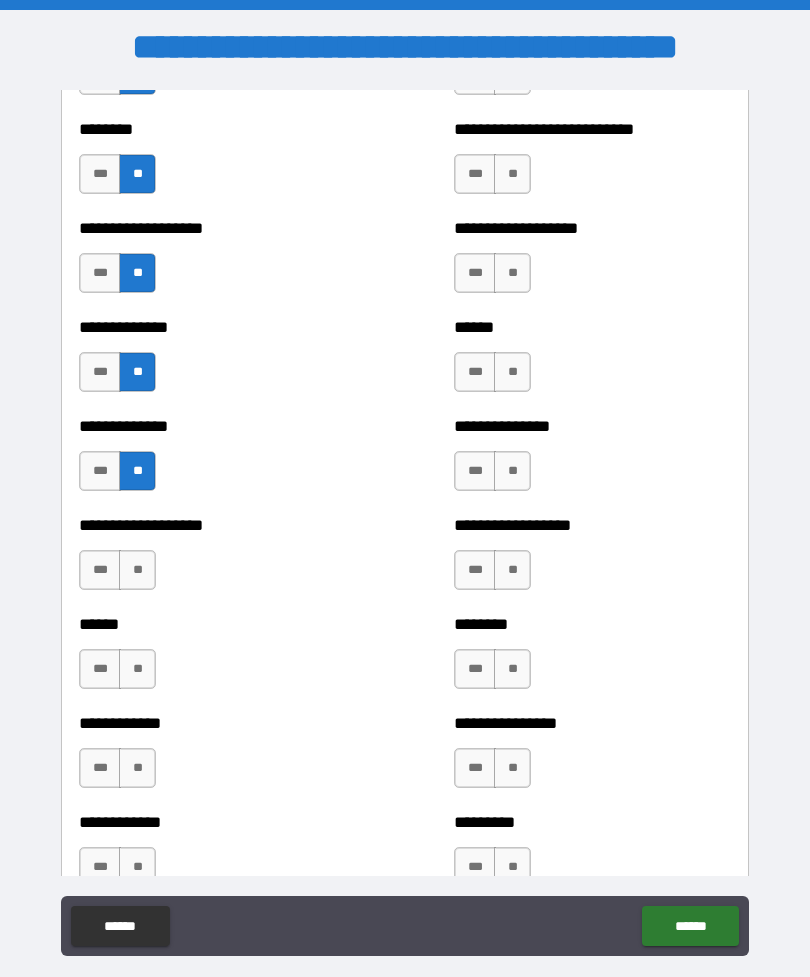 click on "**" at bounding box center (137, 570) 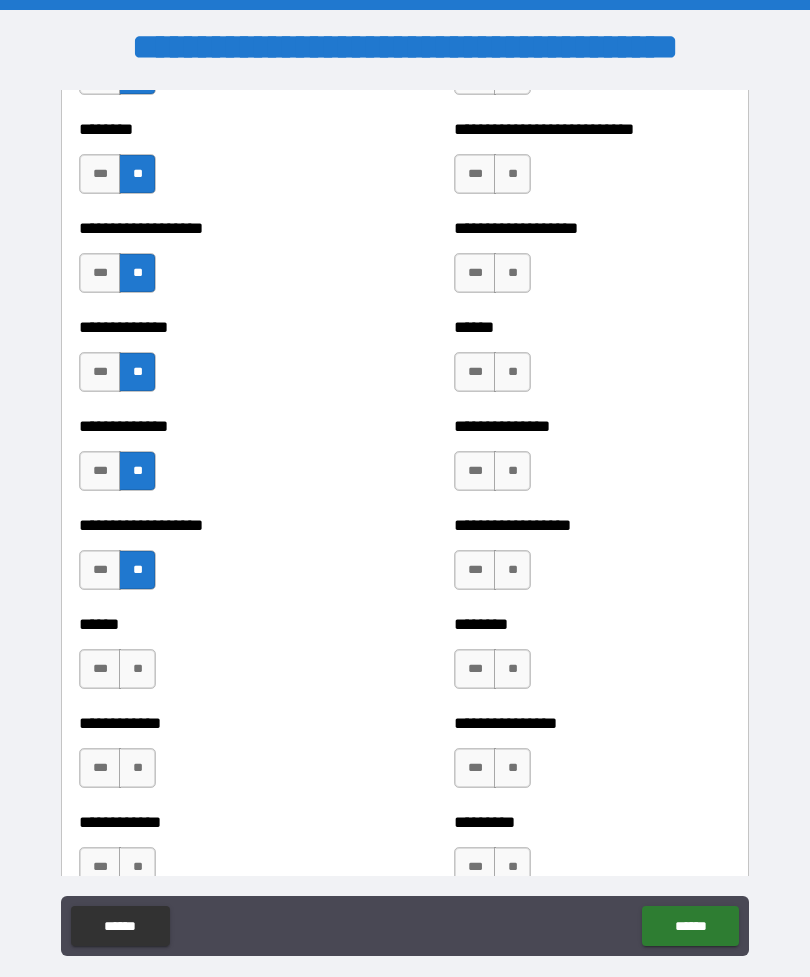 click on "**" at bounding box center [137, 669] 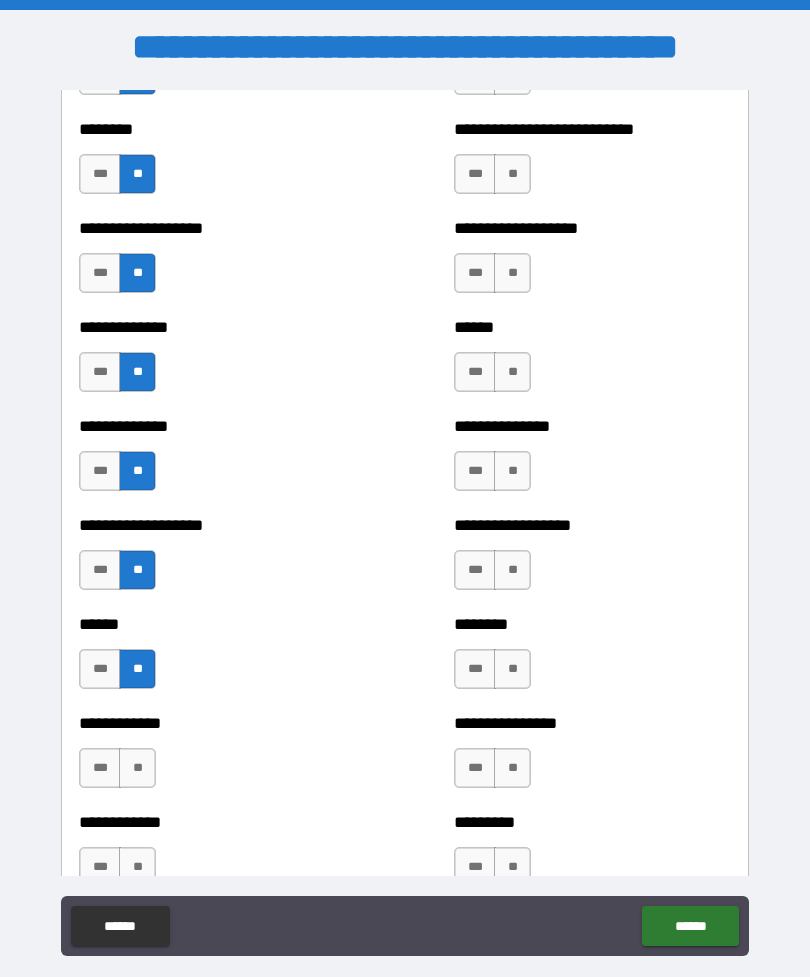 click on "**" at bounding box center [137, 768] 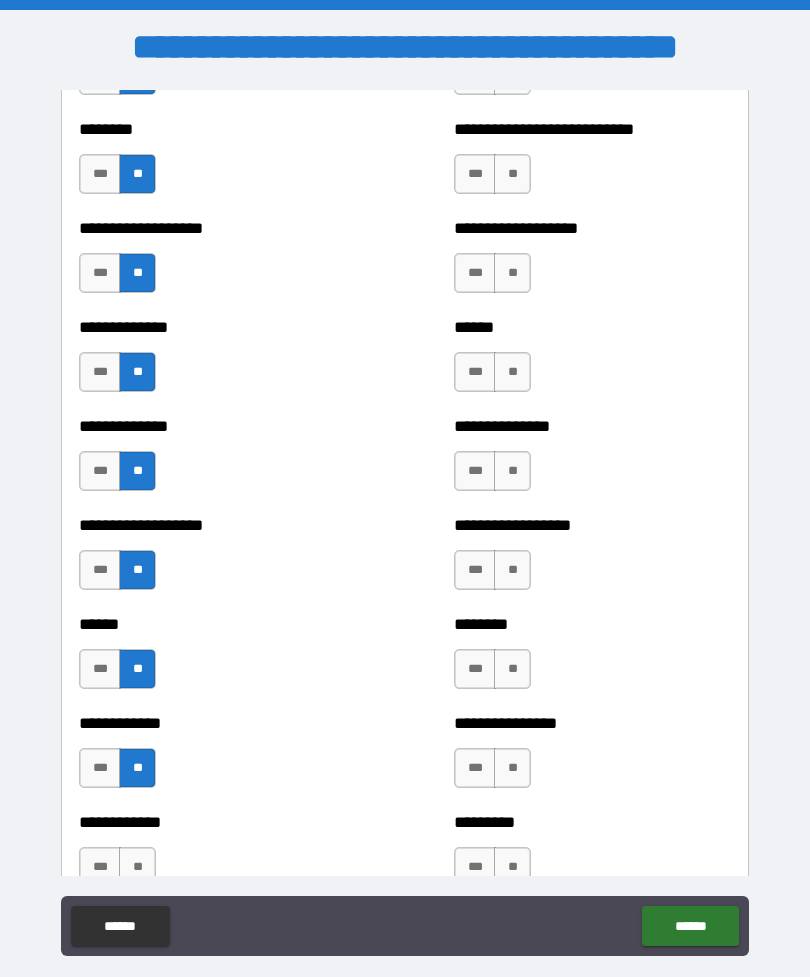 click on "**" at bounding box center [137, 867] 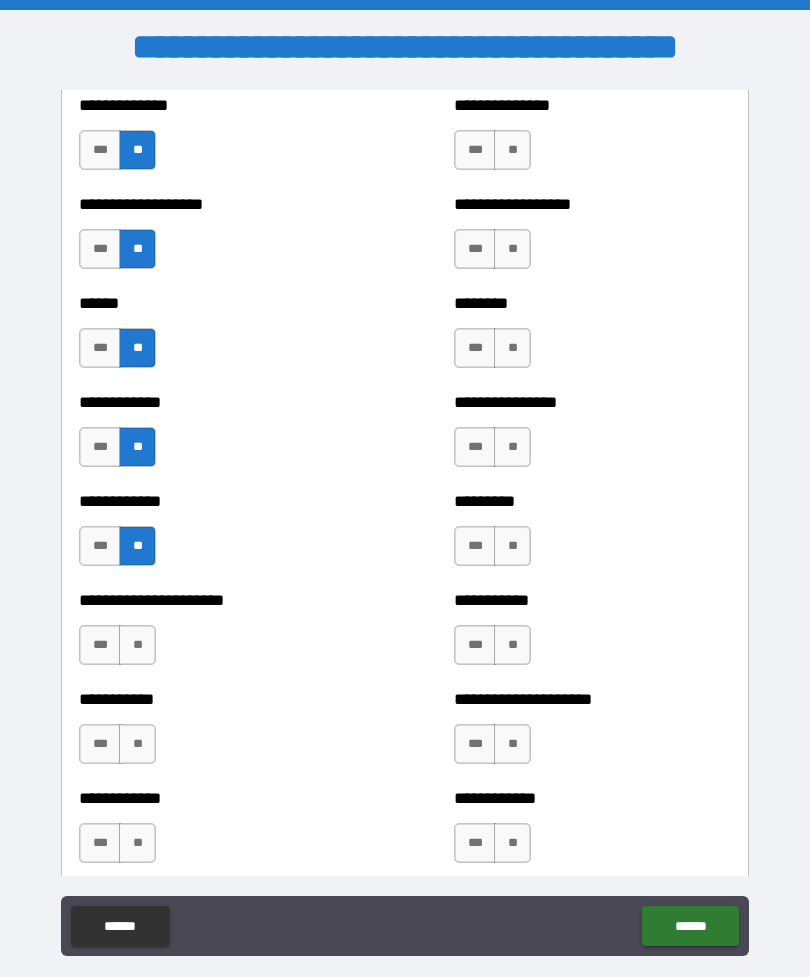 scroll, scrollTop: 4932, scrollLeft: 0, axis: vertical 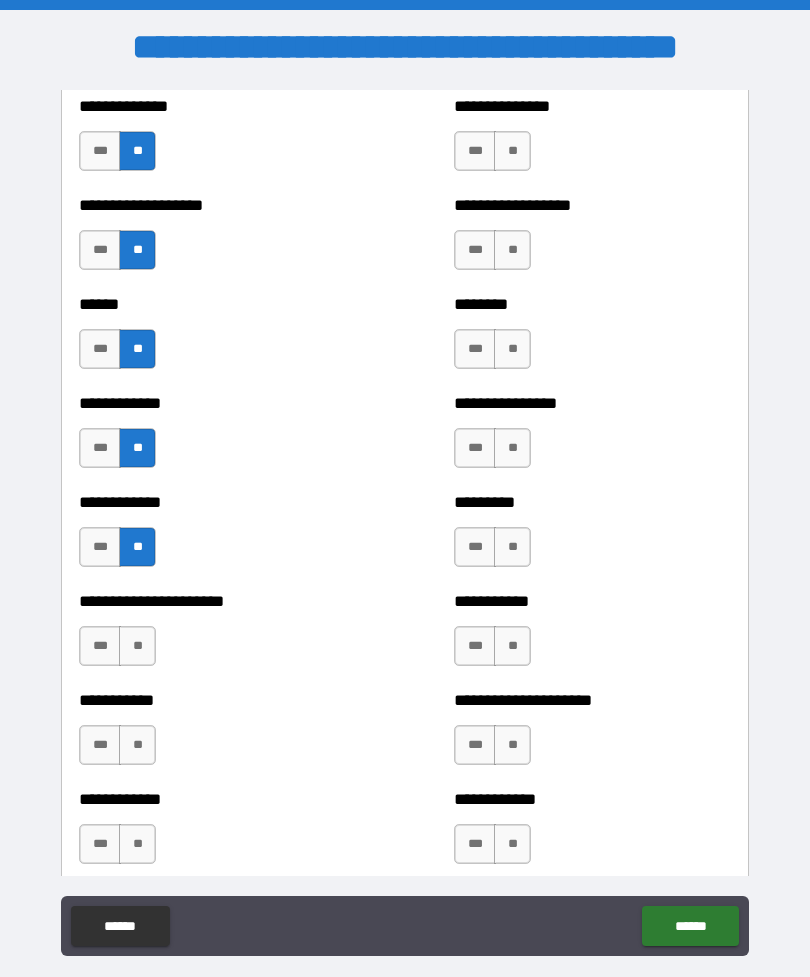 click on "**" at bounding box center [137, 646] 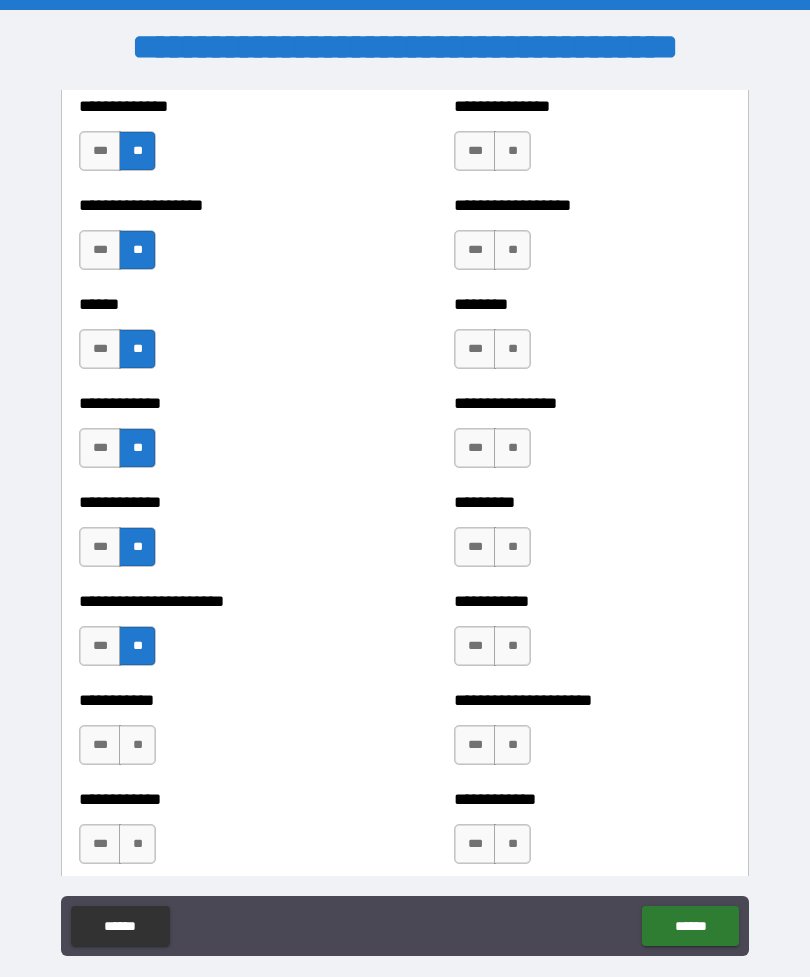 click on "**" at bounding box center (137, 745) 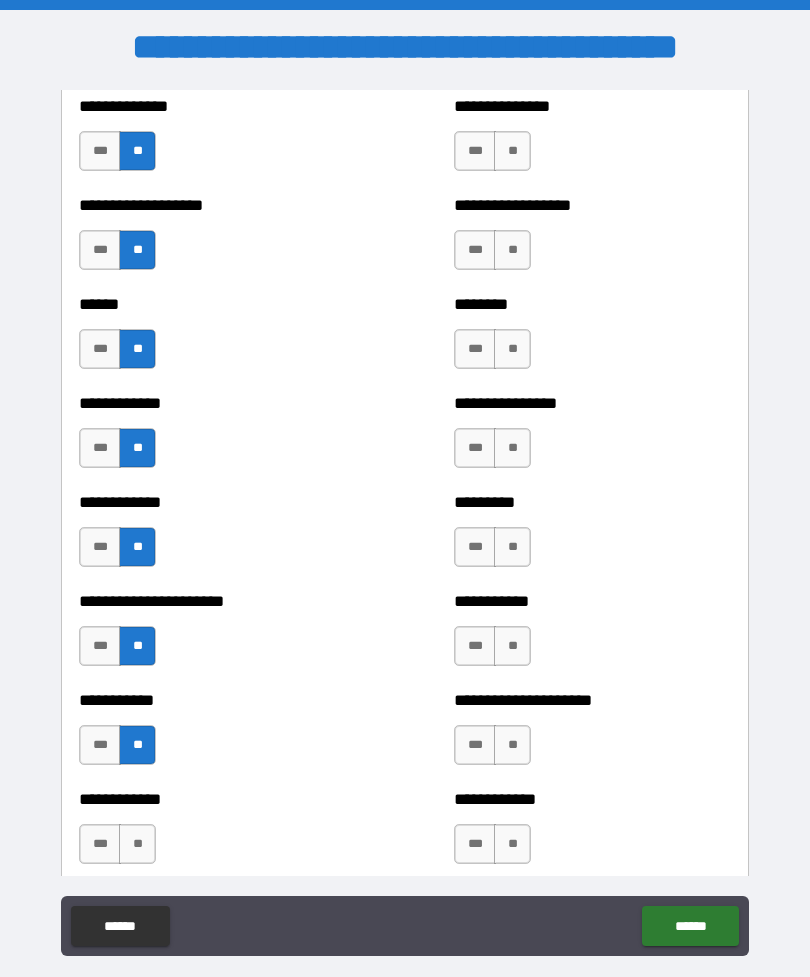 click on "**" at bounding box center [137, 844] 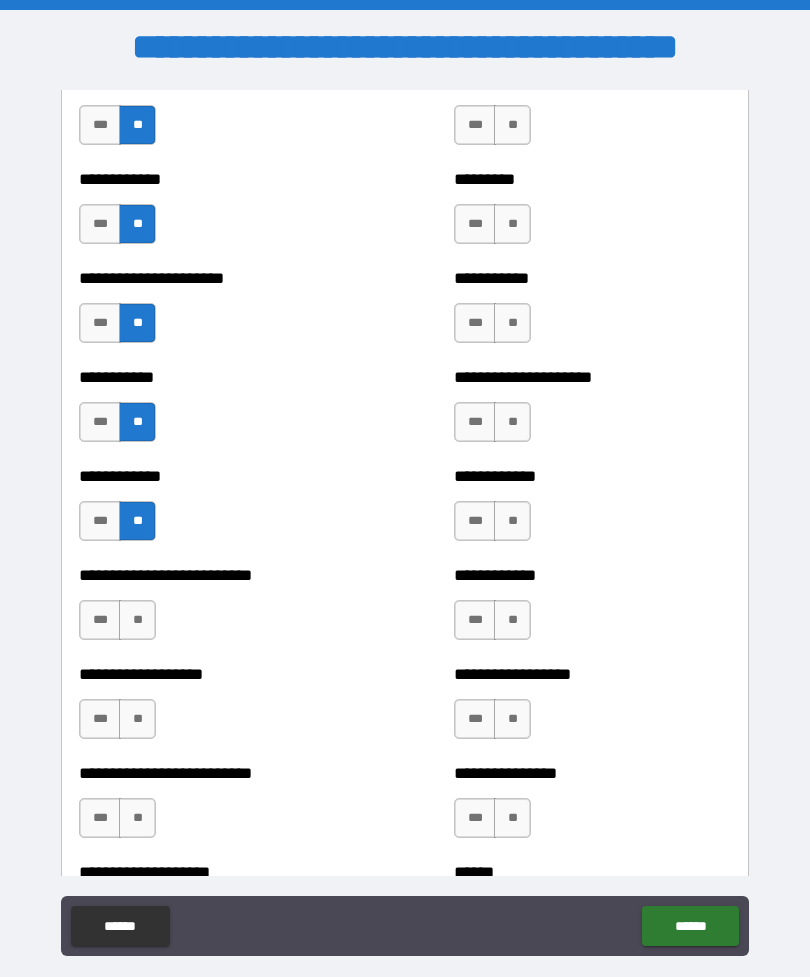 scroll, scrollTop: 5289, scrollLeft: 0, axis: vertical 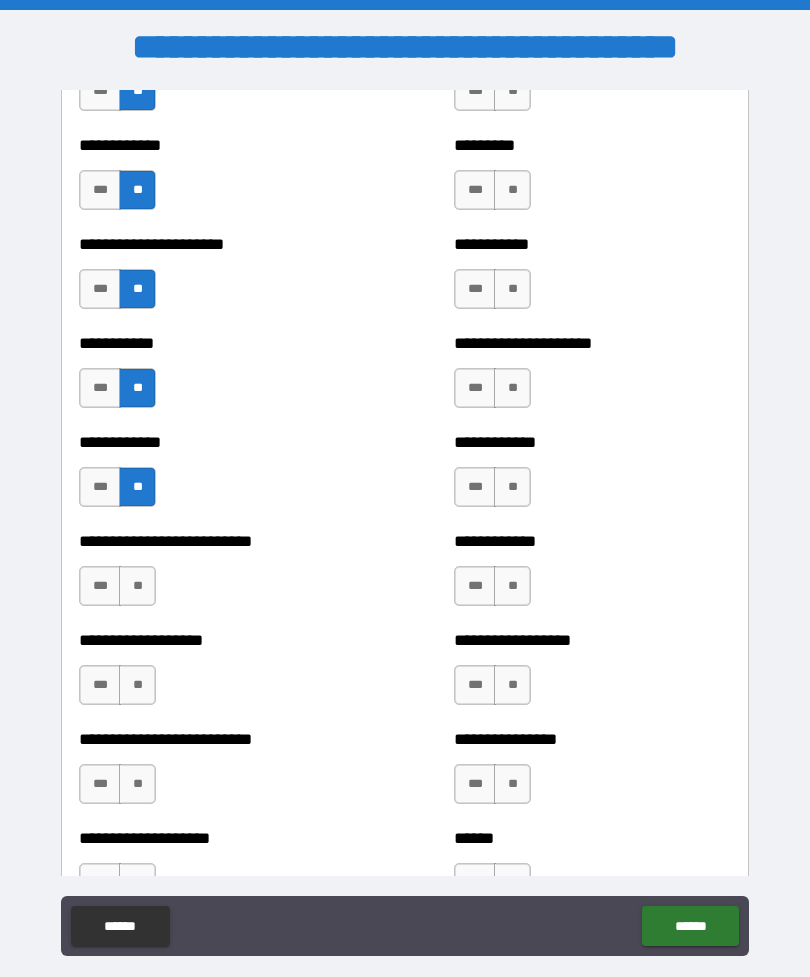 click on "**" at bounding box center (137, 586) 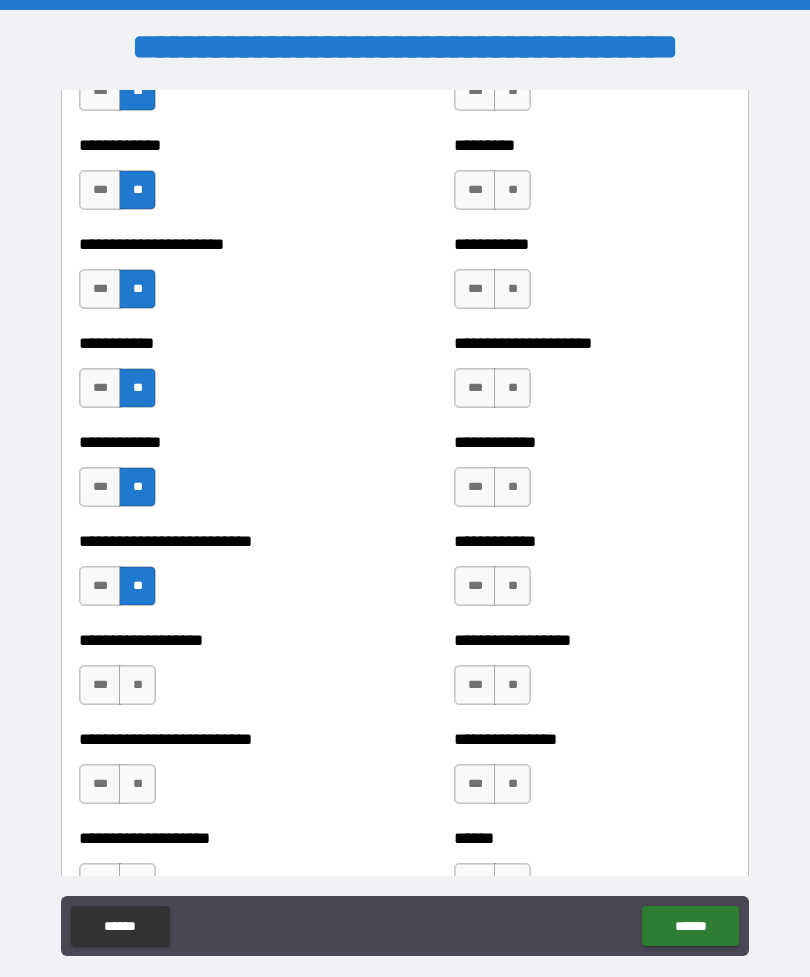 click on "**" at bounding box center (137, 685) 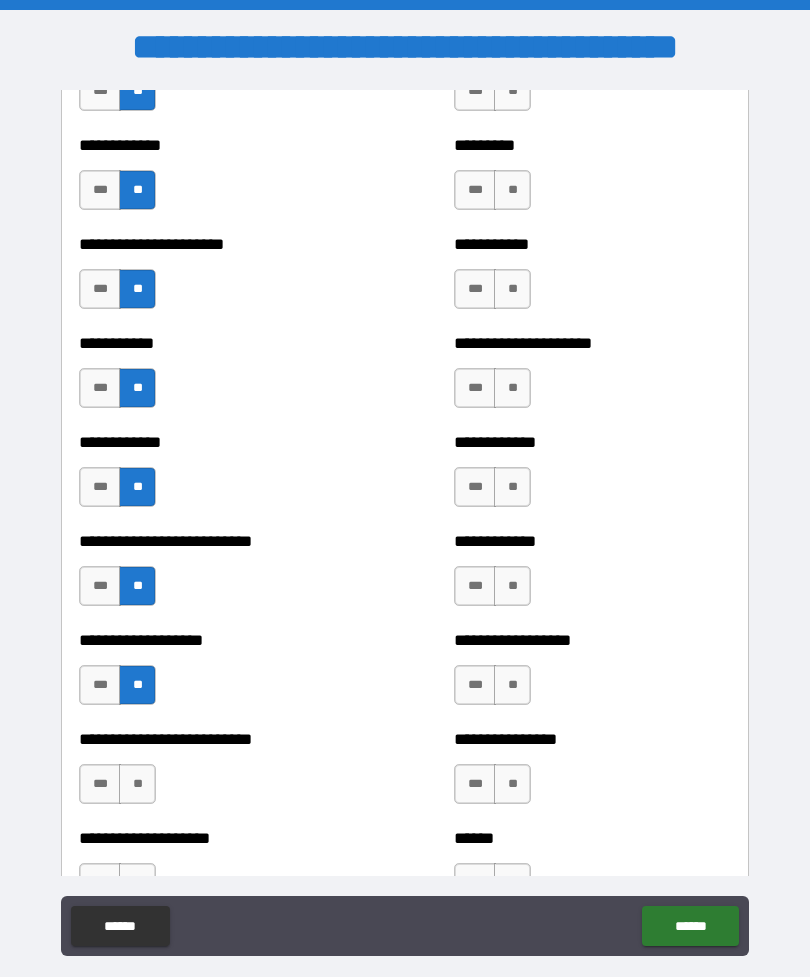 click on "**" at bounding box center [137, 784] 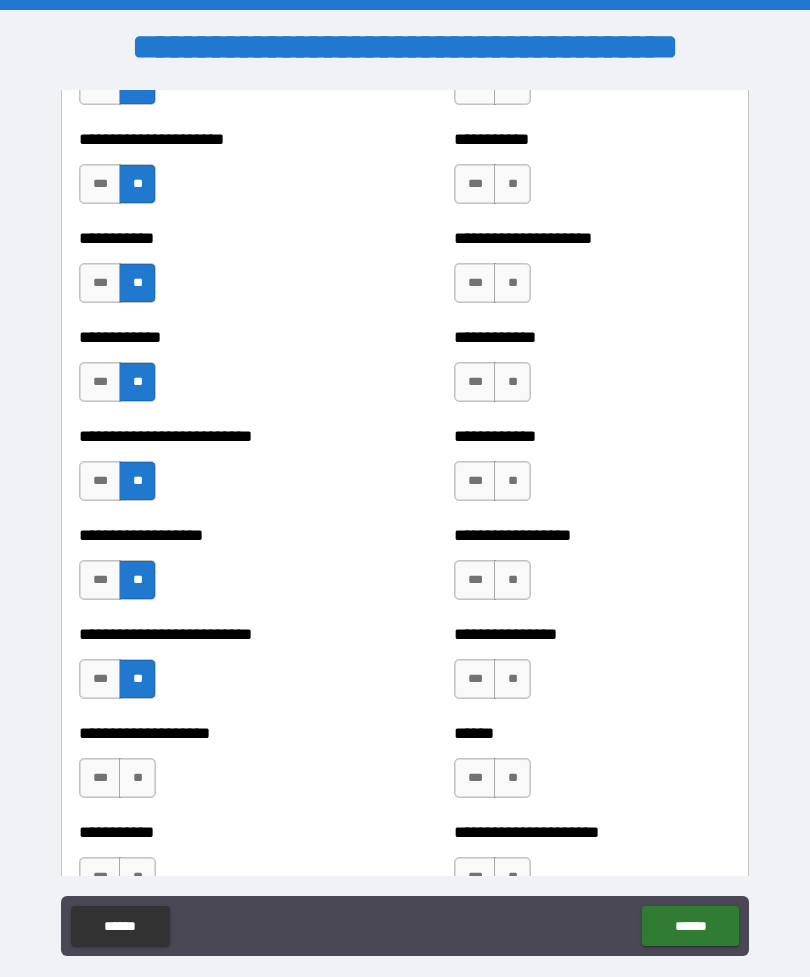 scroll, scrollTop: 5556, scrollLeft: 0, axis: vertical 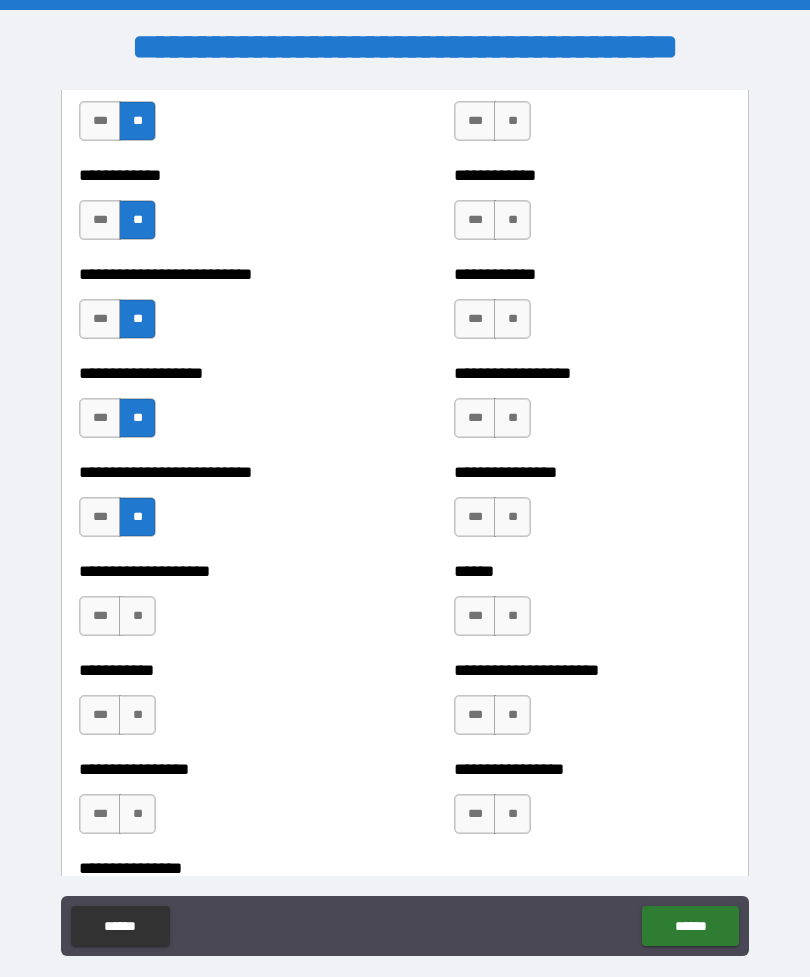 click on "**" at bounding box center [137, 616] 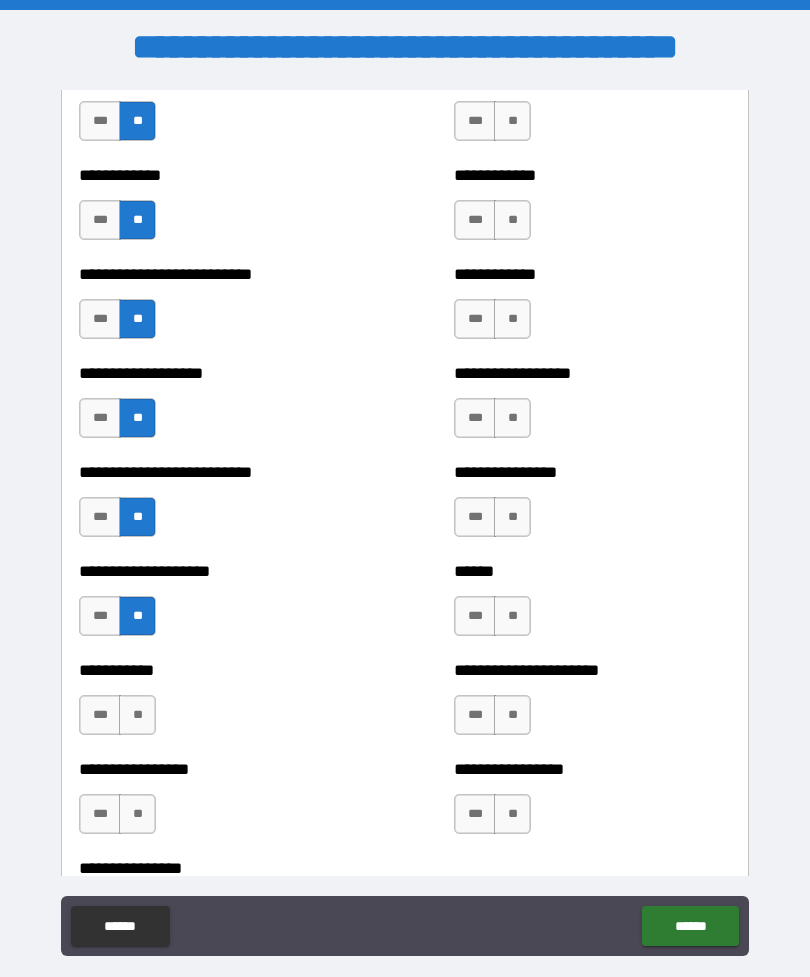 click on "**" at bounding box center [137, 715] 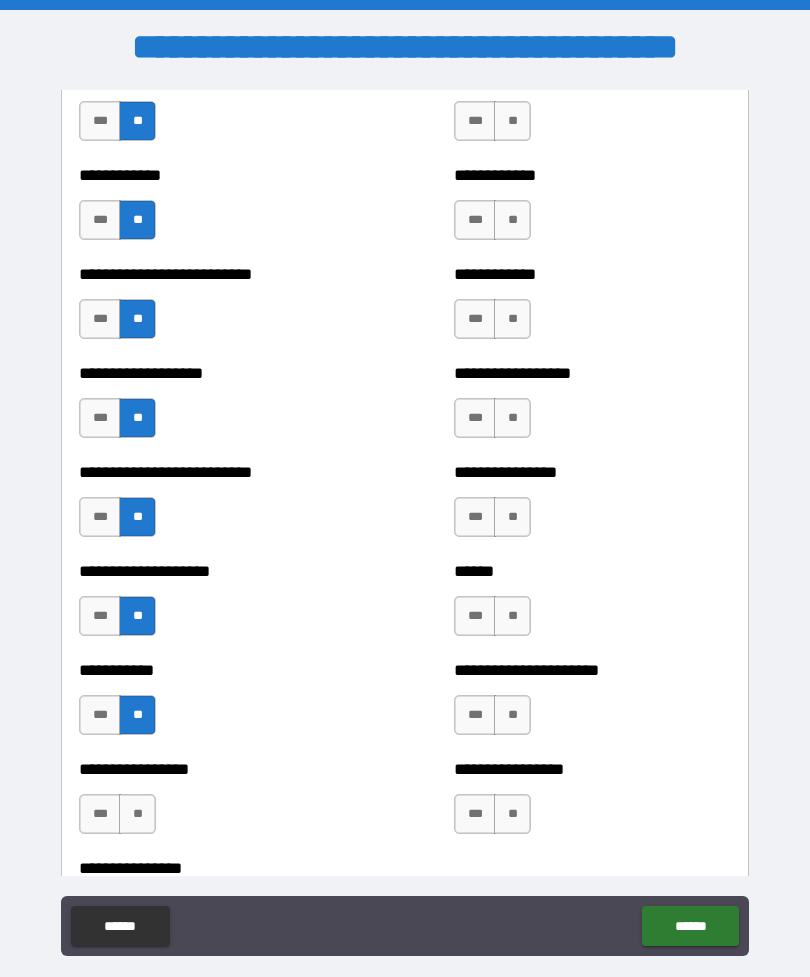 click on "**" at bounding box center [137, 814] 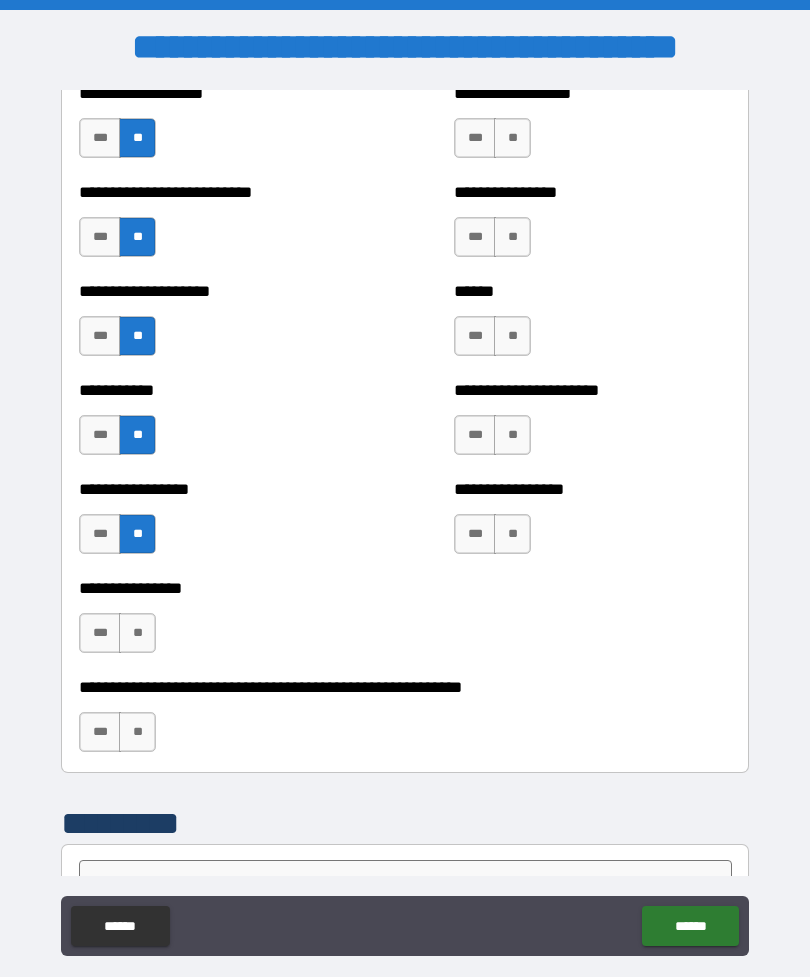 scroll, scrollTop: 5839, scrollLeft: 0, axis: vertical 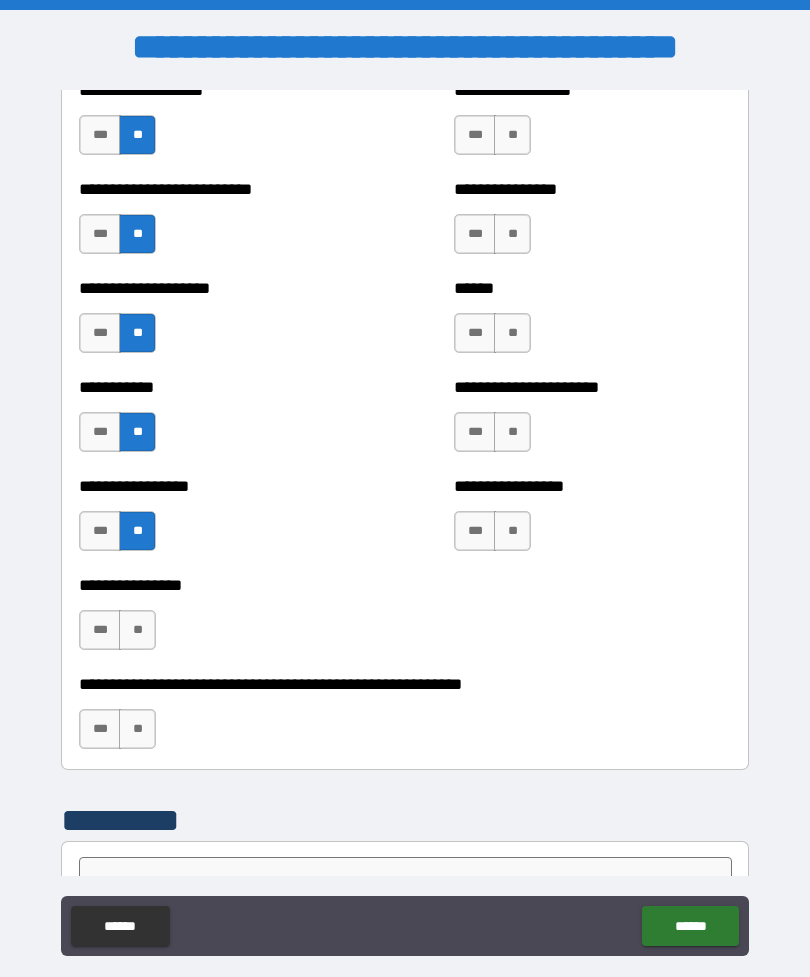 click on "**" at bounding box center (137, 630) 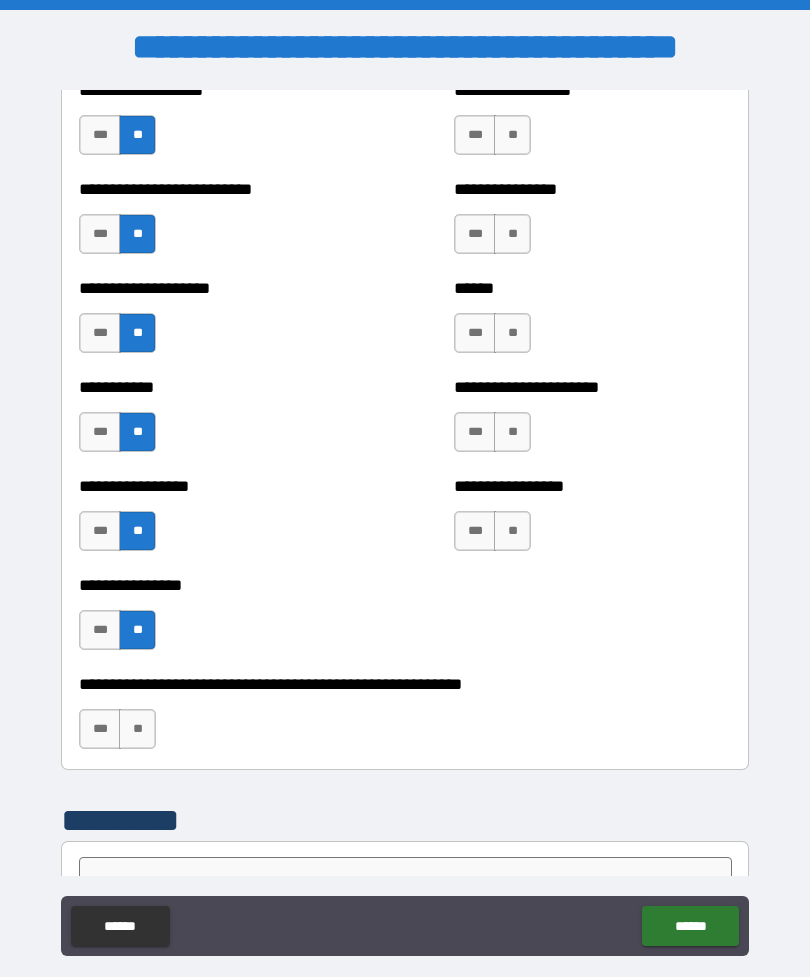 click on "**" at bounding box center [137, 729] 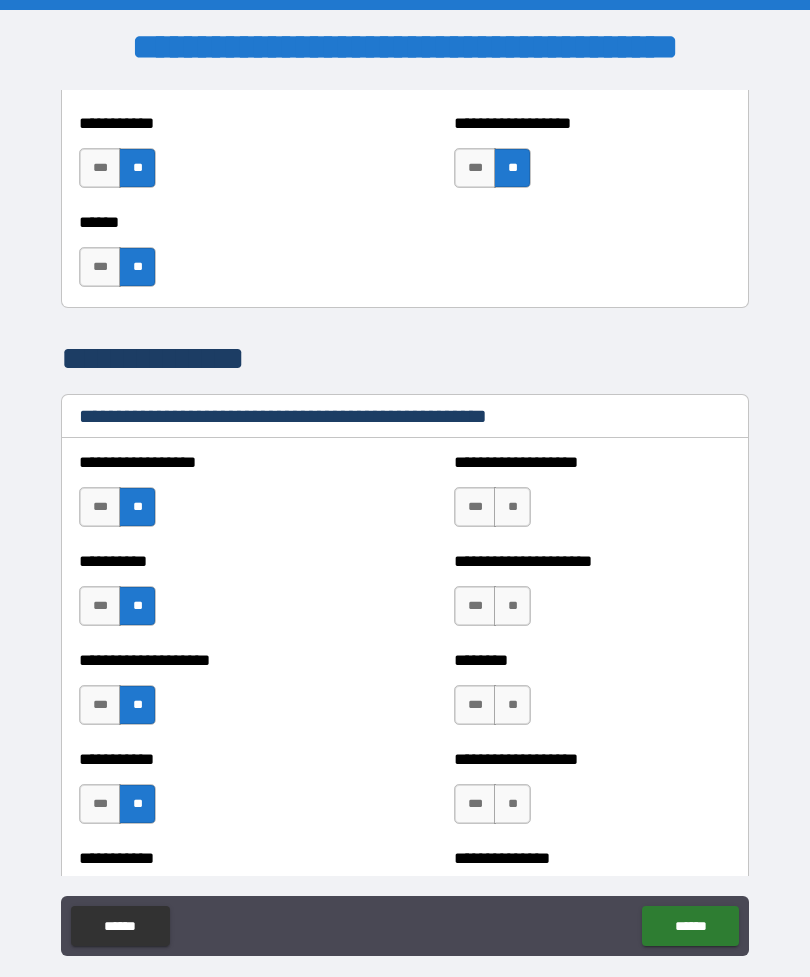 scroll, scrollTop: 2317, scrollLeft: 0, axis: vertical 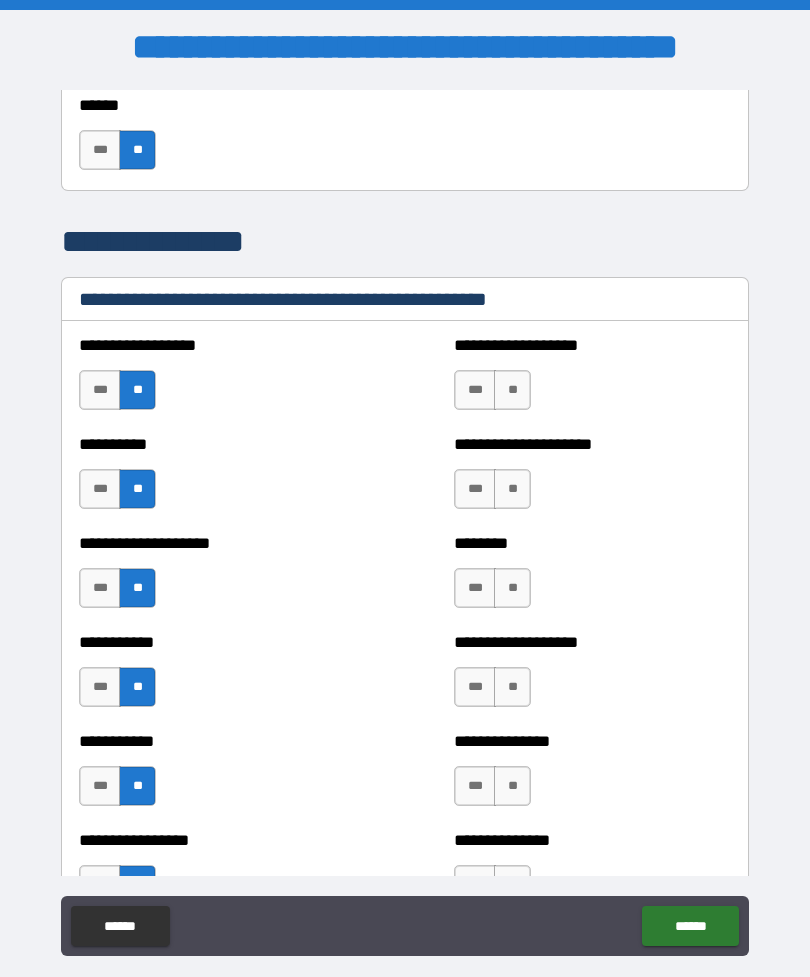 click on "**" at bounding box center [512, 390] 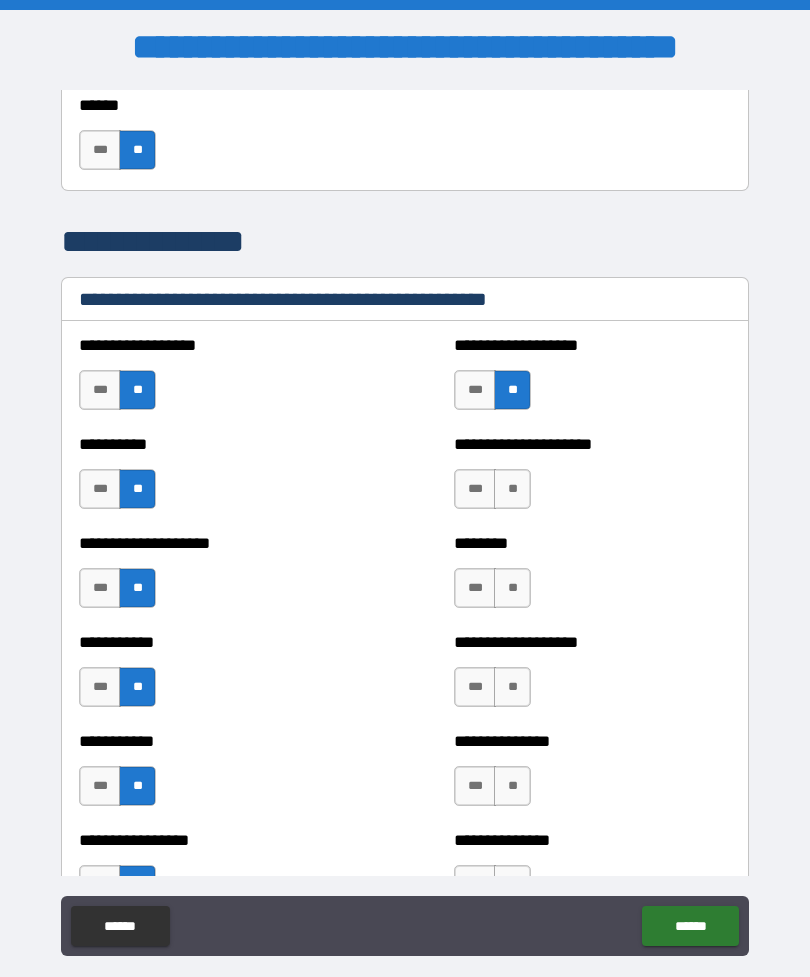 click on "**" at bounding box center [512, 489] 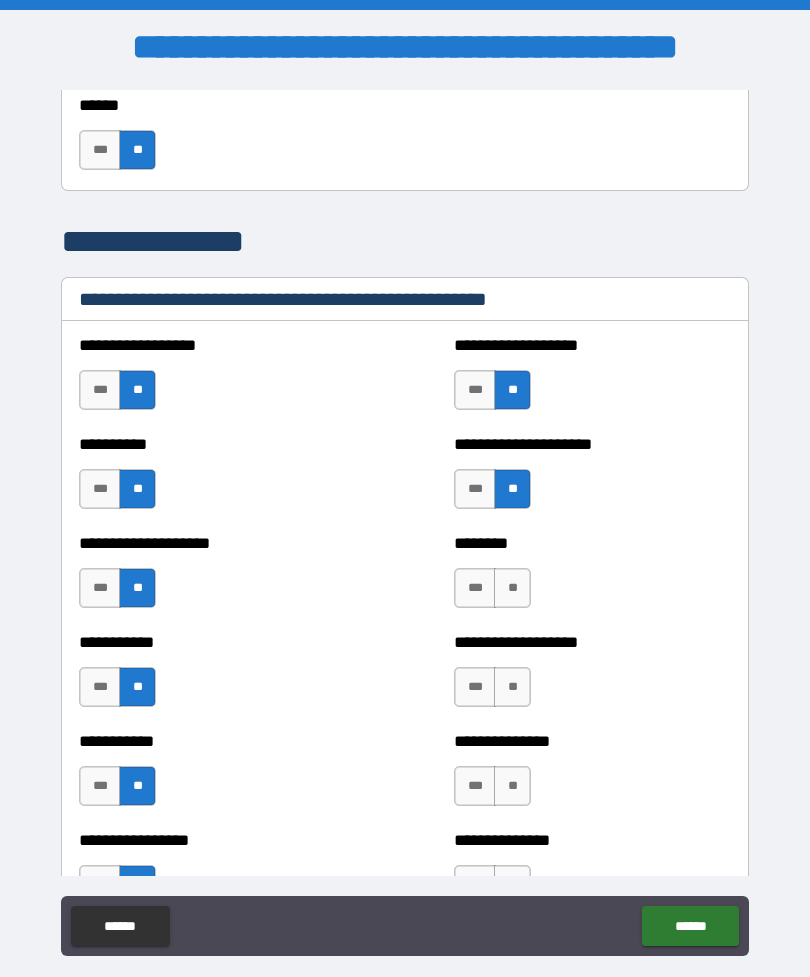 click on "**" at bounding box center (512, 588) 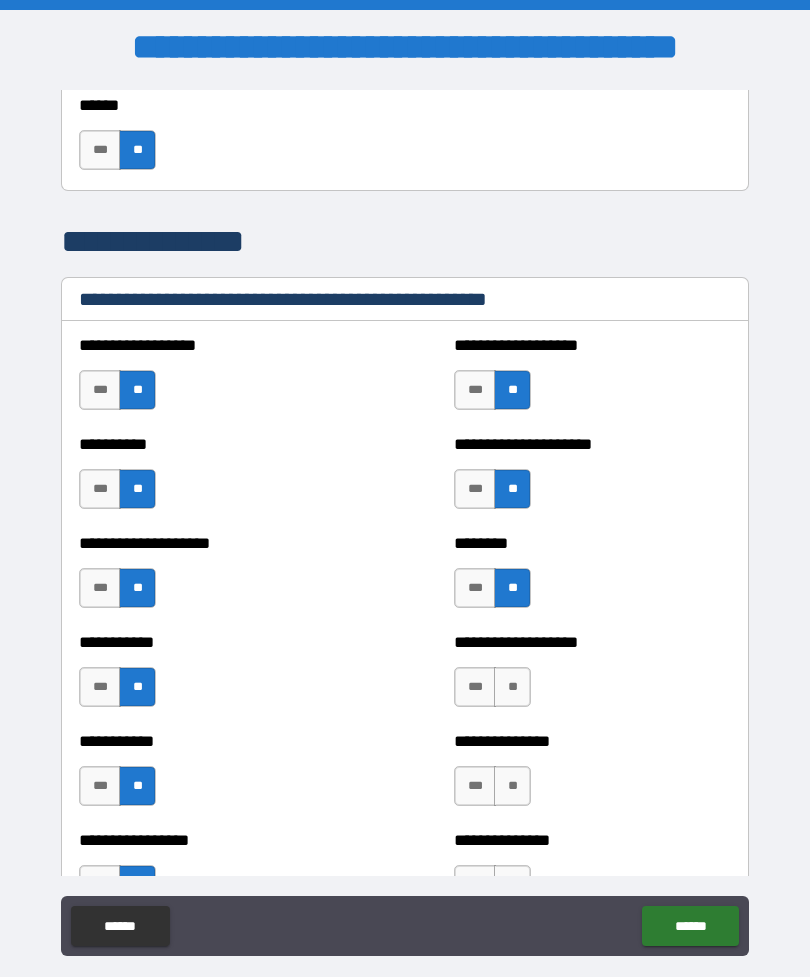 click on "**" at bounding box center (512, 687) 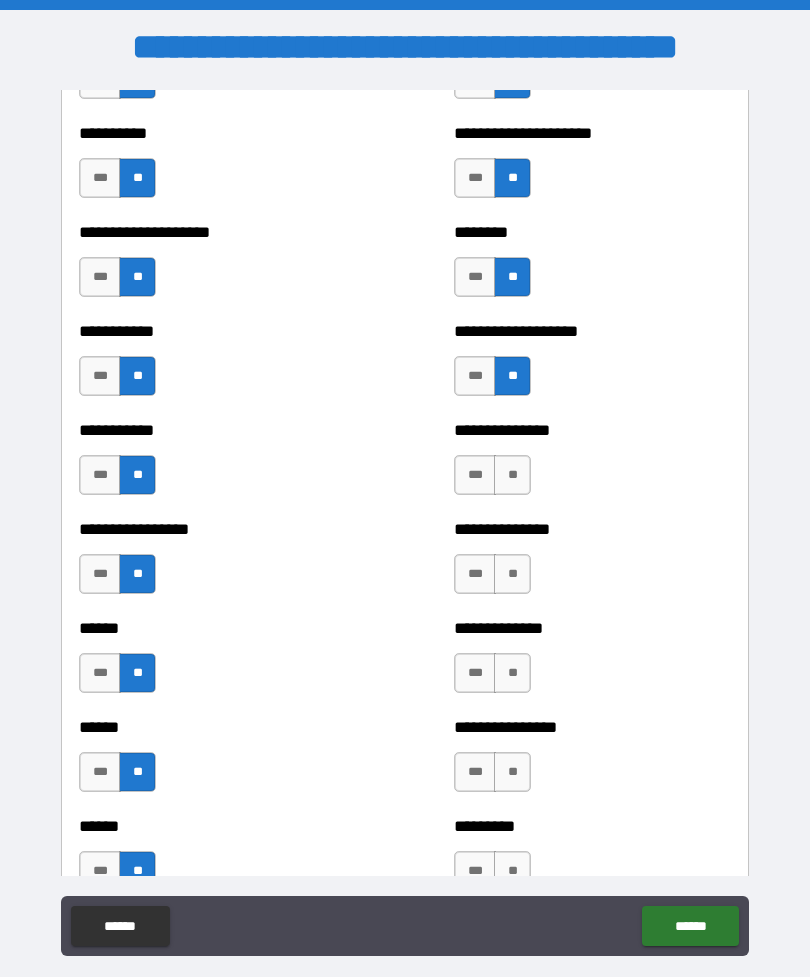 scroll, scrollTop: 2641, scrollLeft: 0, axis: vertical 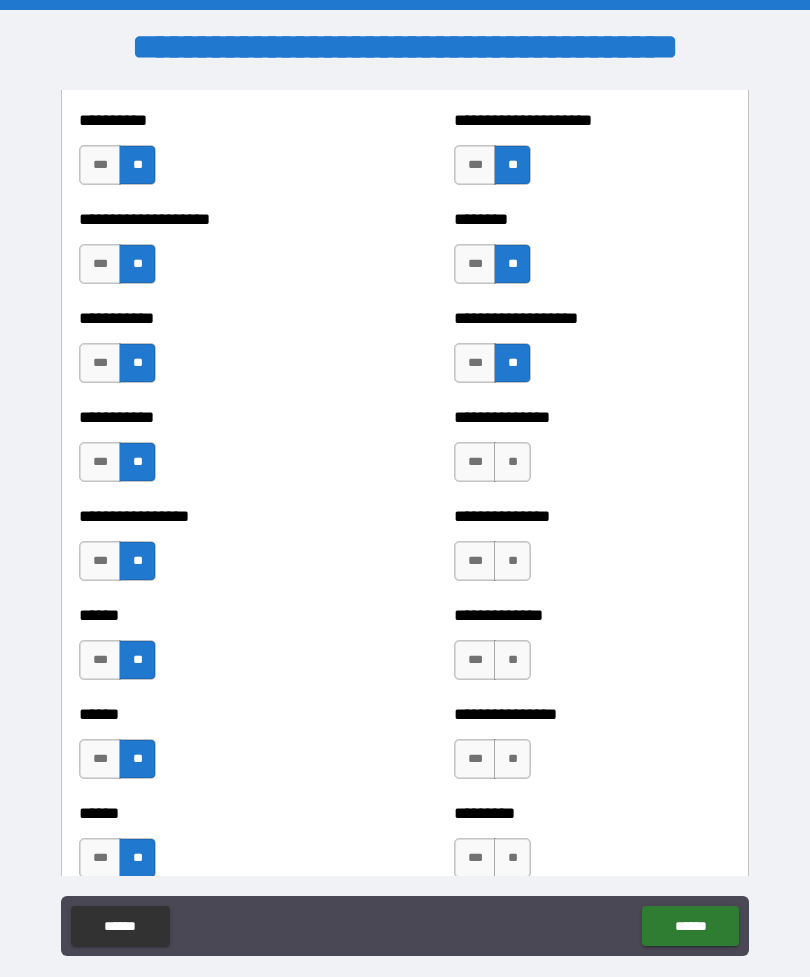 click on "**" at bounding box center (512, 462) 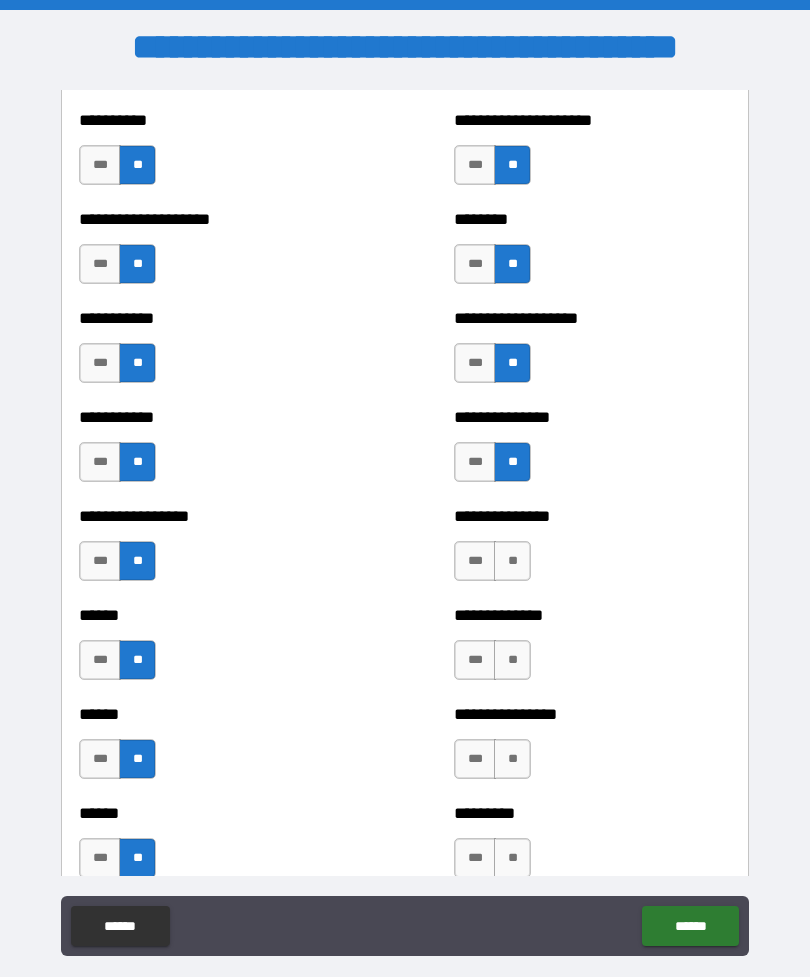 click on "**" at bounding box center (512, 561) 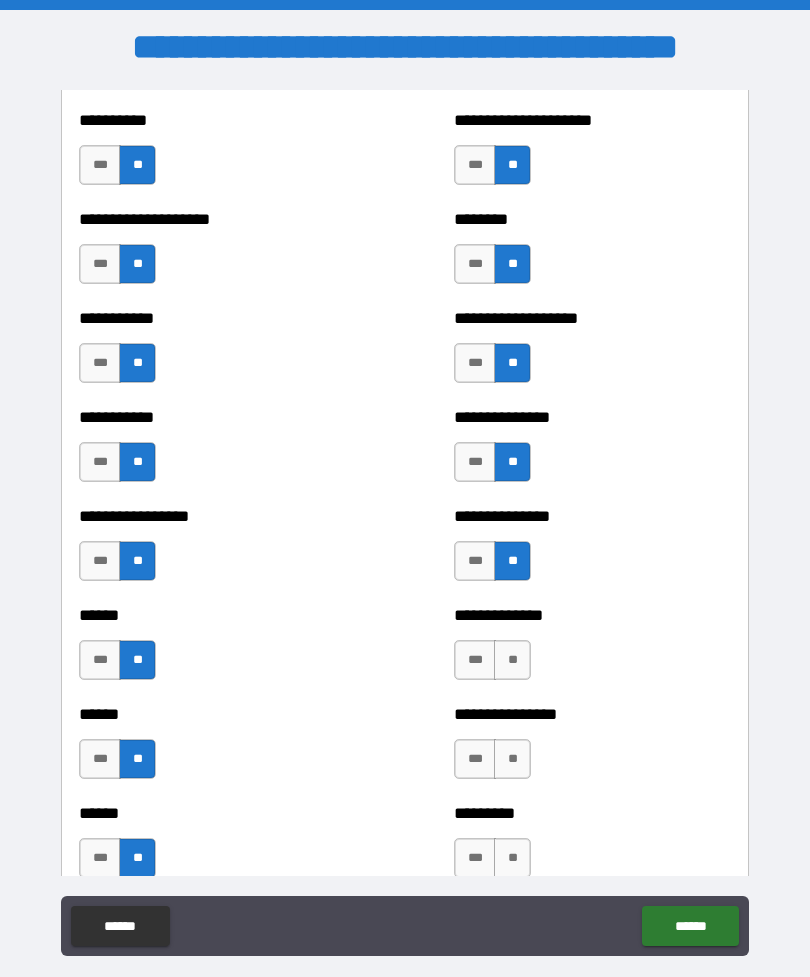 click on "**" at bounding box center [512, 660] 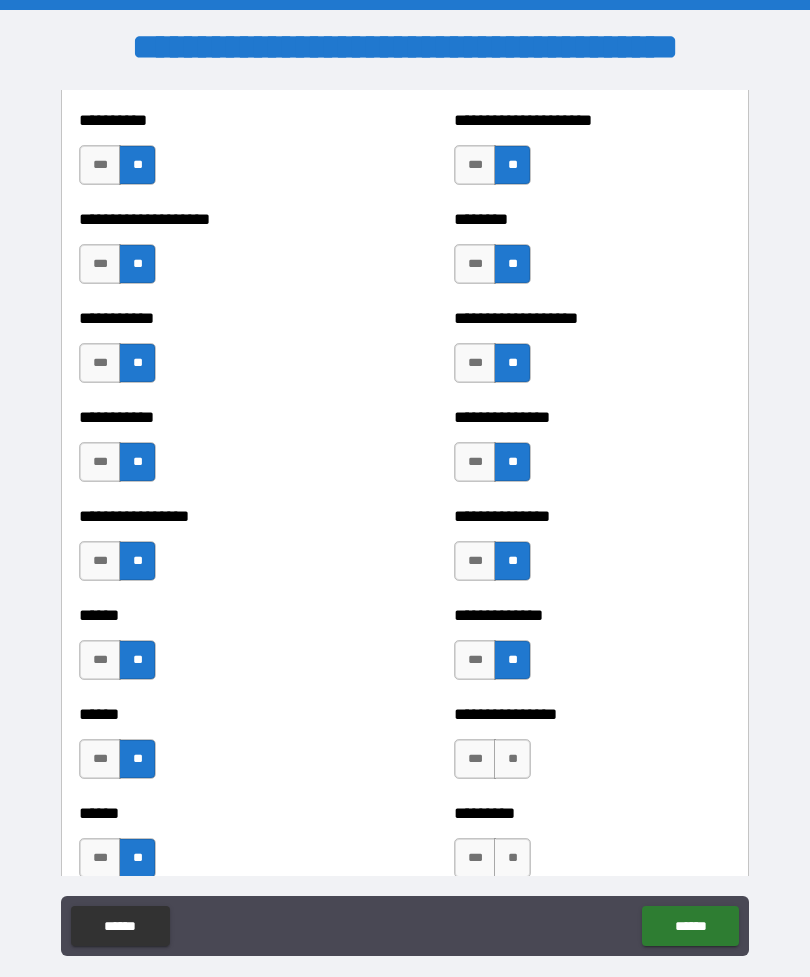 click on "**" at bounding box center [512, 759] 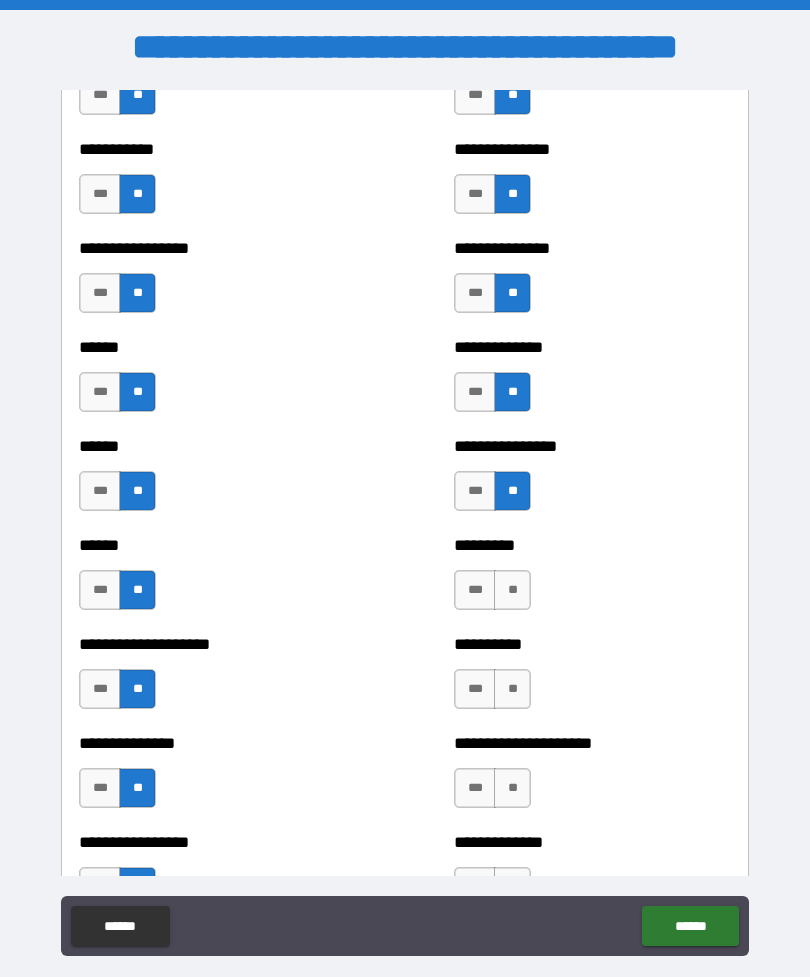 scroll, scrollTop: 2905, scrollLeft: 0, axis: vertical 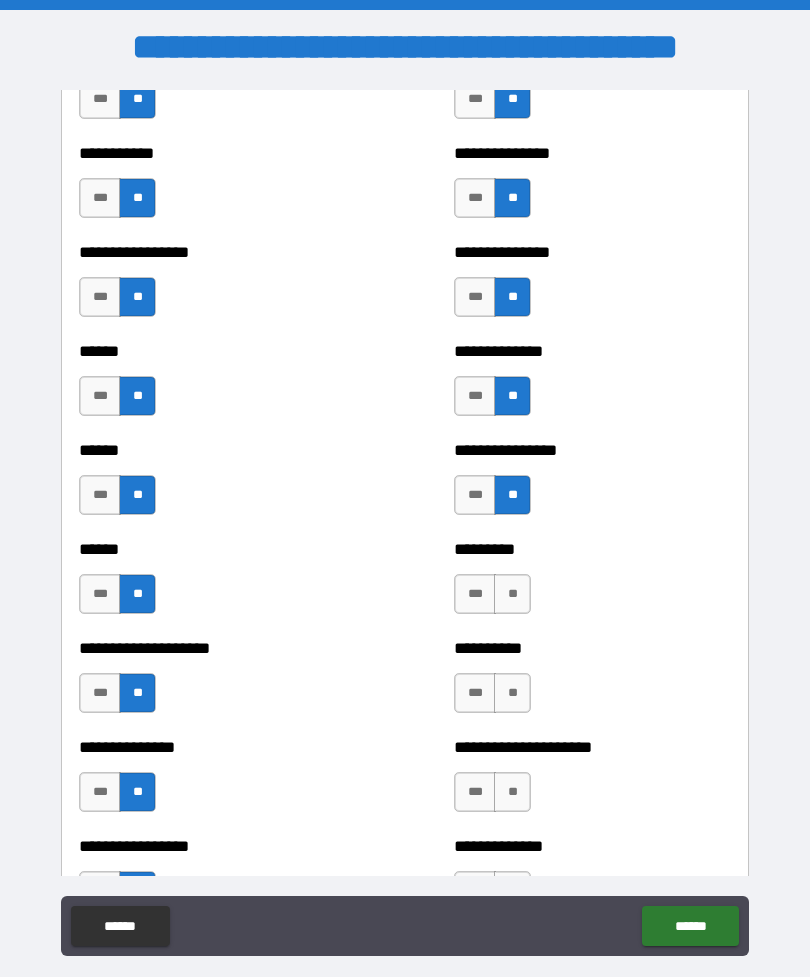 click on "**" at bounding box center [512, 594] 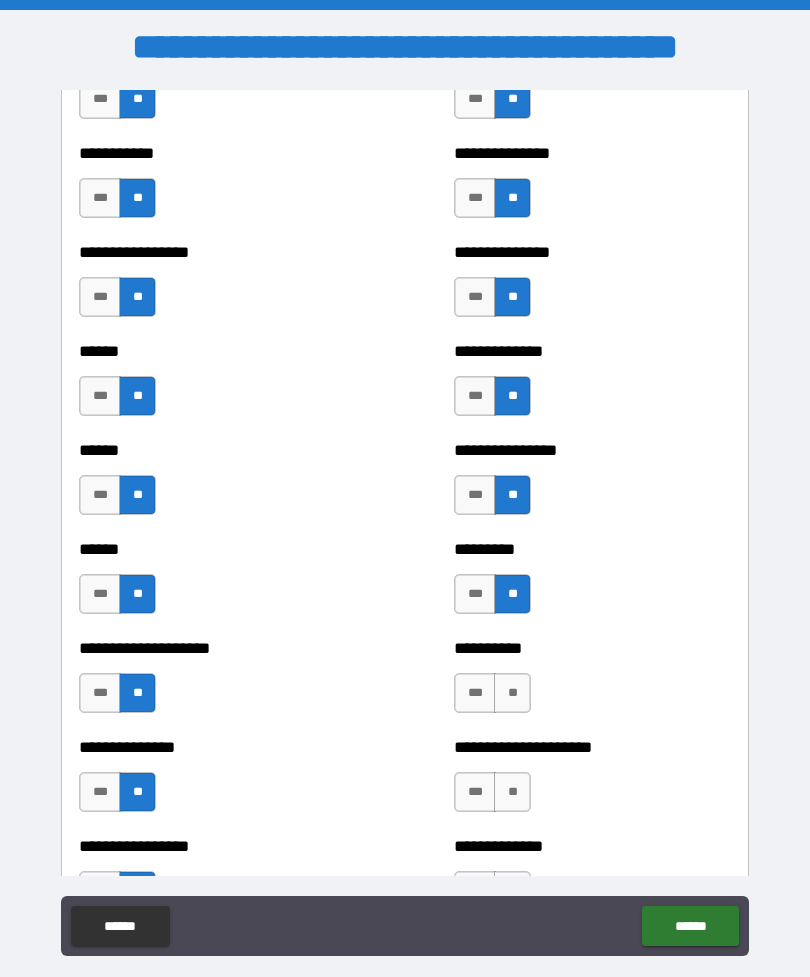 click on "**" at bounding box center [512, 693] 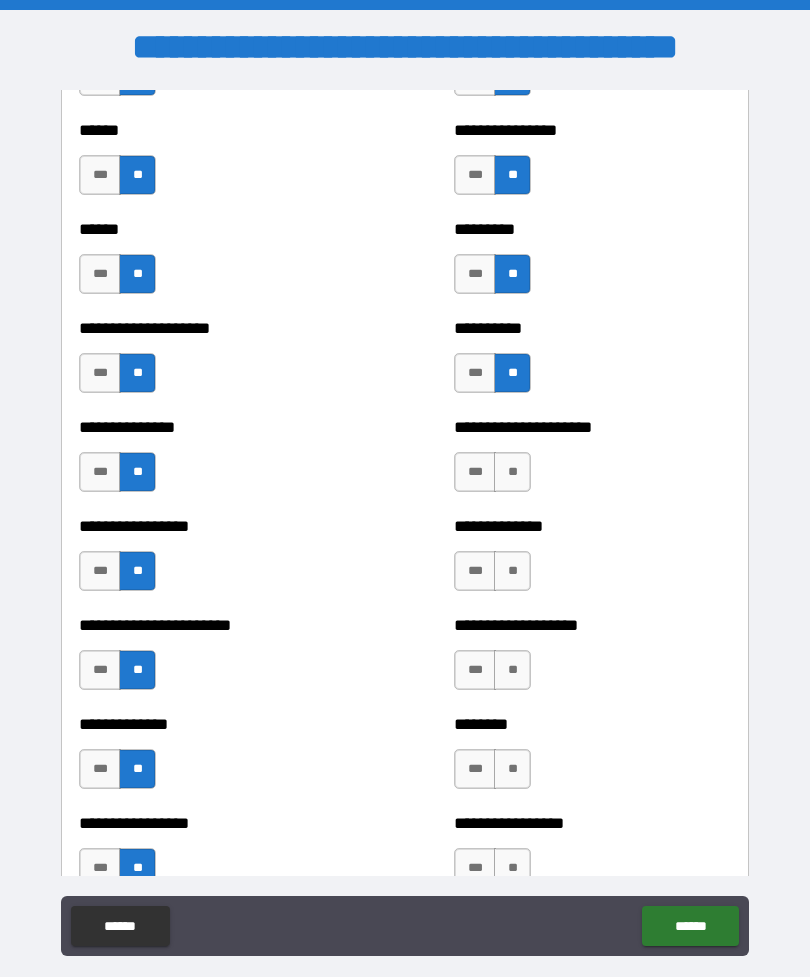 scroll, scrollTop: 3233, scrollLeft: 0, axis: vertical 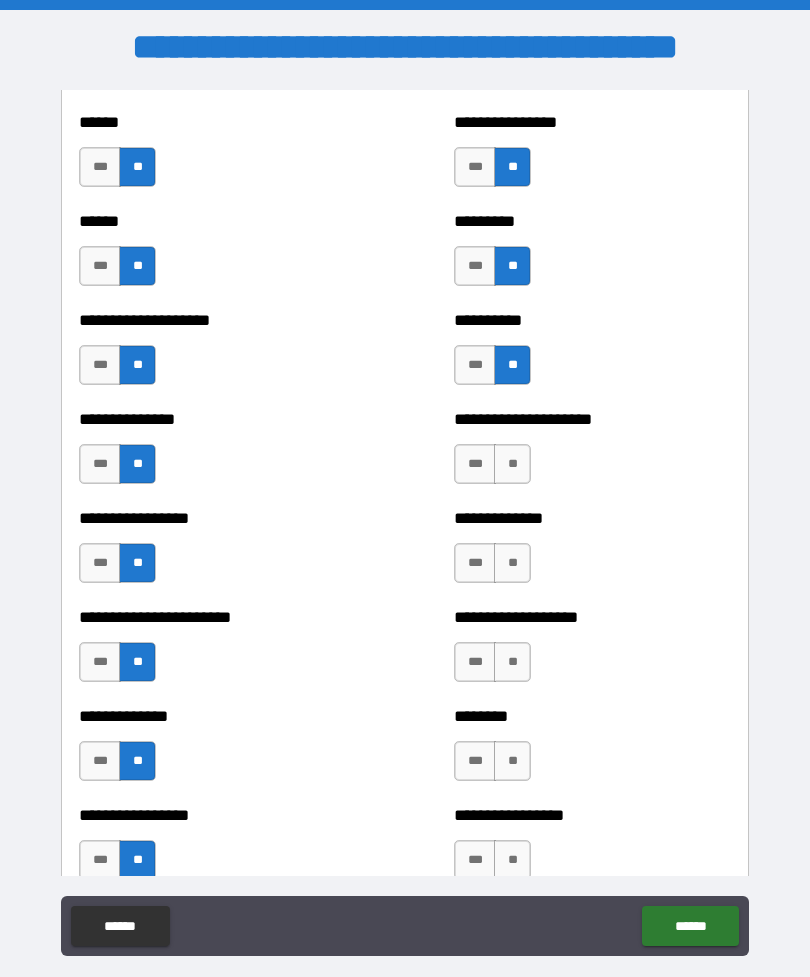 click on "**" at bounding box center [512, 464] 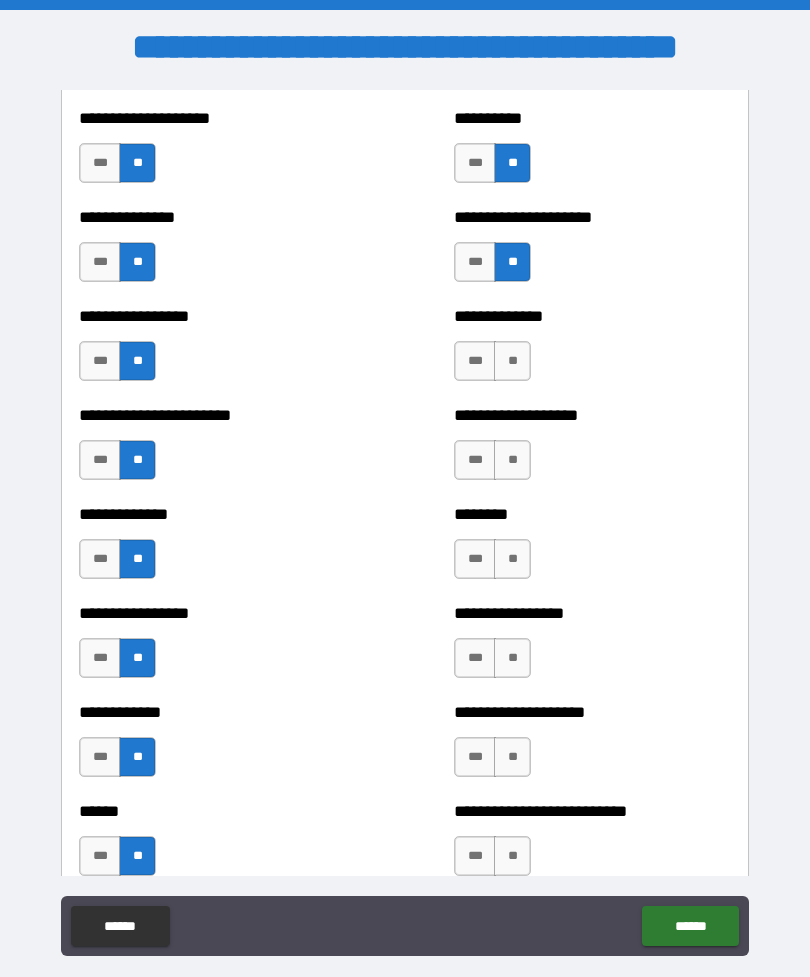 scroll, scrollTop: 3431, scrollLeft: 0, axis: vertical 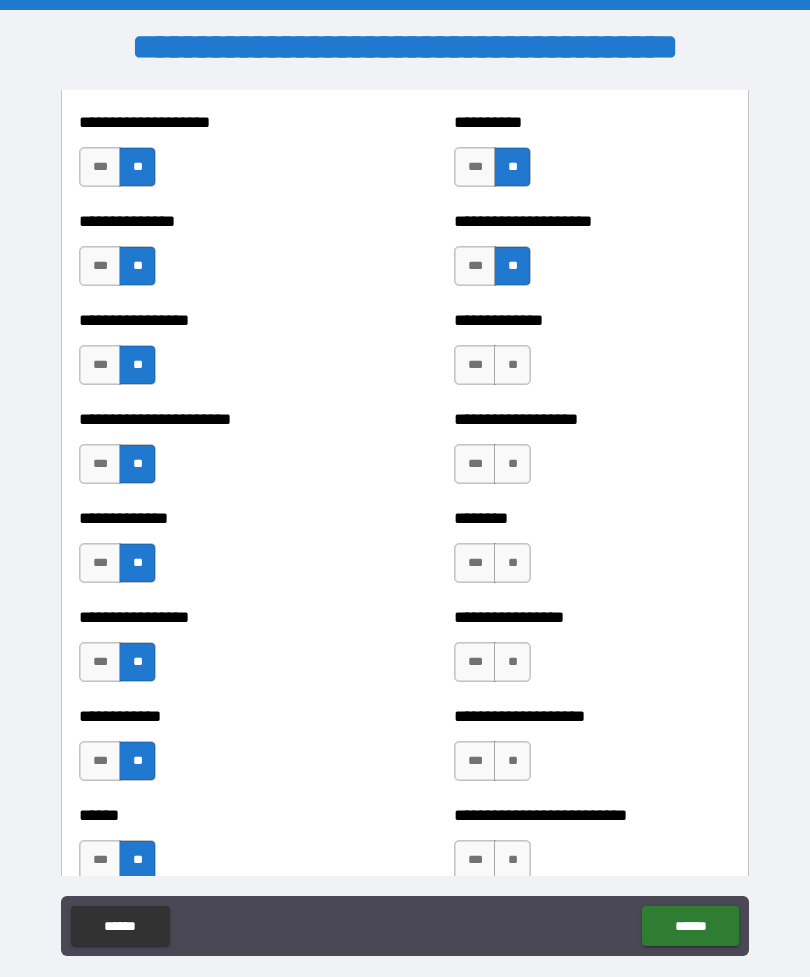 click on "**" at bounding box center (512, 365) 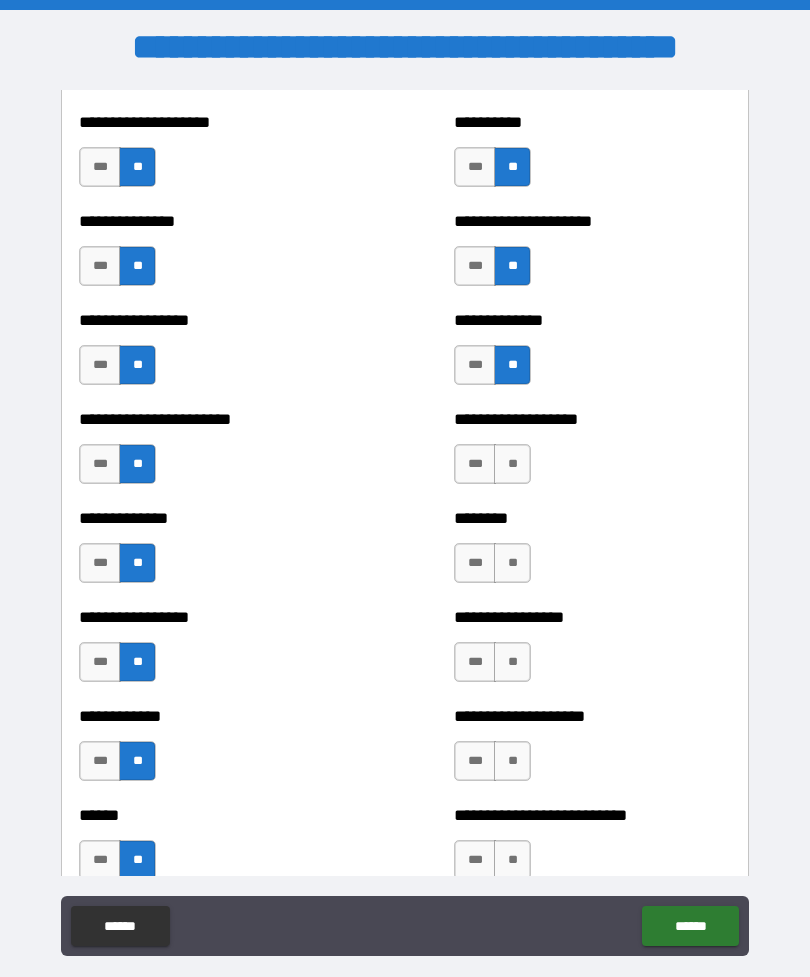 click on "**" at bounding box center [512, 464] 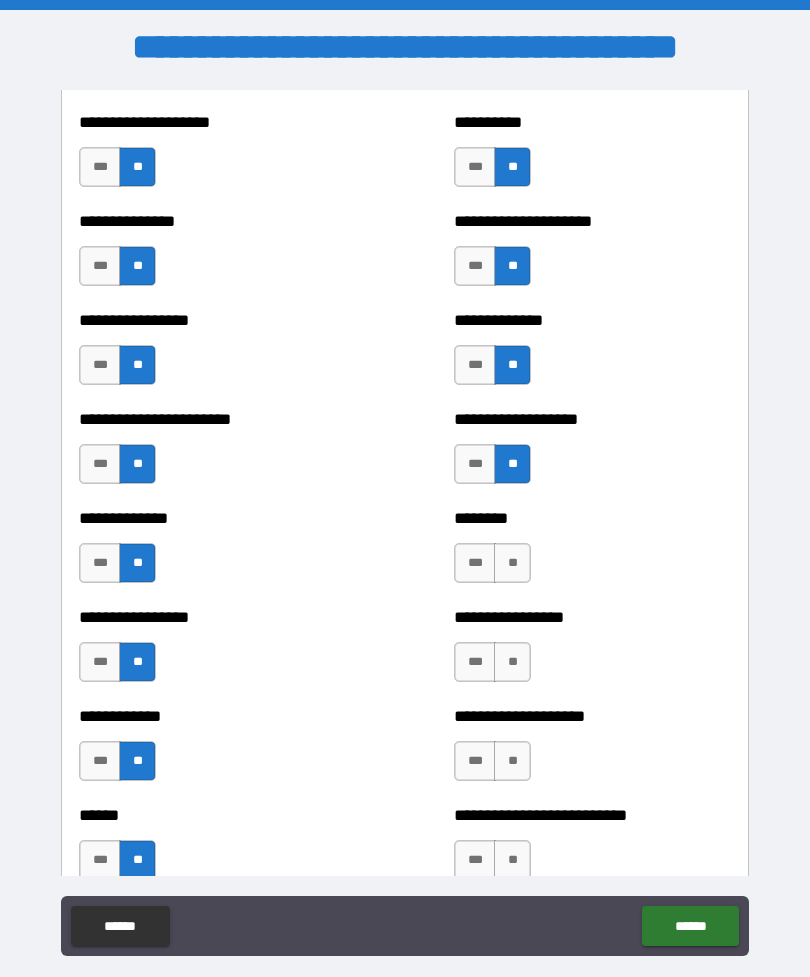 click on "**" at bounding box center (512, 563) 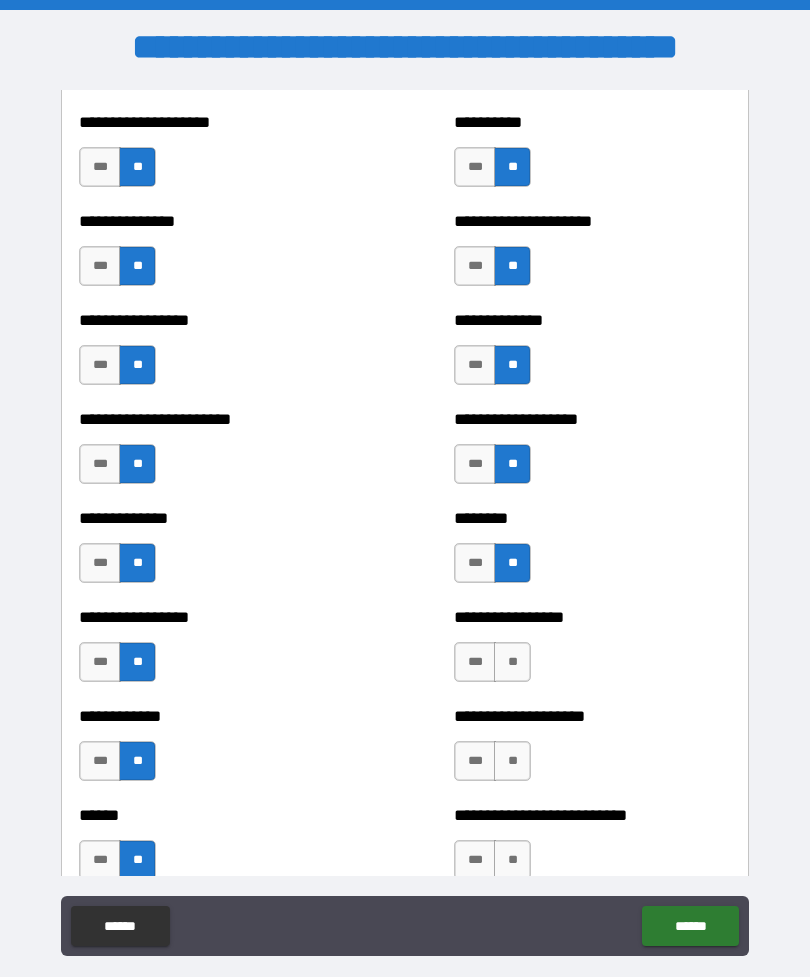 click on "**" at bounding box center (512, 662) 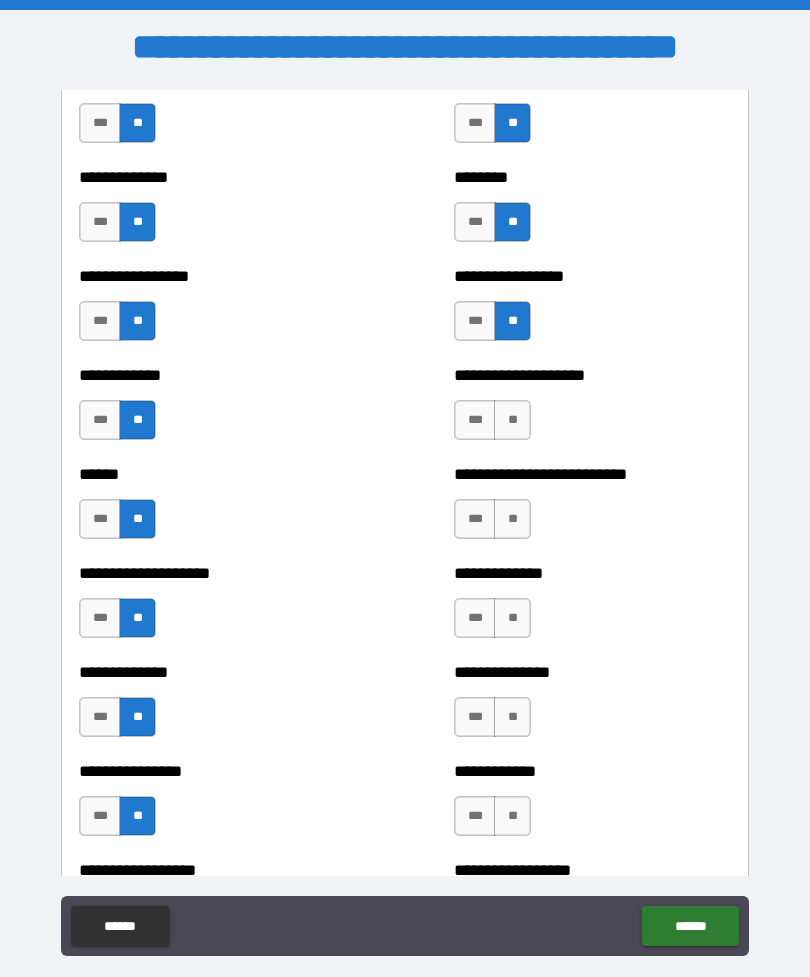 scroll, scrollTop: 3793, scrollLeft: 0, axis: vertical 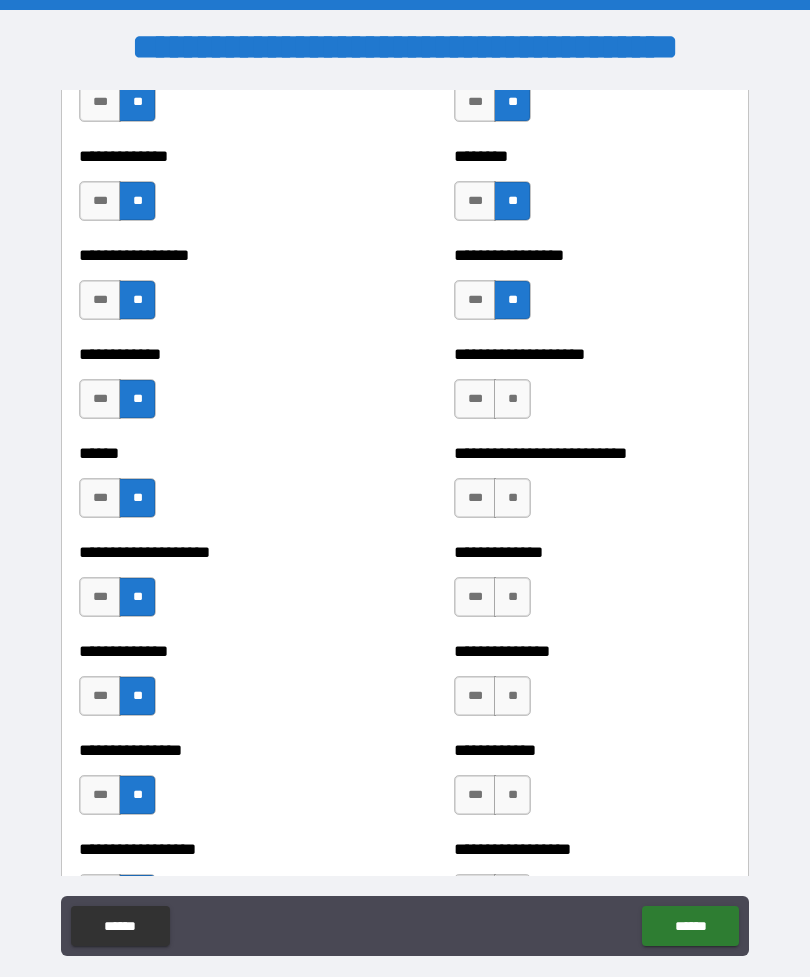 click on "**" at bounding box center (512, 399) 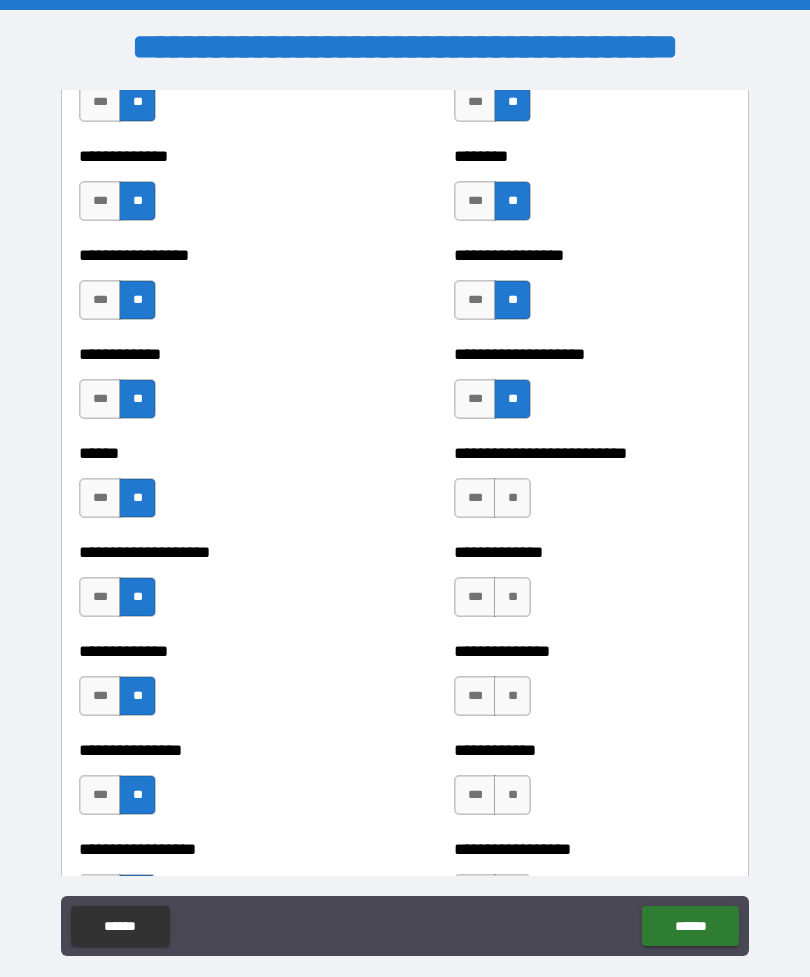 click on "**" at bounding box center (512, 498) 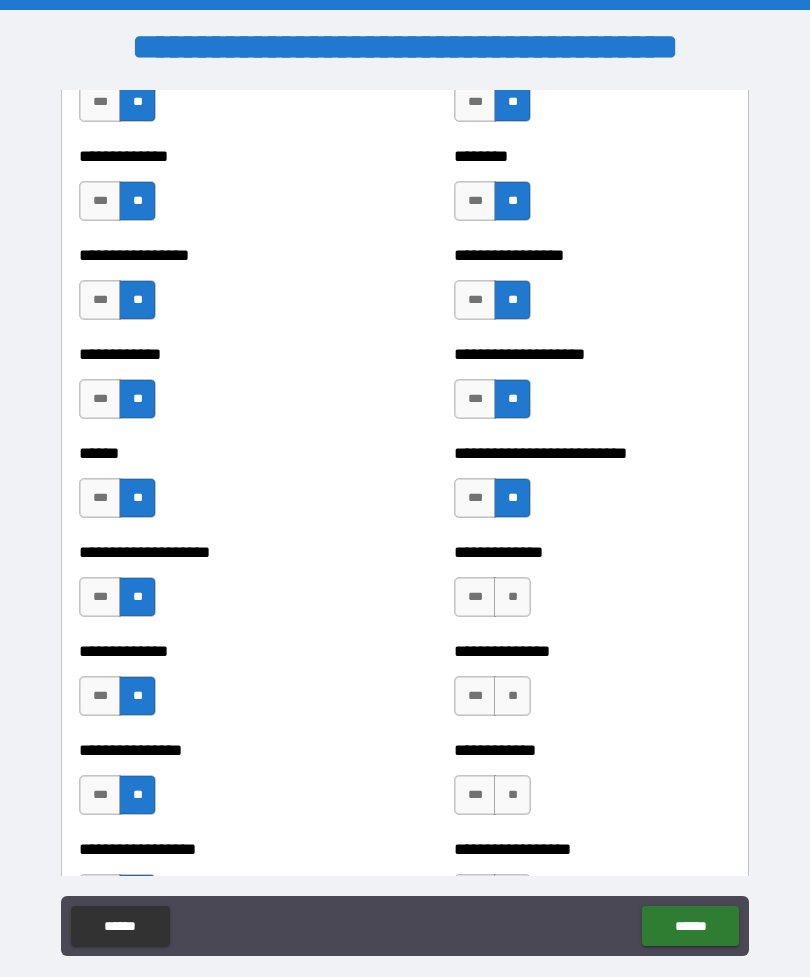 click on "**" at bounding box center [512, 597] 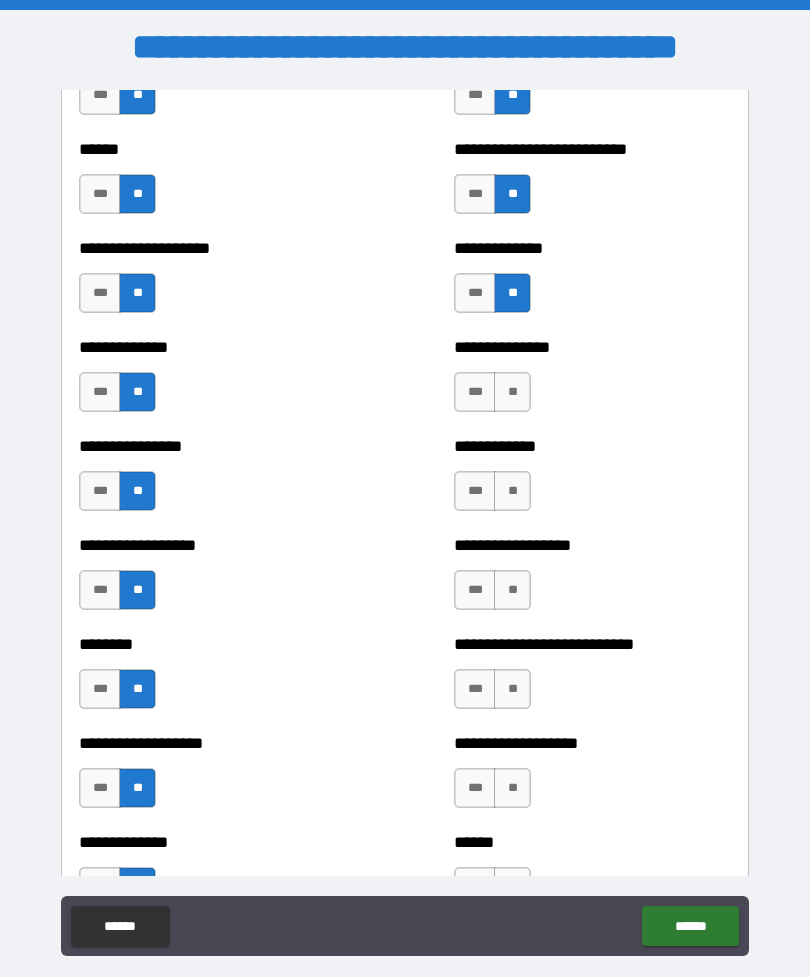 scroll, scrollTop: 4117, scrollLeft: 0, axis: vertical 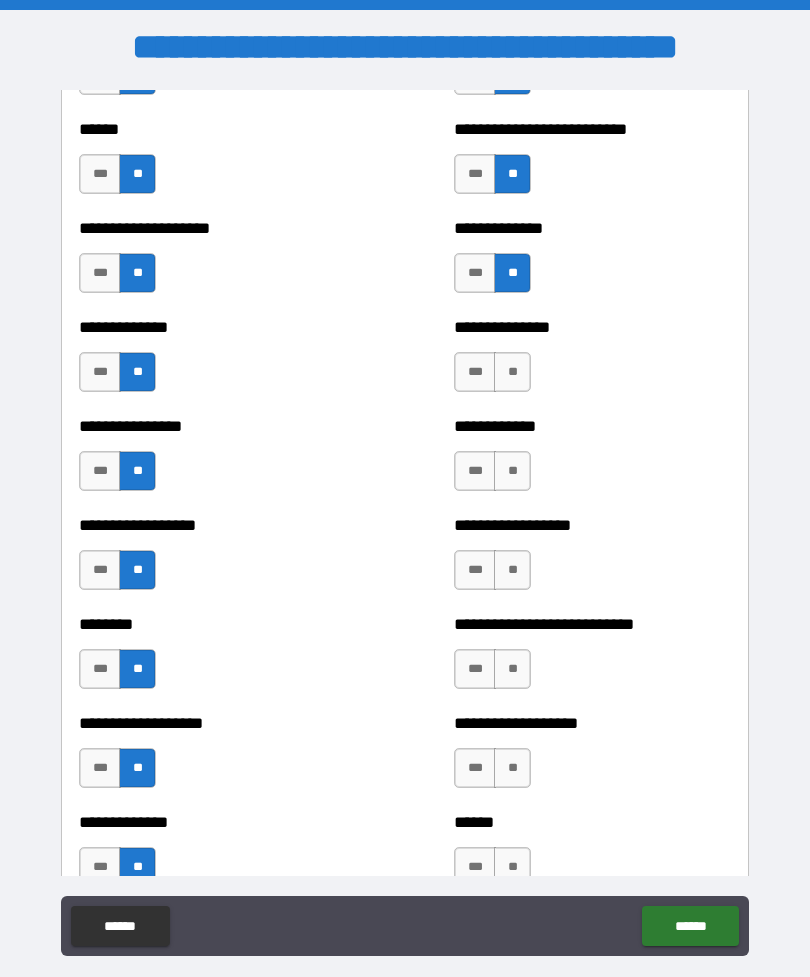 click on "**" at bounding box center (512, 372) 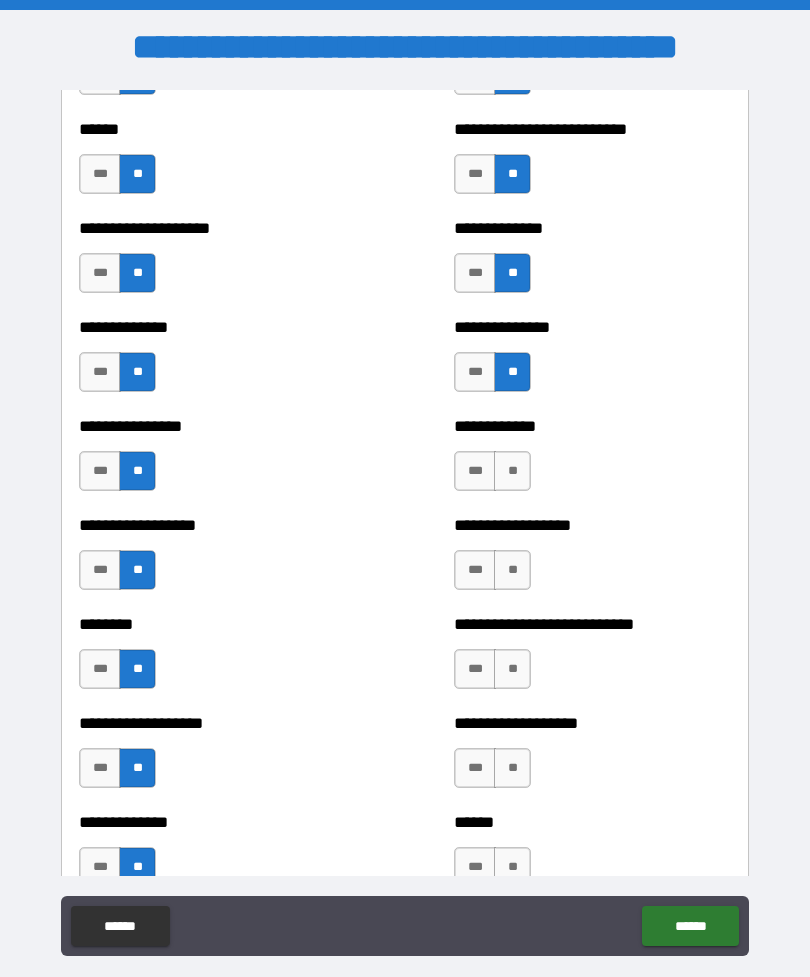 click on "**" at bounding box center [512, 471] 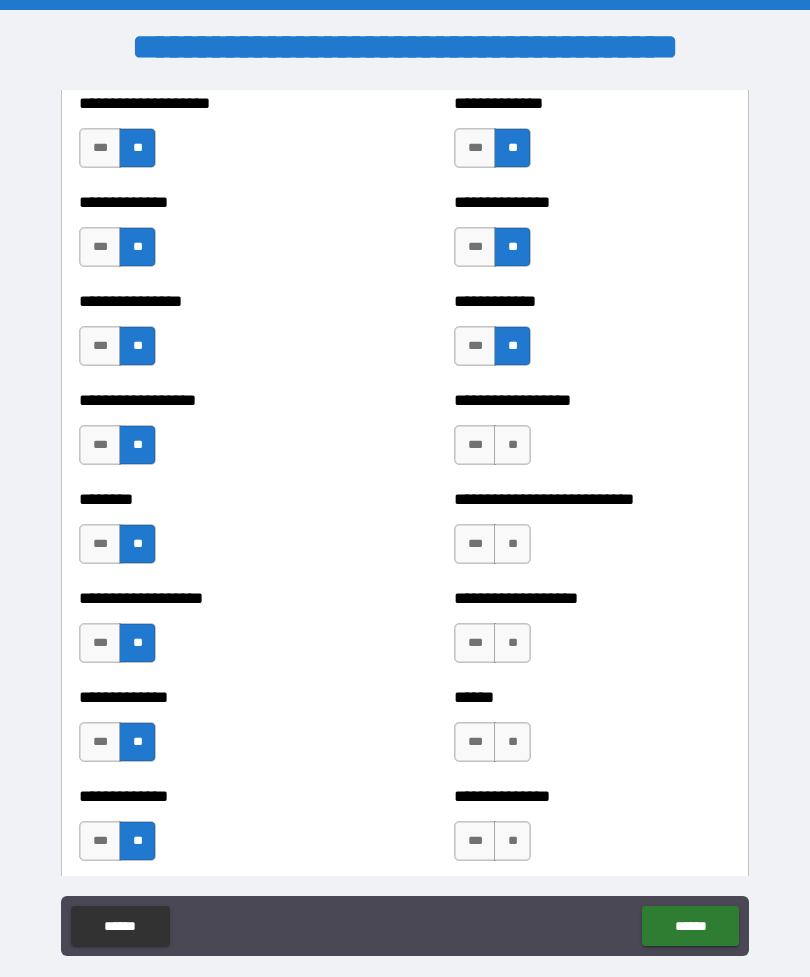 scroll, scrollTop: 4278, scrollLeft: 0, axis: vertical 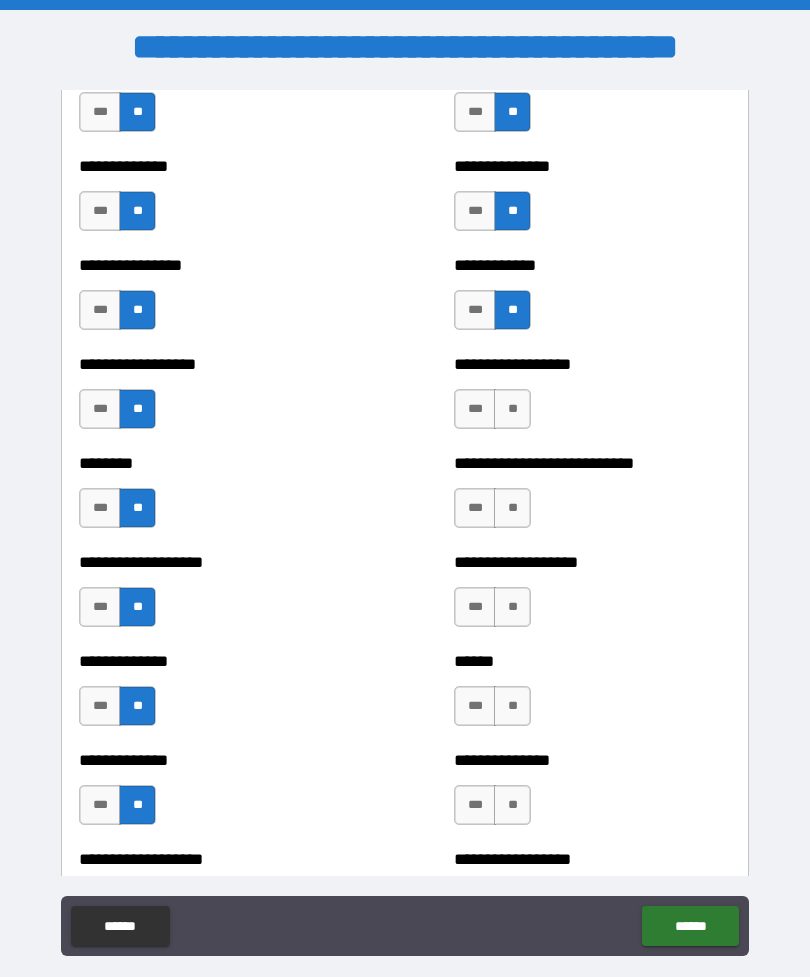 click on "**" at bounding box center [512, 409] 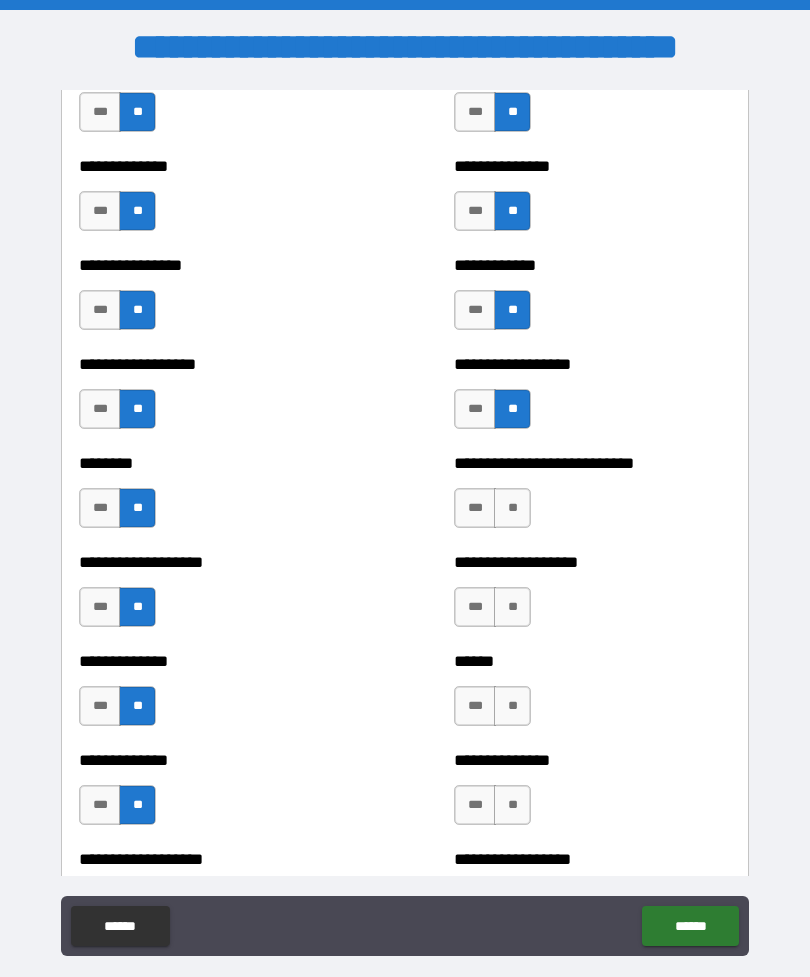 click on "**" at bounding box center [512, 508] 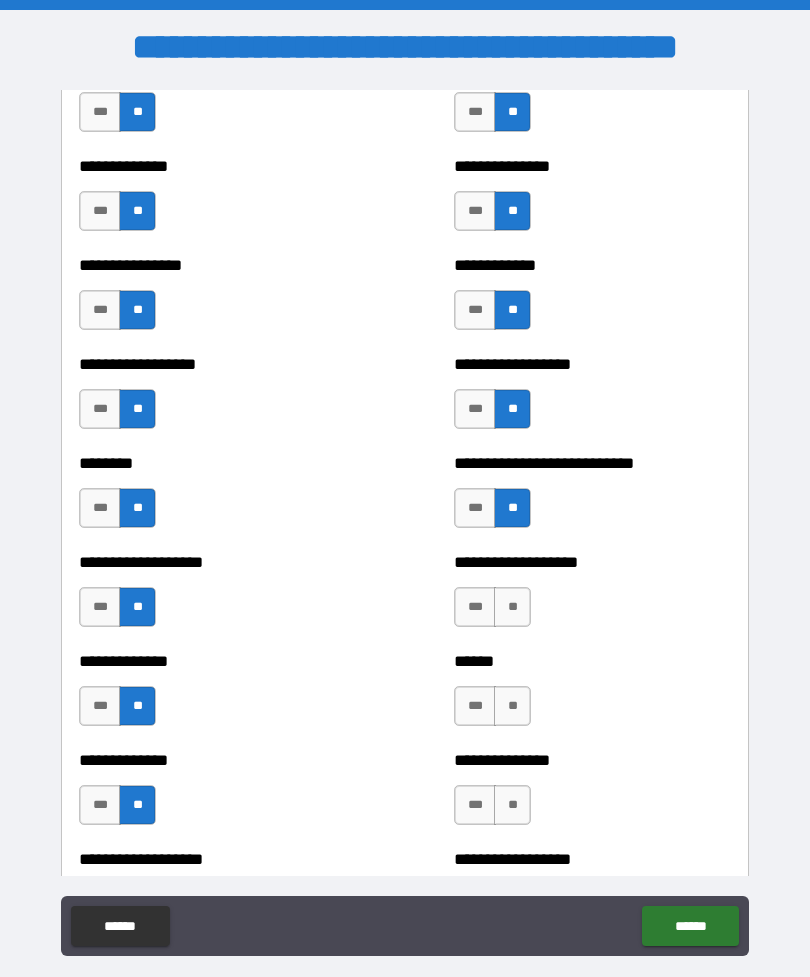 click on "**" at bounding box center [512, 607] 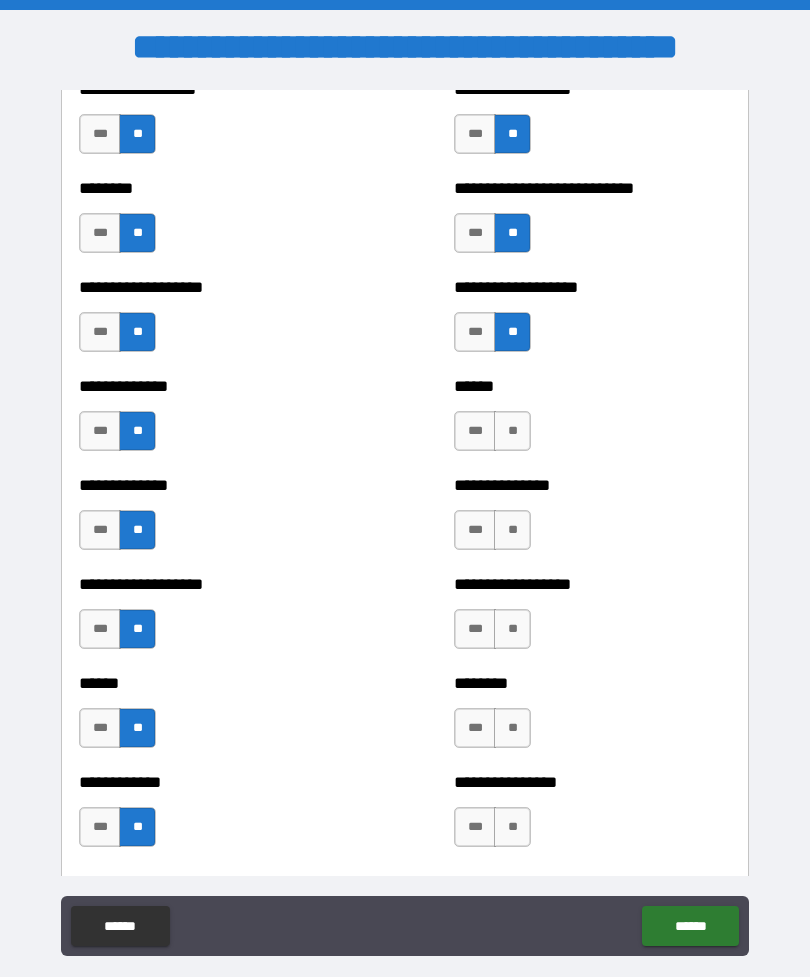 scroll, scrollTop: 4552, scrollLeft: 0, axis: vertical 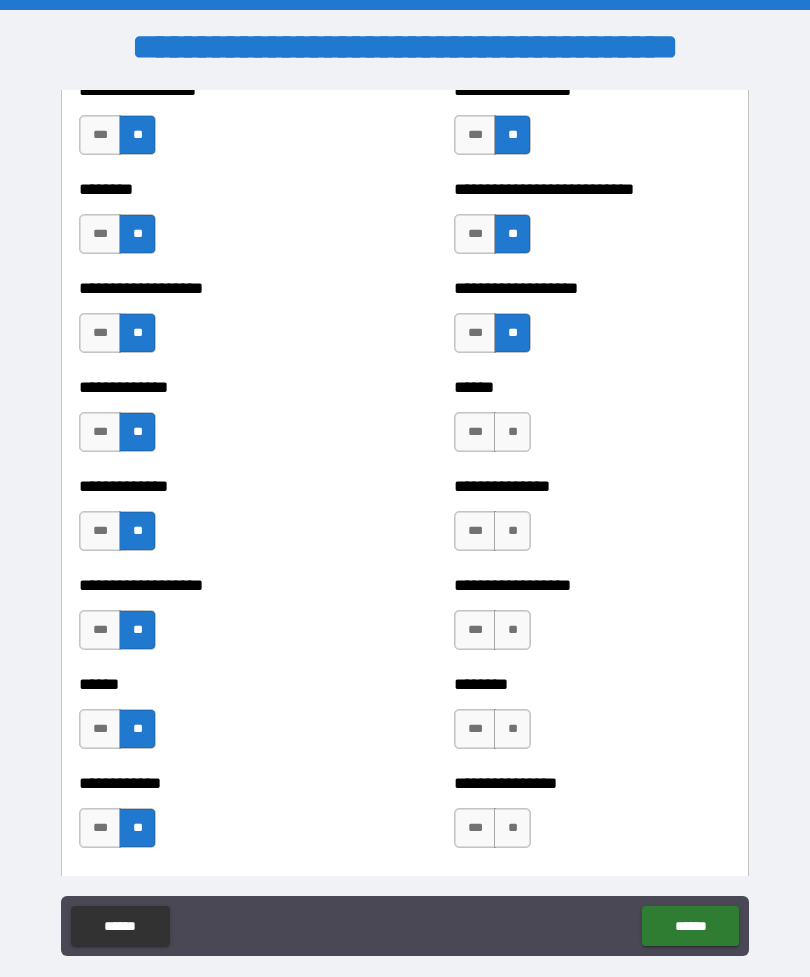 click on "**" at bounding box center (512, 432) 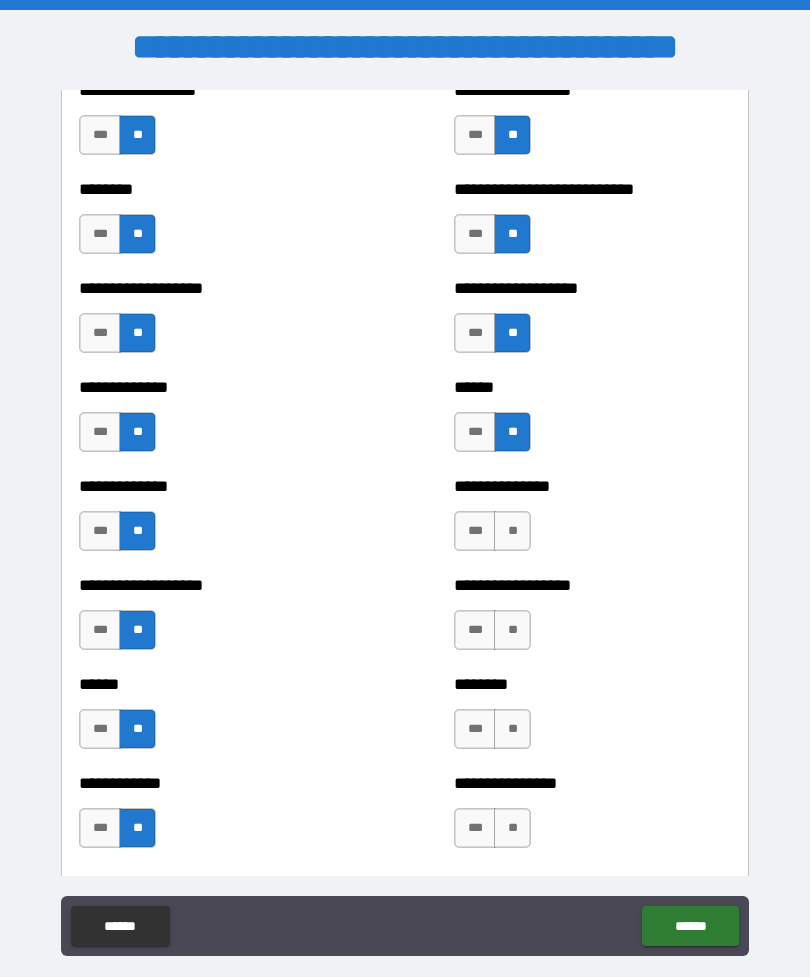 click on "**" at bounding box center [512, 531] 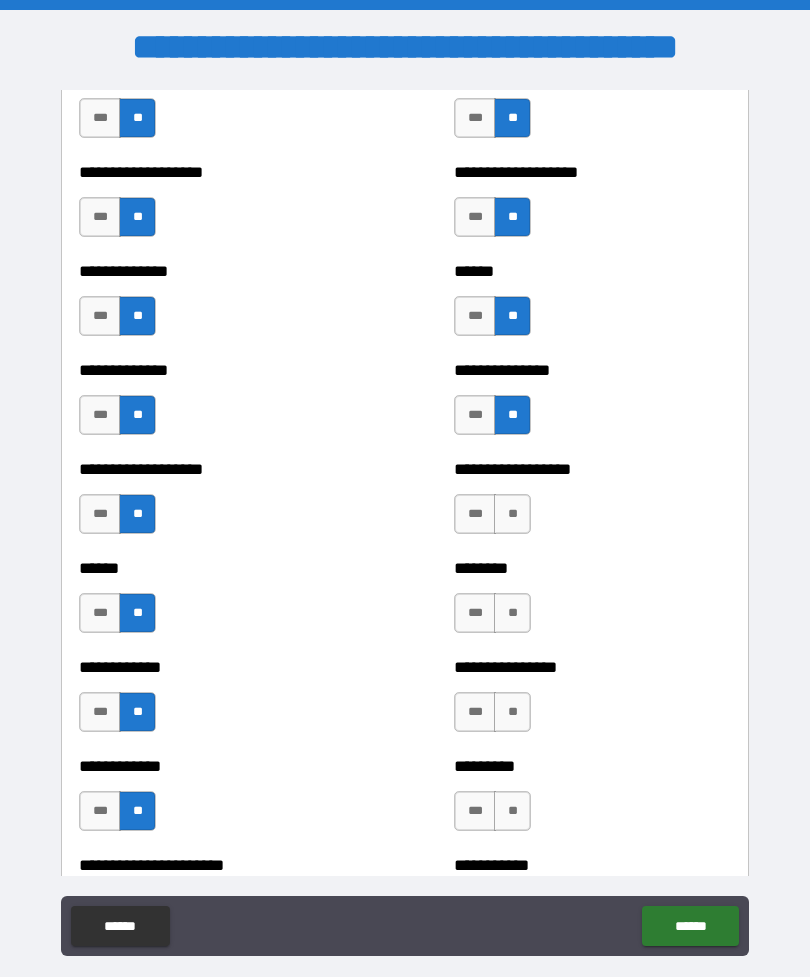 scroll, scrollTop: 4813, scrollLeft: 0, axis: vertical 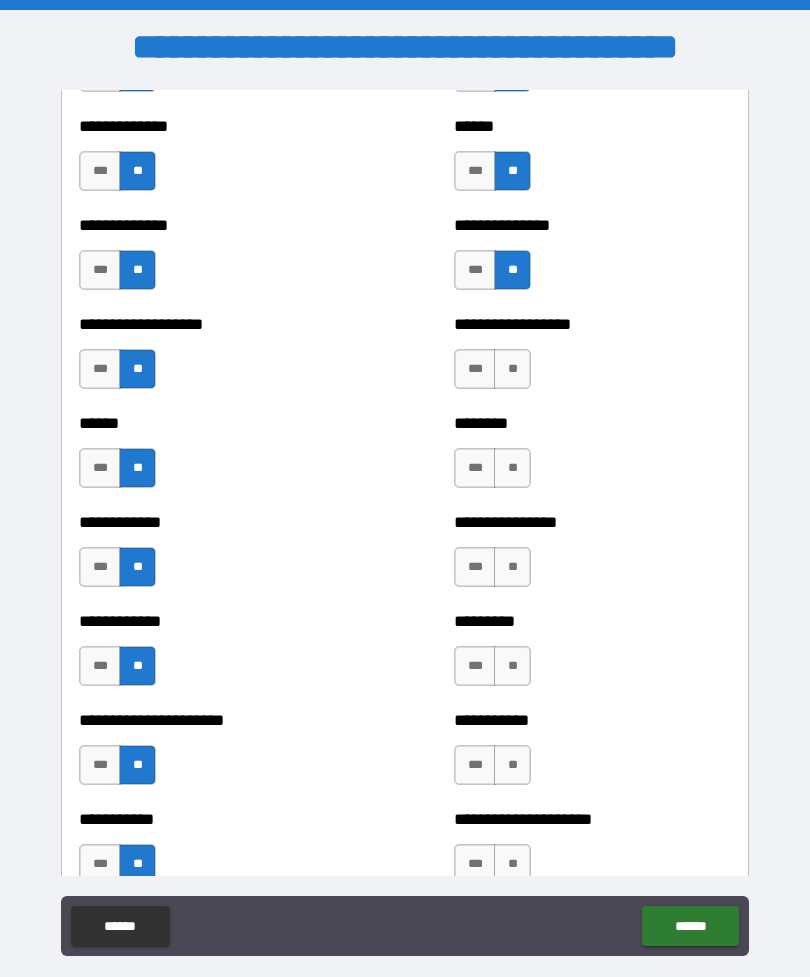 click on "**" at bounding box center [512, 369] 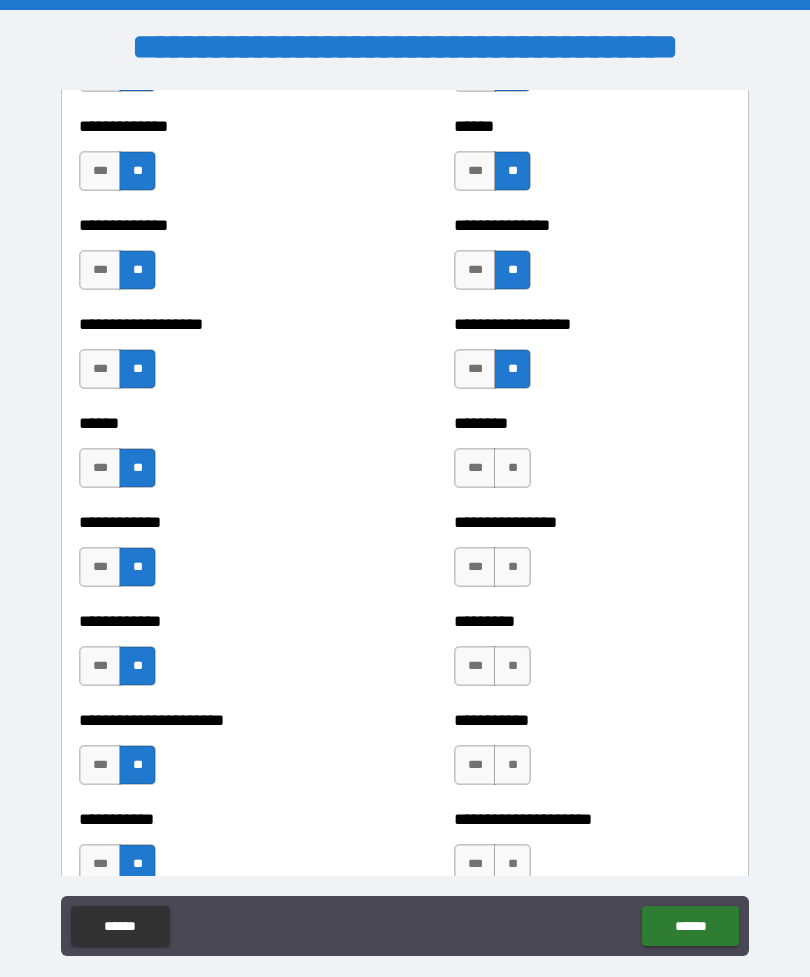 click on "**" at bounding box center (512, 468) 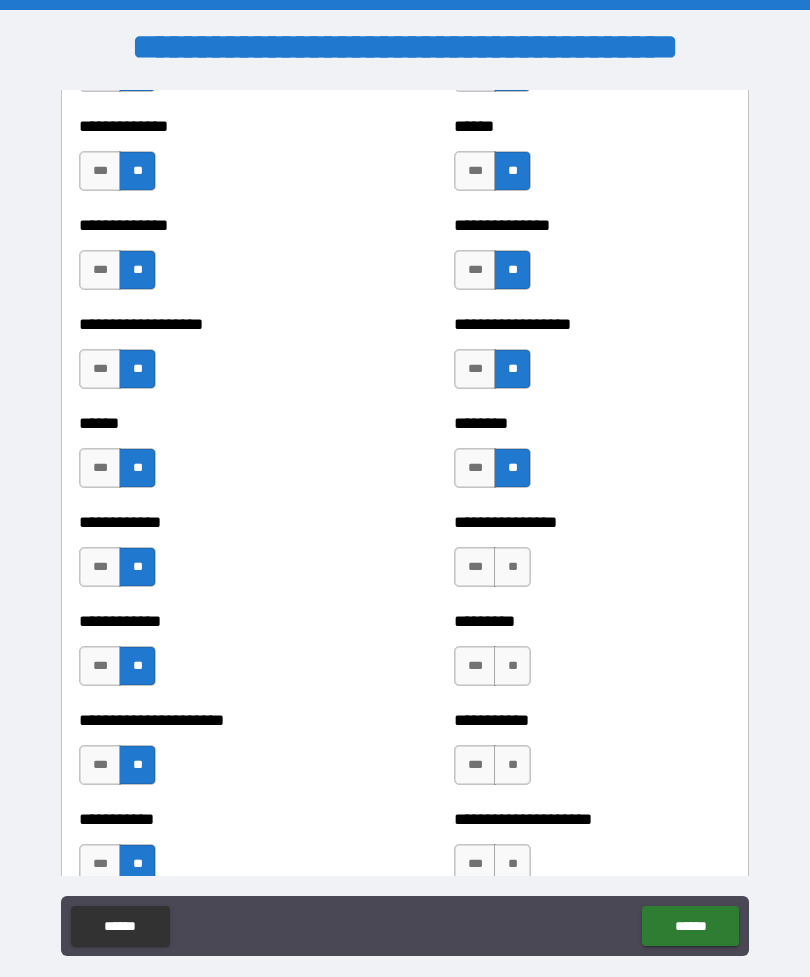 click on "**" at bounding box center (512, 567) 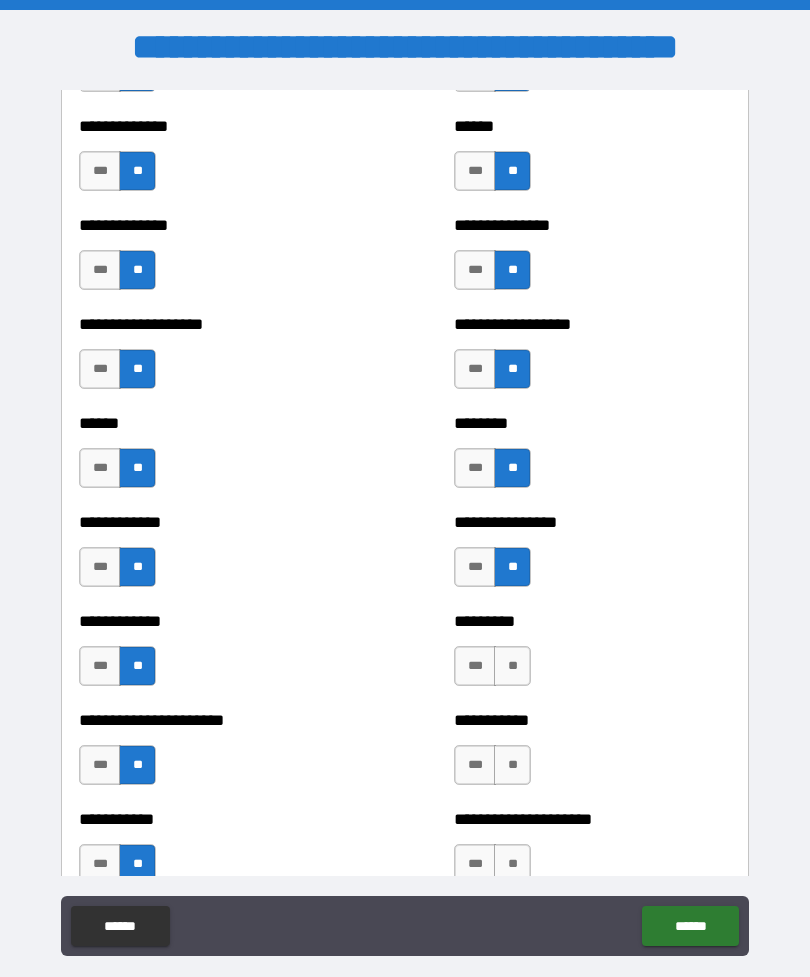 click on "**" at bounding box center [512, 666] 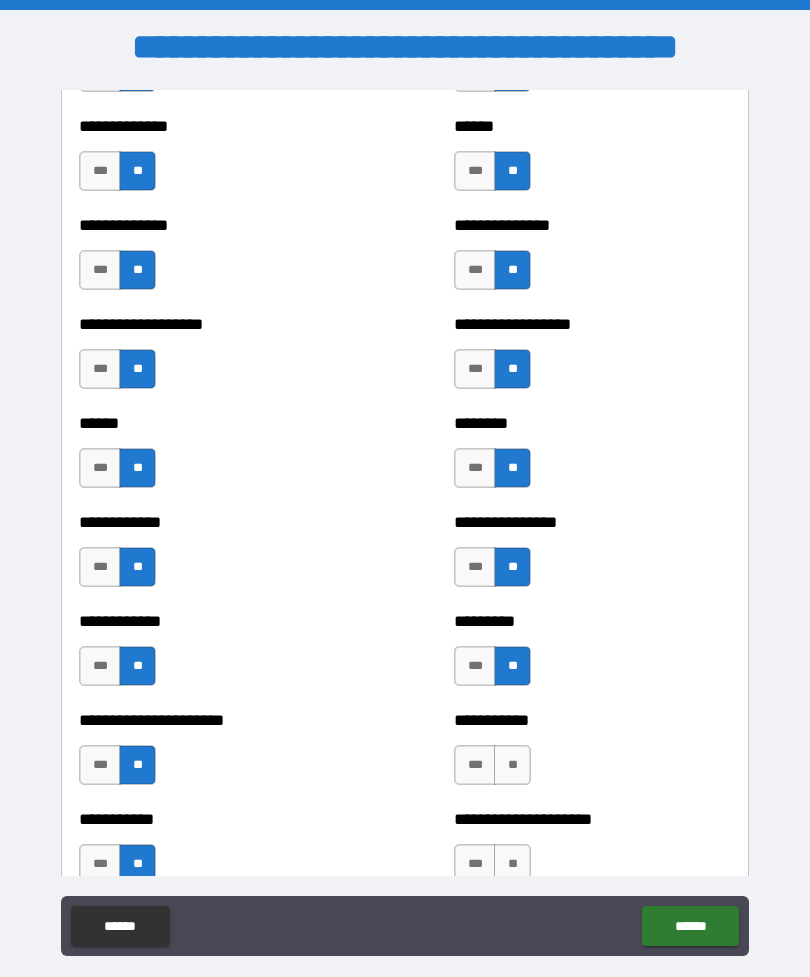 click on "**" at bounding box center [512, 765] 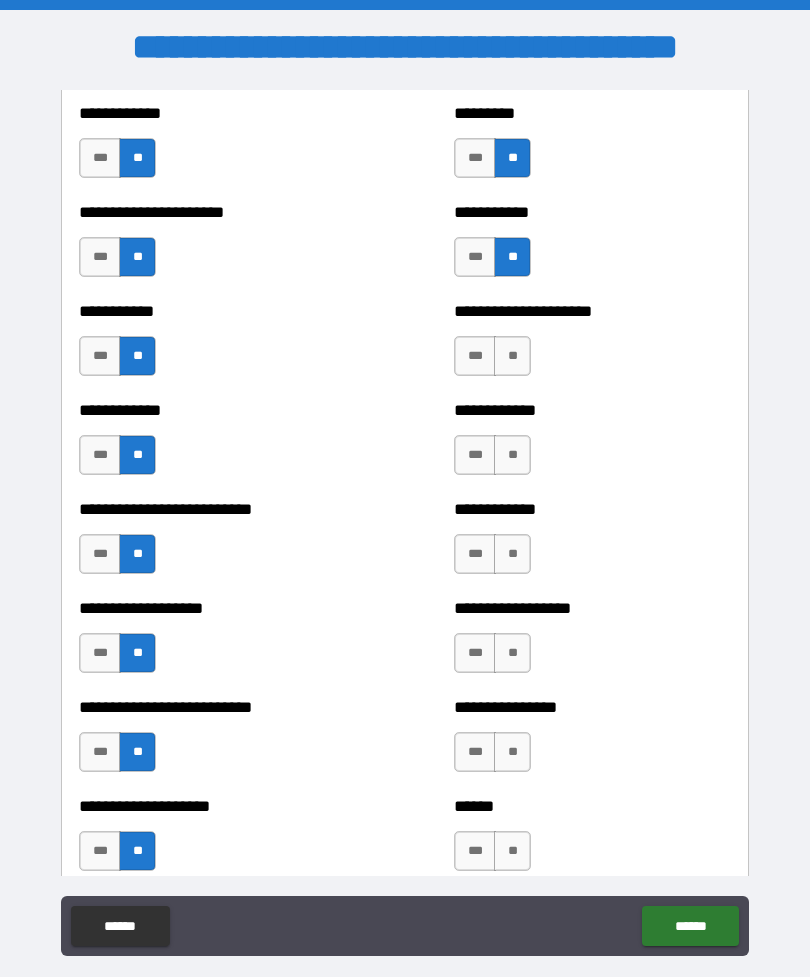 scroll, scrollTop: 5318, scrollLeft: 0, axis: vertical 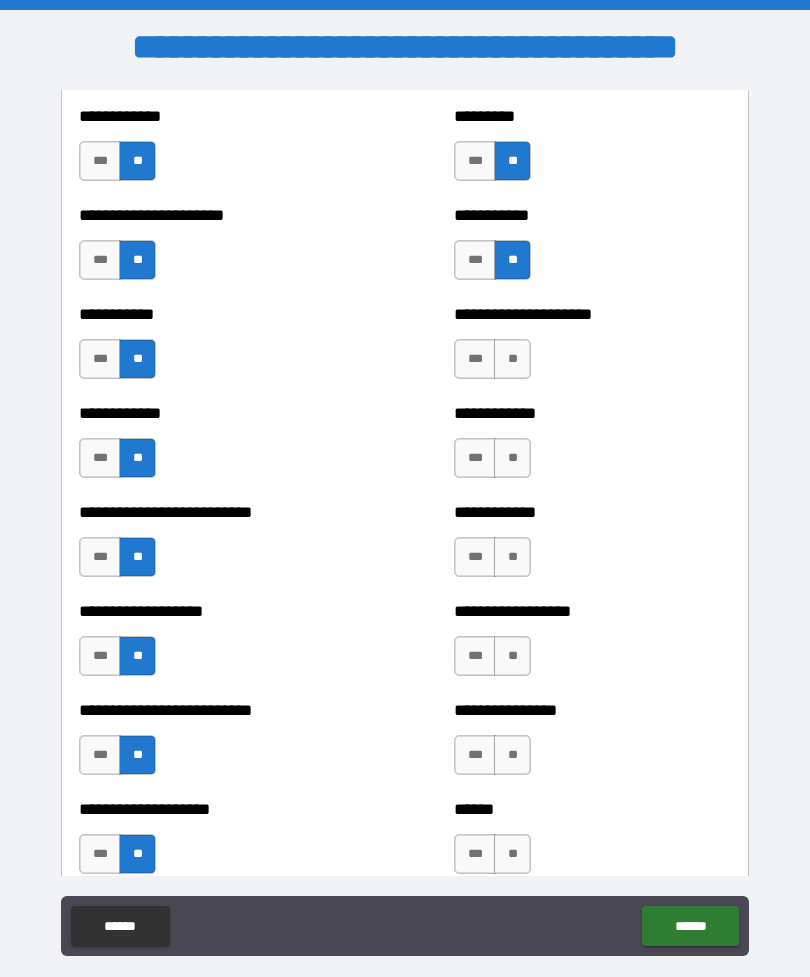 click on "**" at bounding box center (512, 359) 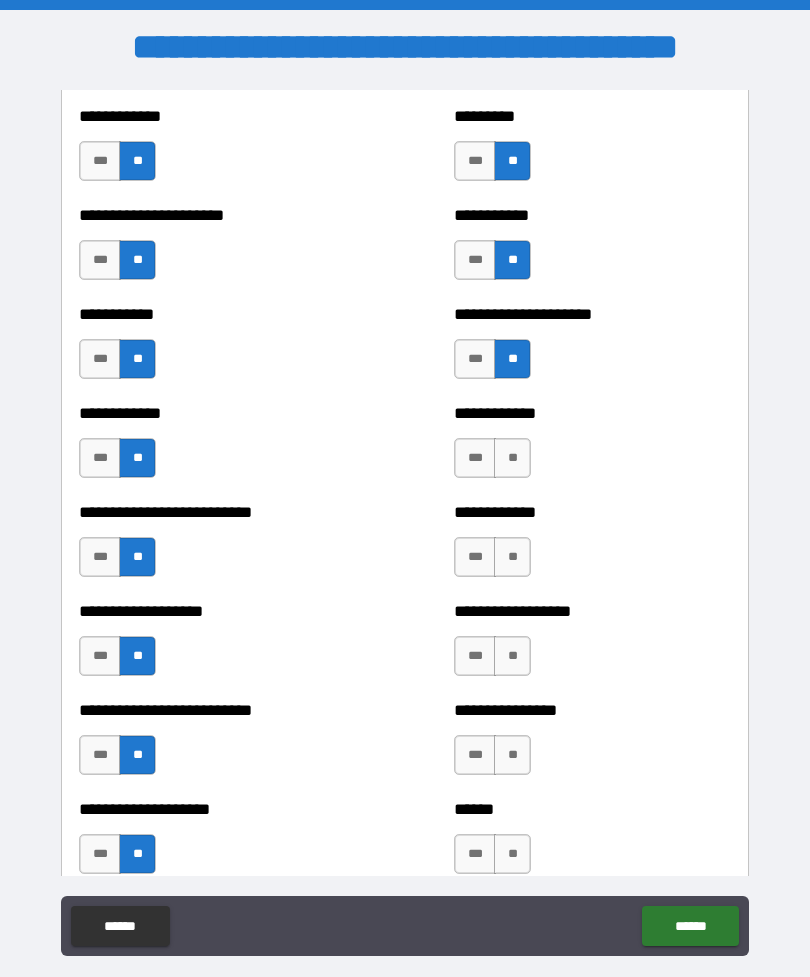 click on "**" at bounding box center [512, 458] 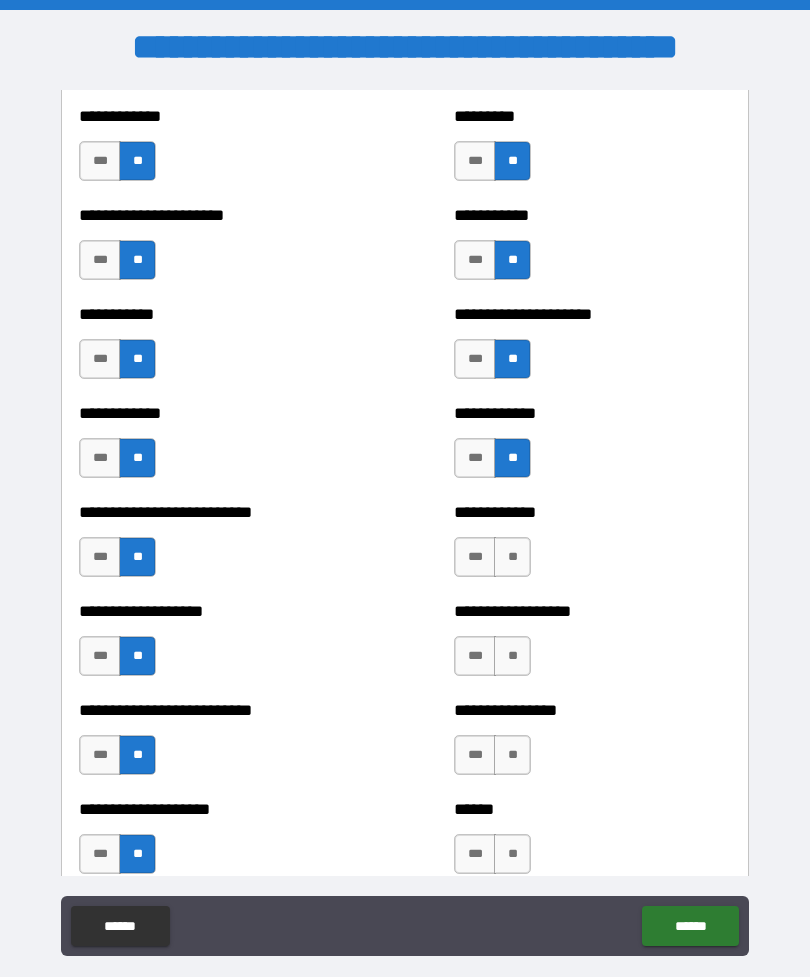 click on "**" at bounding box center (512, 557) 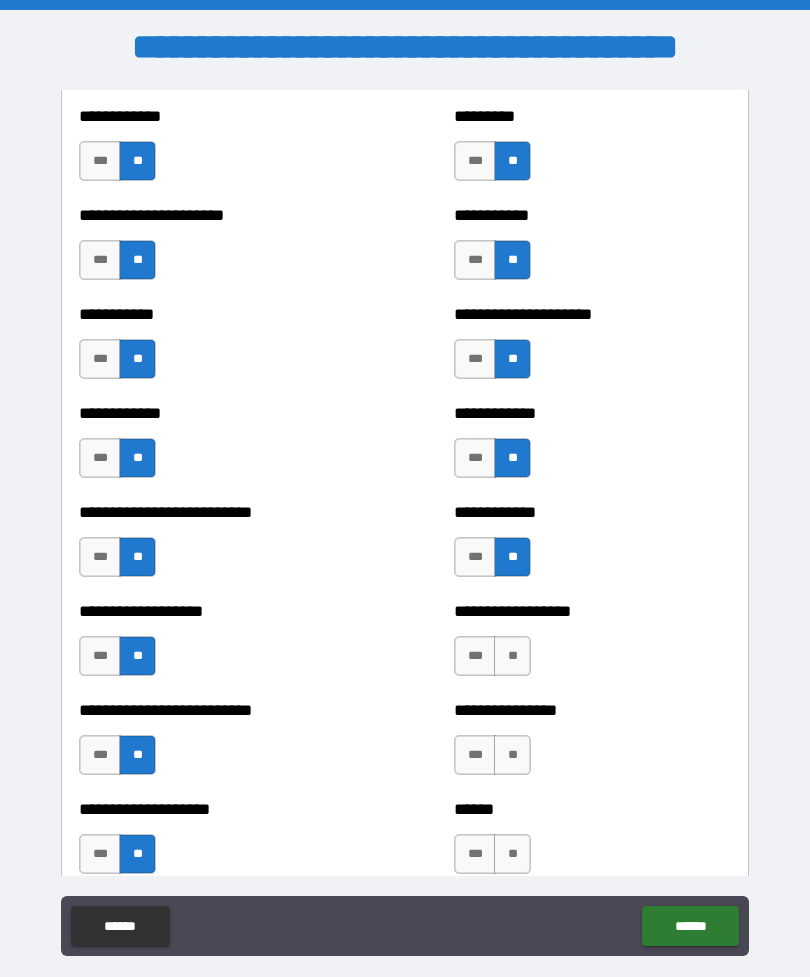 click on "**" at bounding box center (512, 656) 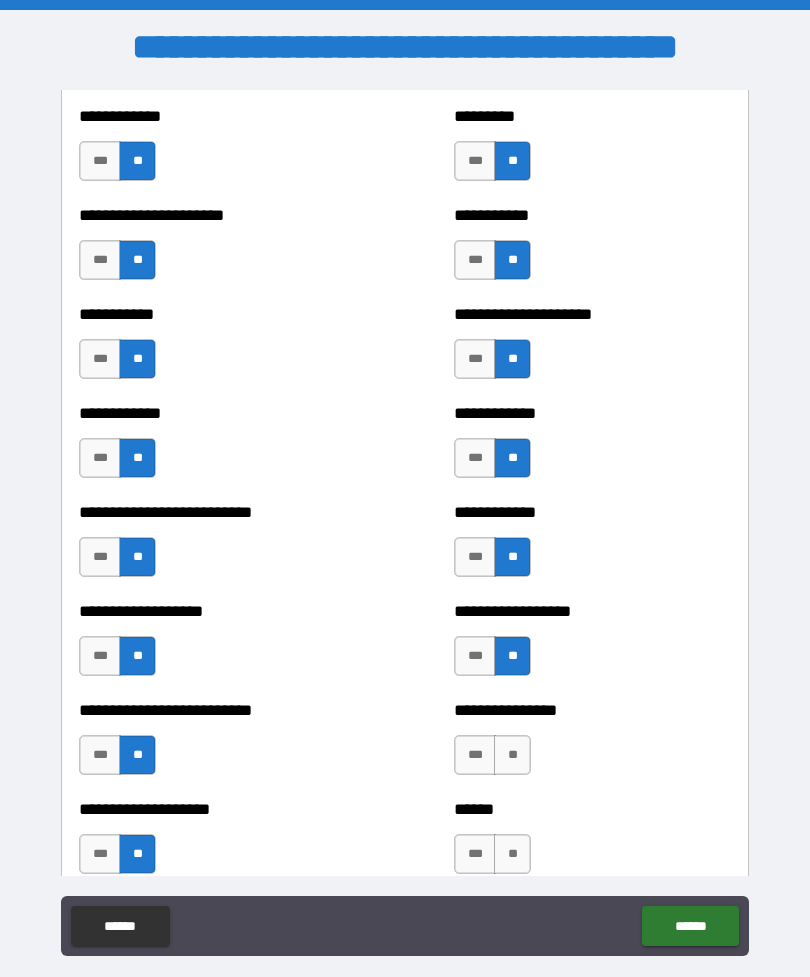 click on "**" at bounding box center [512, 755] 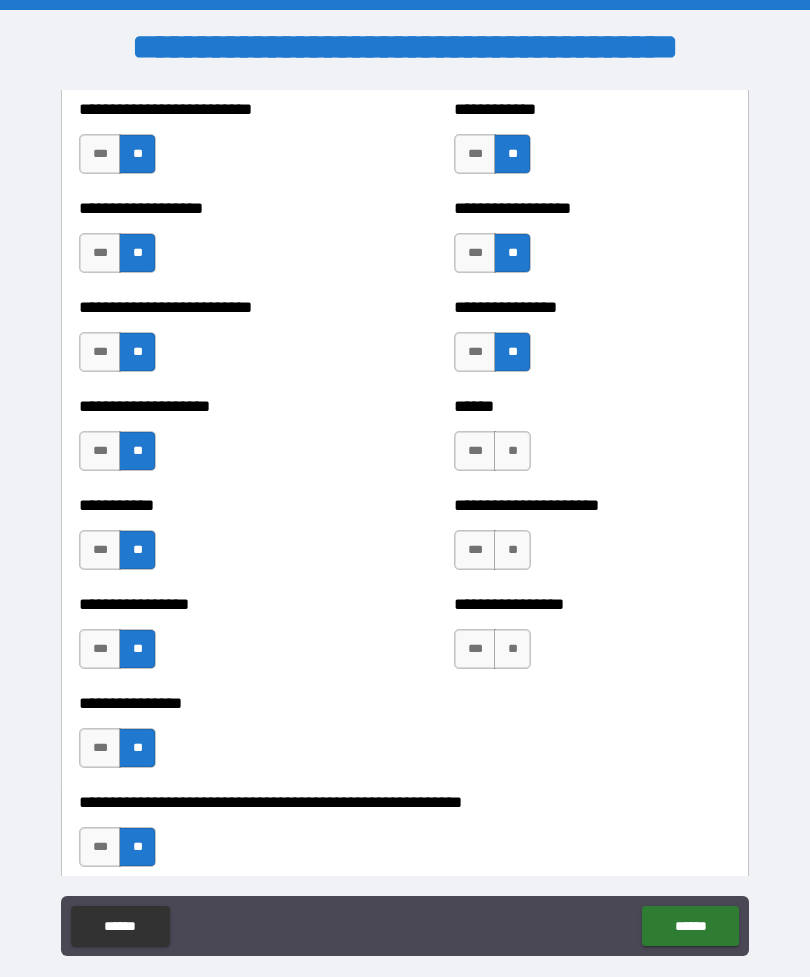 scroll, scrollTop: 5734, scrollLeft: 0, axis: vertical 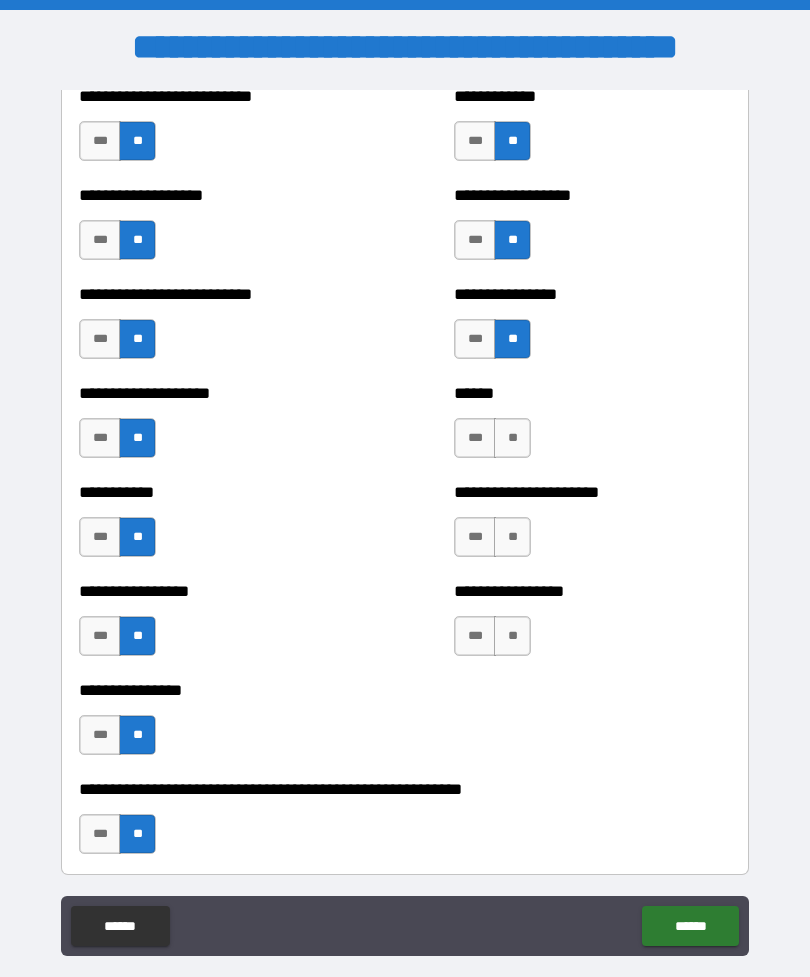 click on "**" at bounding box center [512, 438] 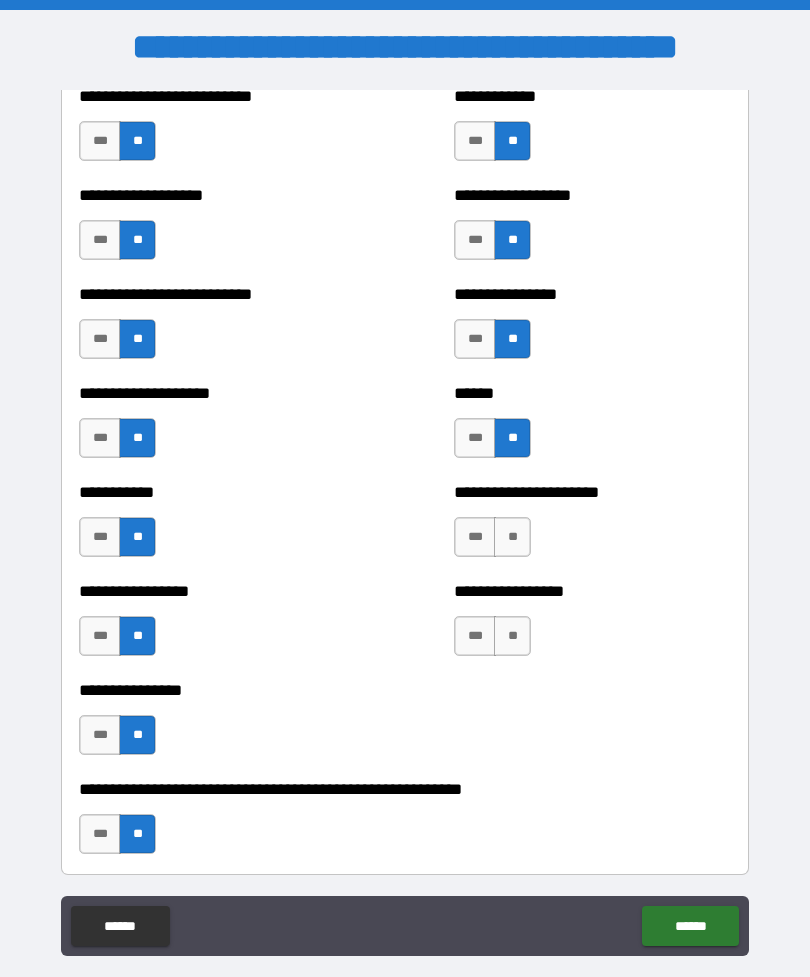 click on "**" at bounding box center [512, 537] 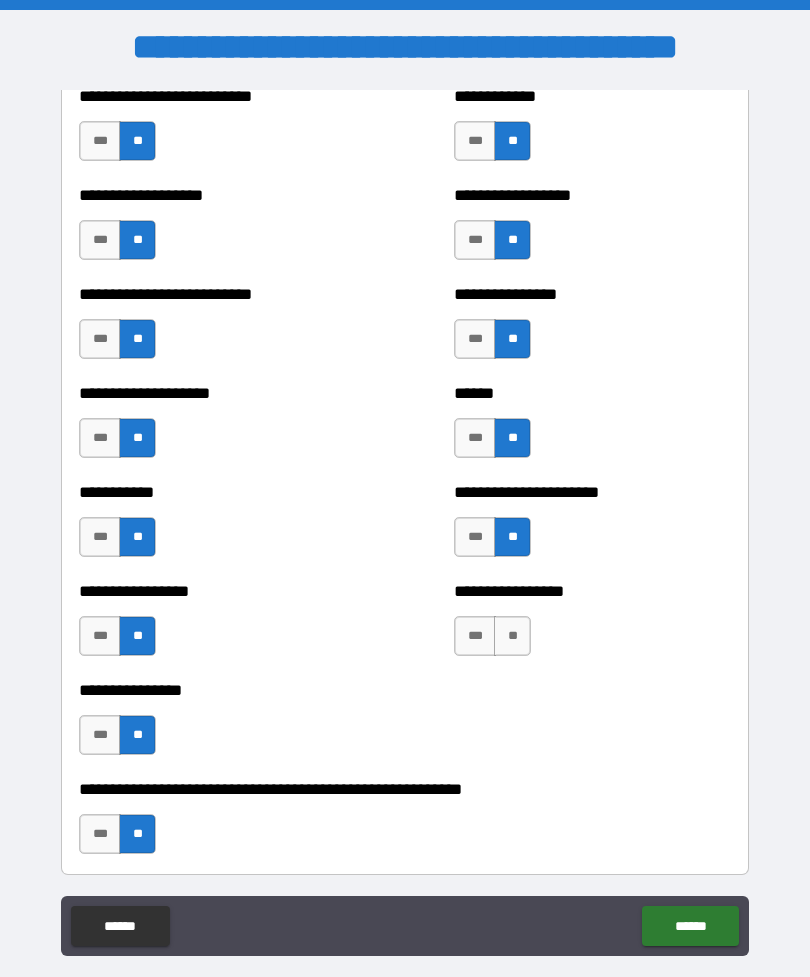 click on "**" at bounding box center (512, 636) 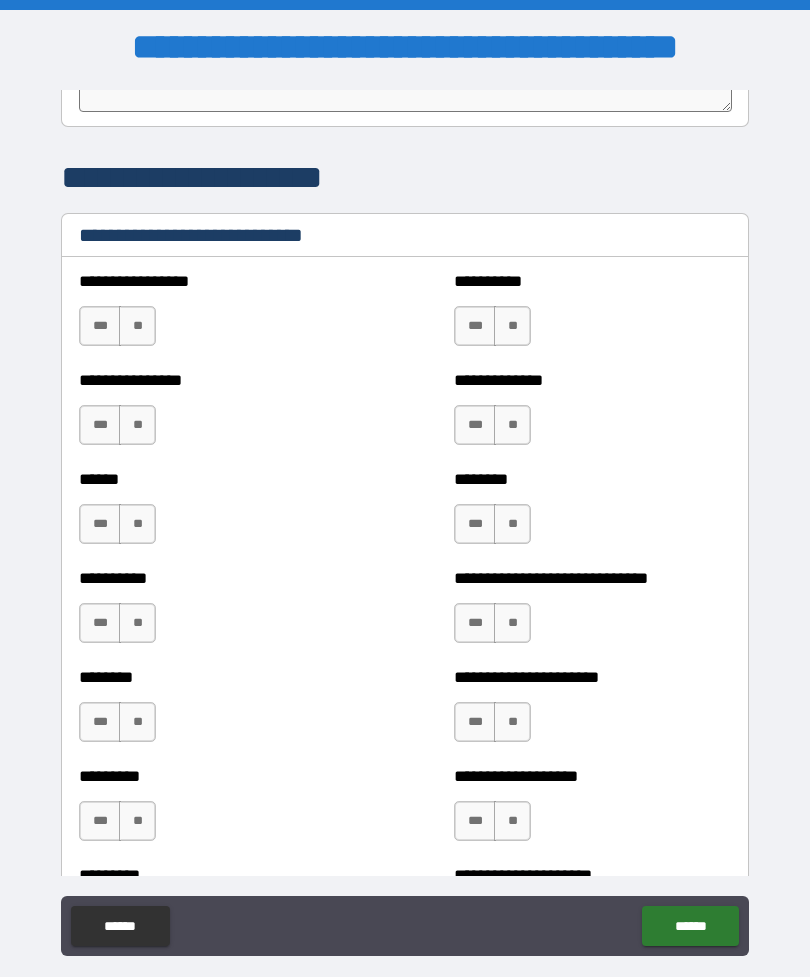 scroll, scrollTop: 6657, scrollLeft: 0, axis: vertical 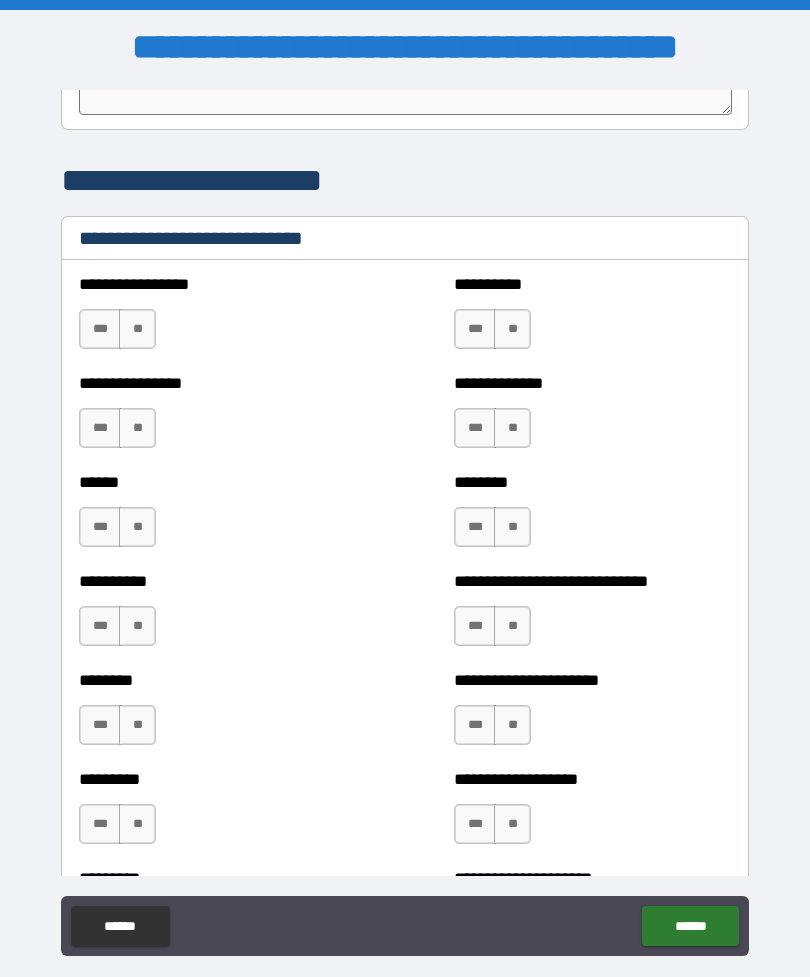 click on "***" at bounding box center [100, 329] 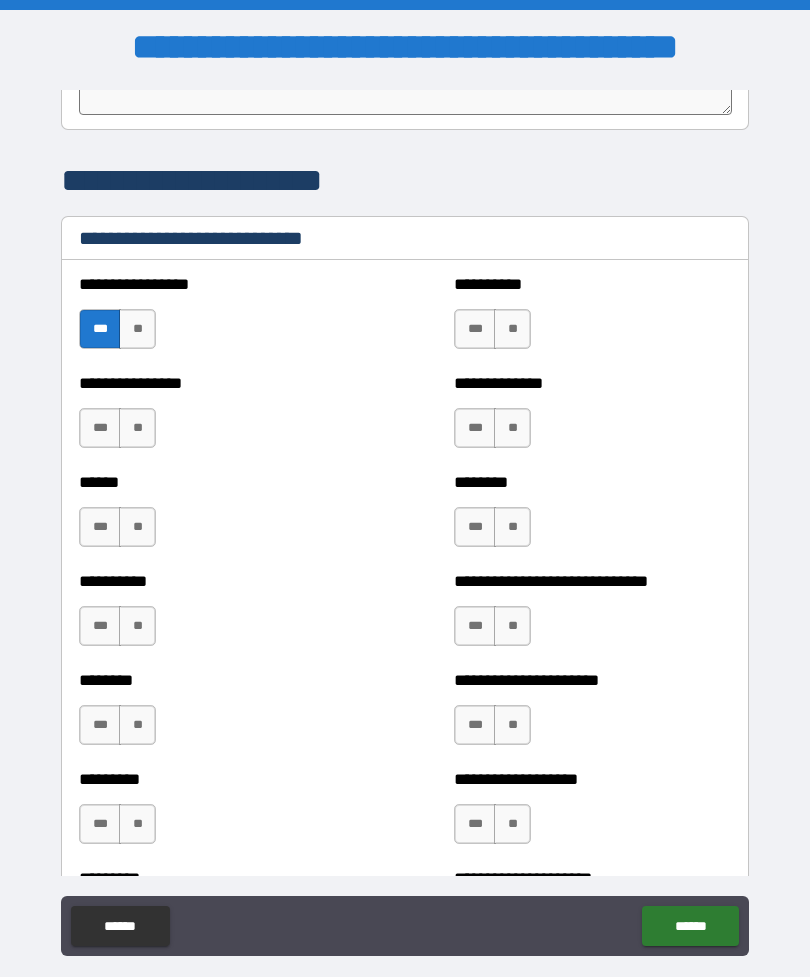 click on "**" at bounding box center (137, 428) 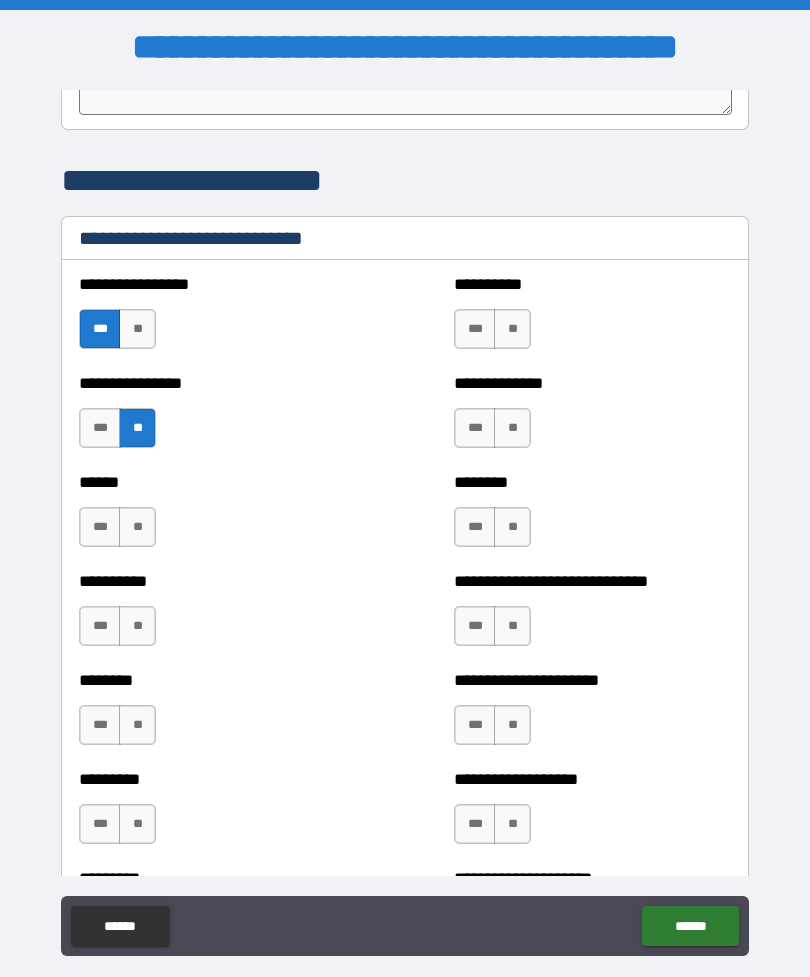 click on "**" at bounding box center (137, 527) 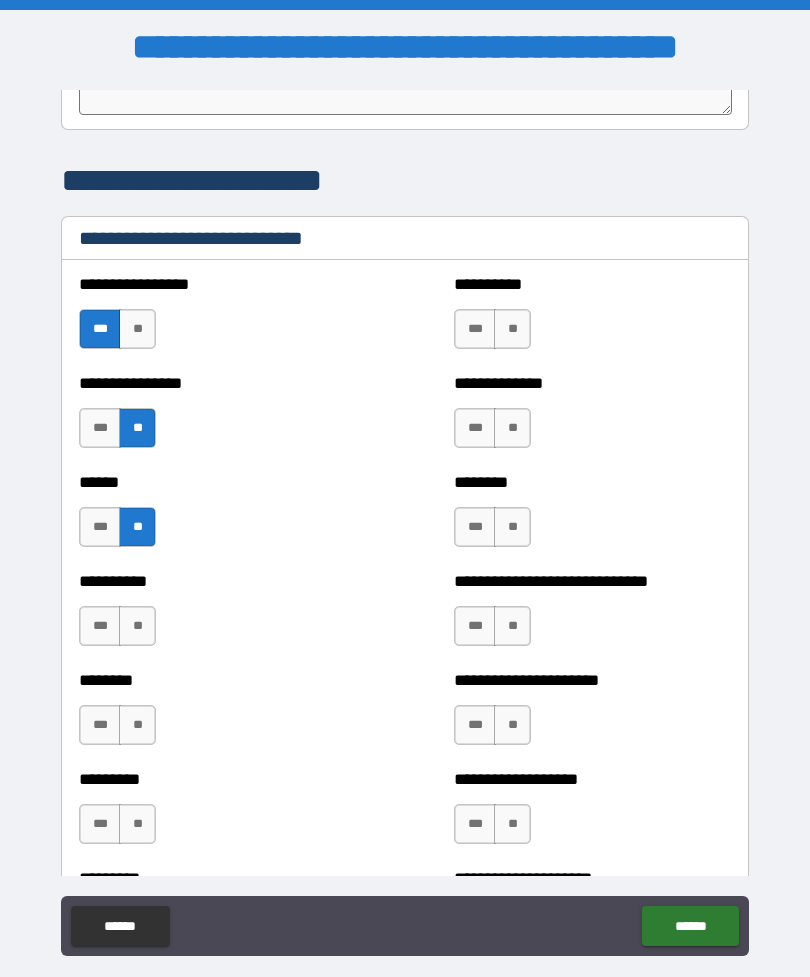 click on "**" at bounding box center (137, 626) 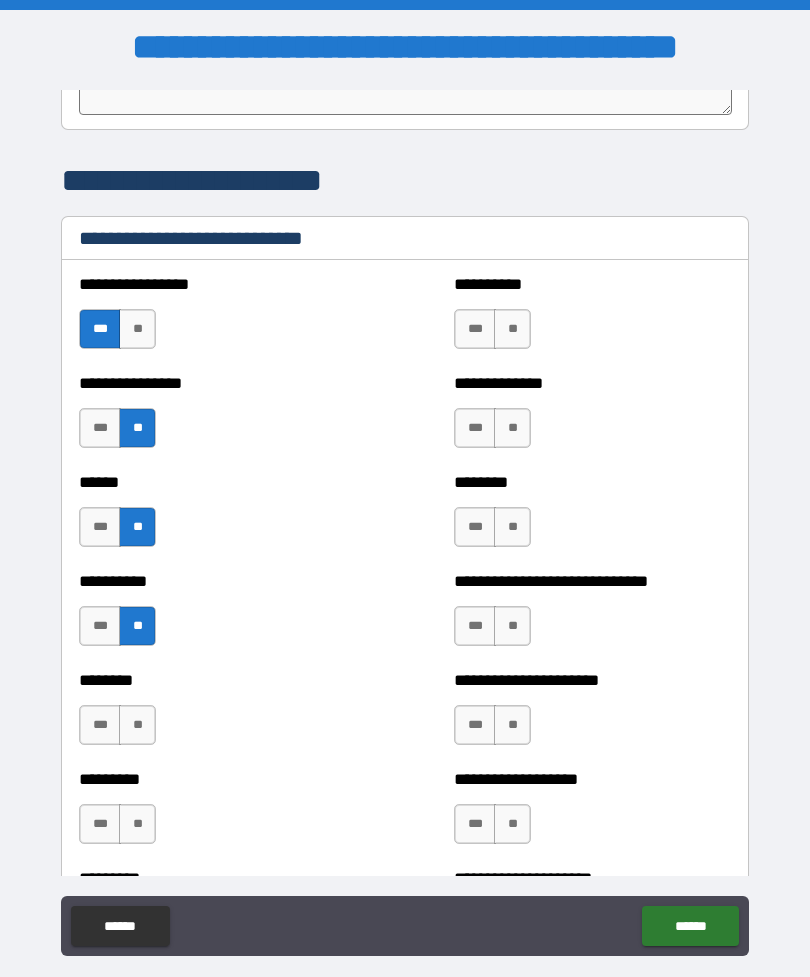 click on "**" at bounding box center (137, 725) 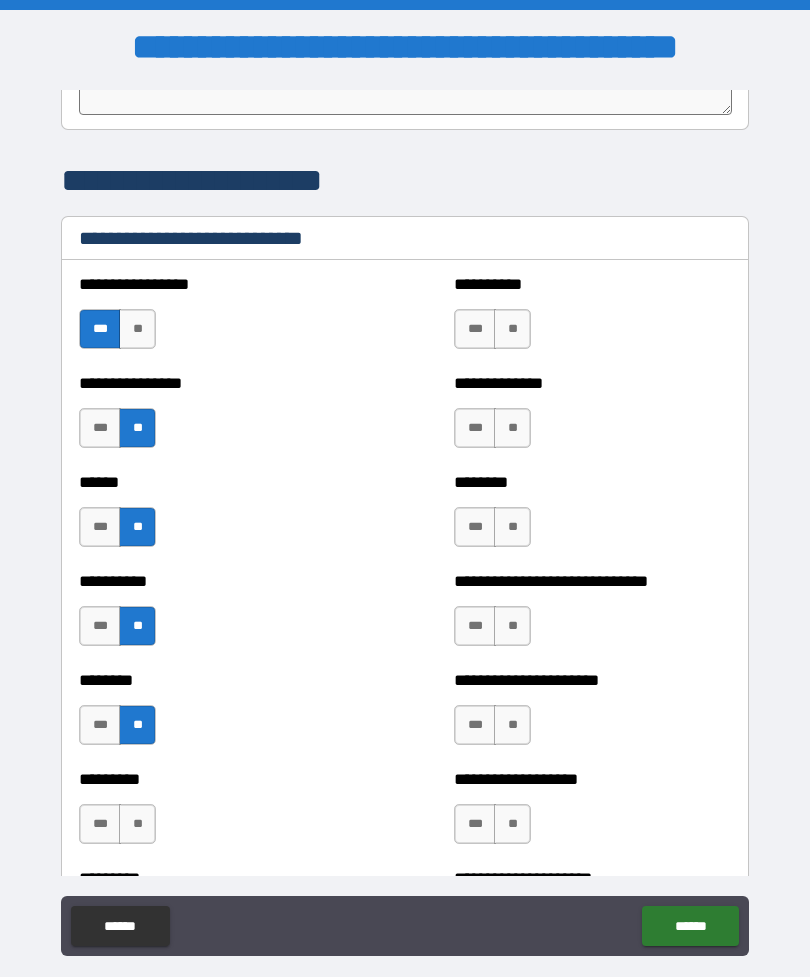 click on "**" at bounding box center [137, 824] 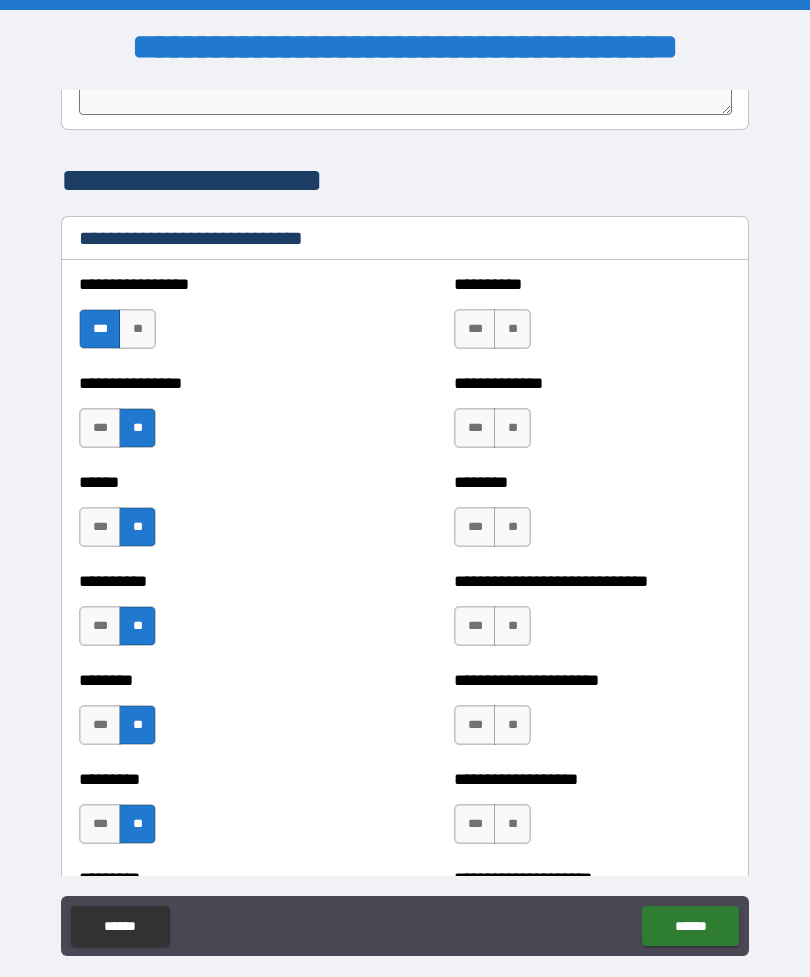 click on "**" at bounding box center (512, 329) 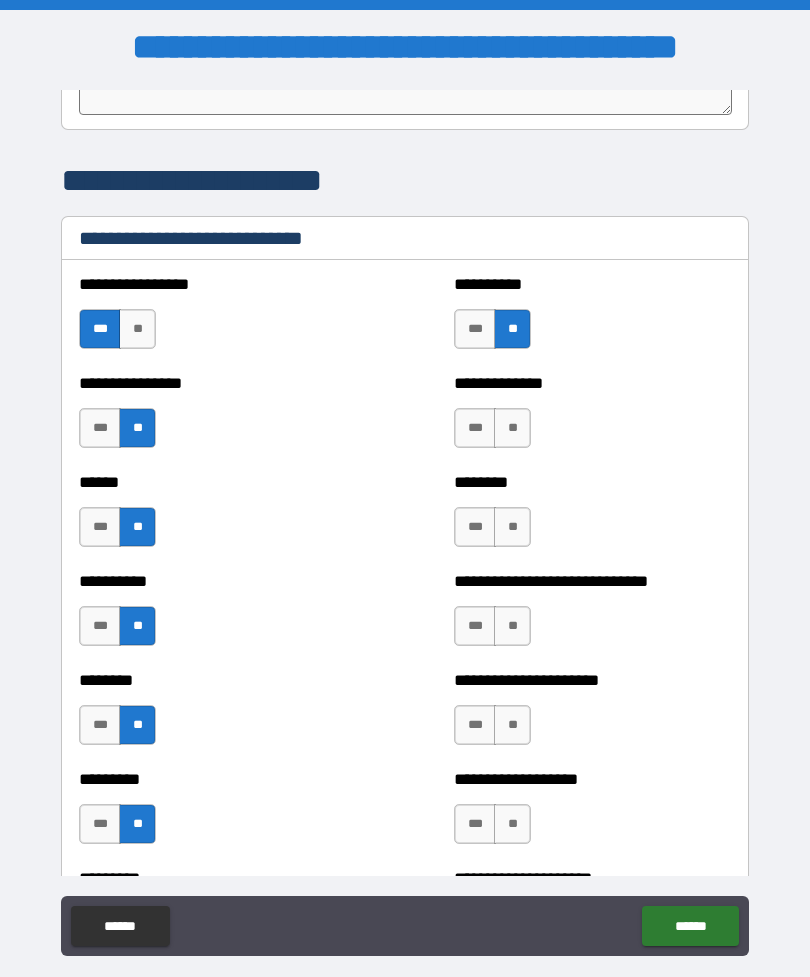 click on "**" at bounding box center (512, 428) 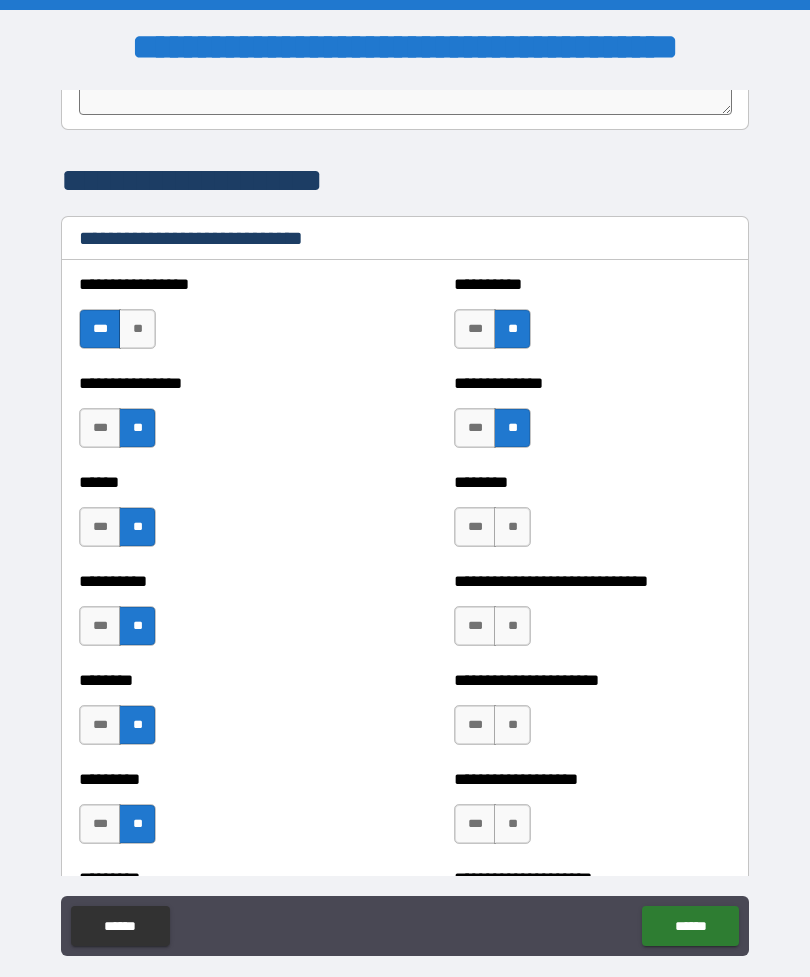 click on "**" at bounding box center [512, 527] 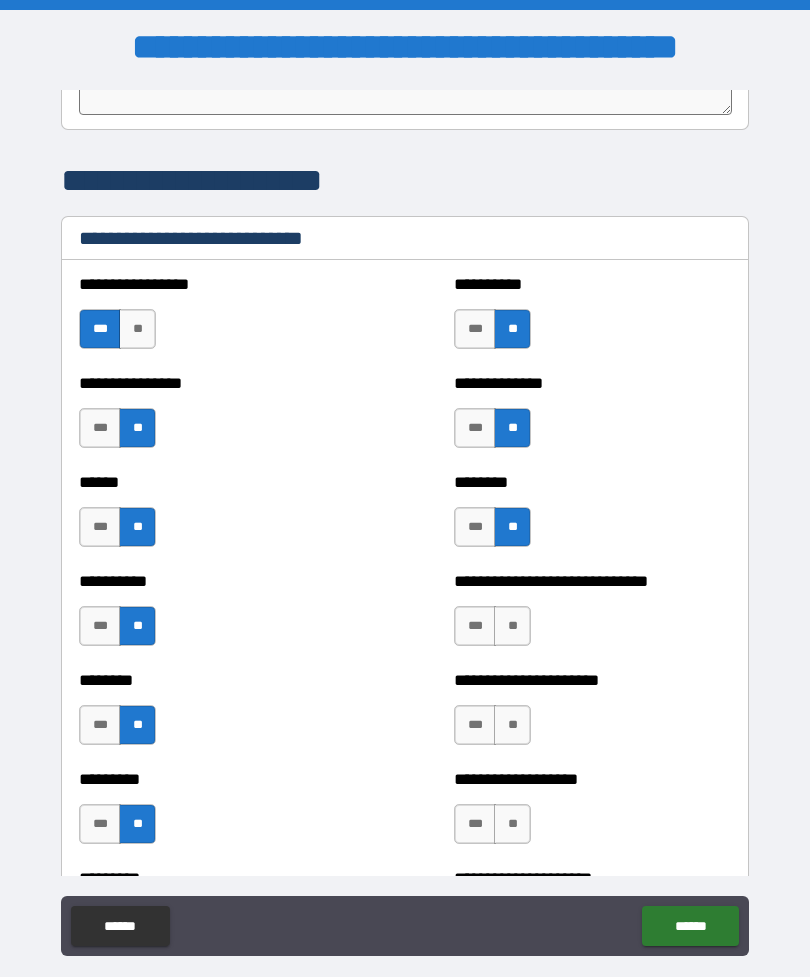 click on "**" at bounding box center (512, 626) 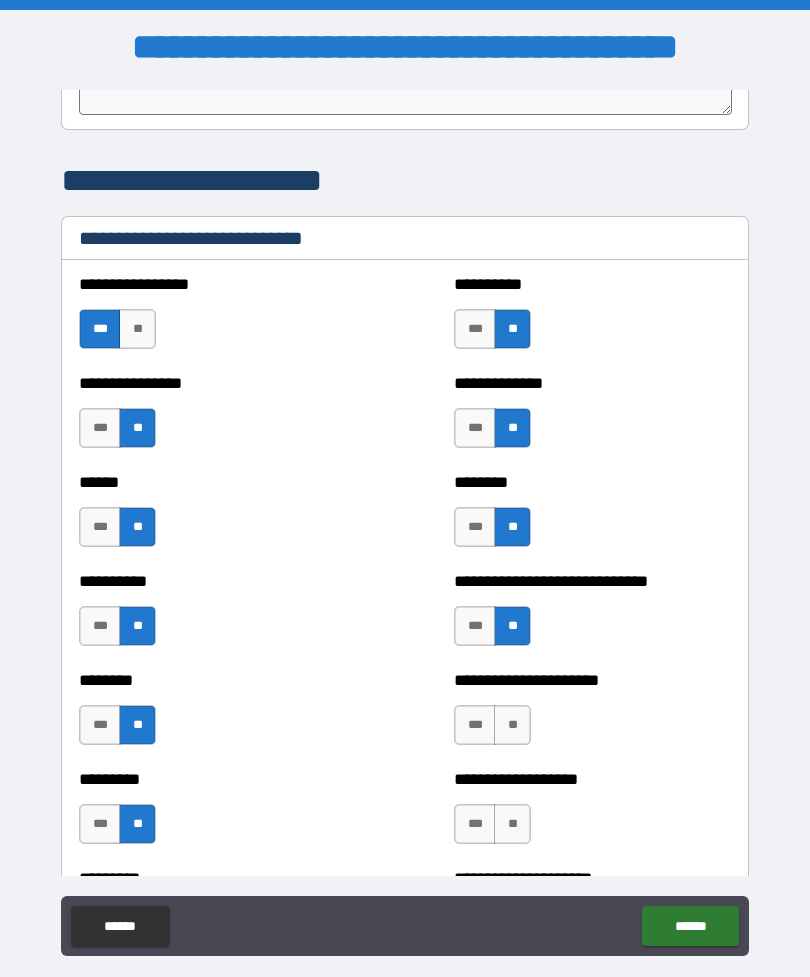 click on "**" at bounding box center (512, 725) 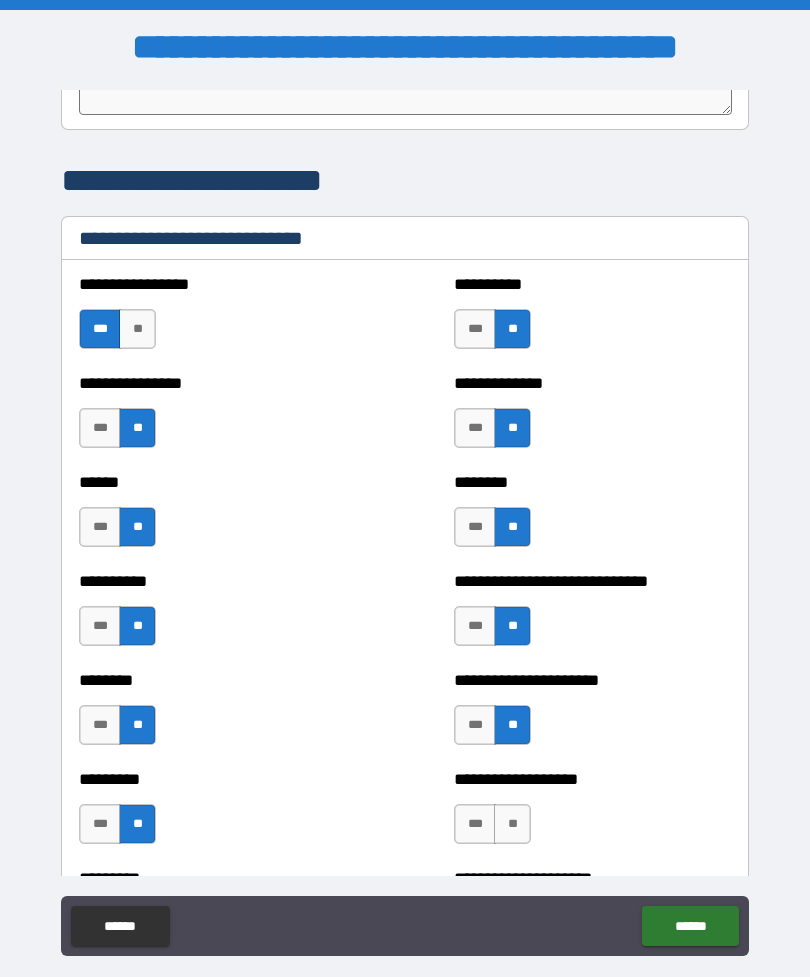 click on "**" at bounding box center (512, 824) 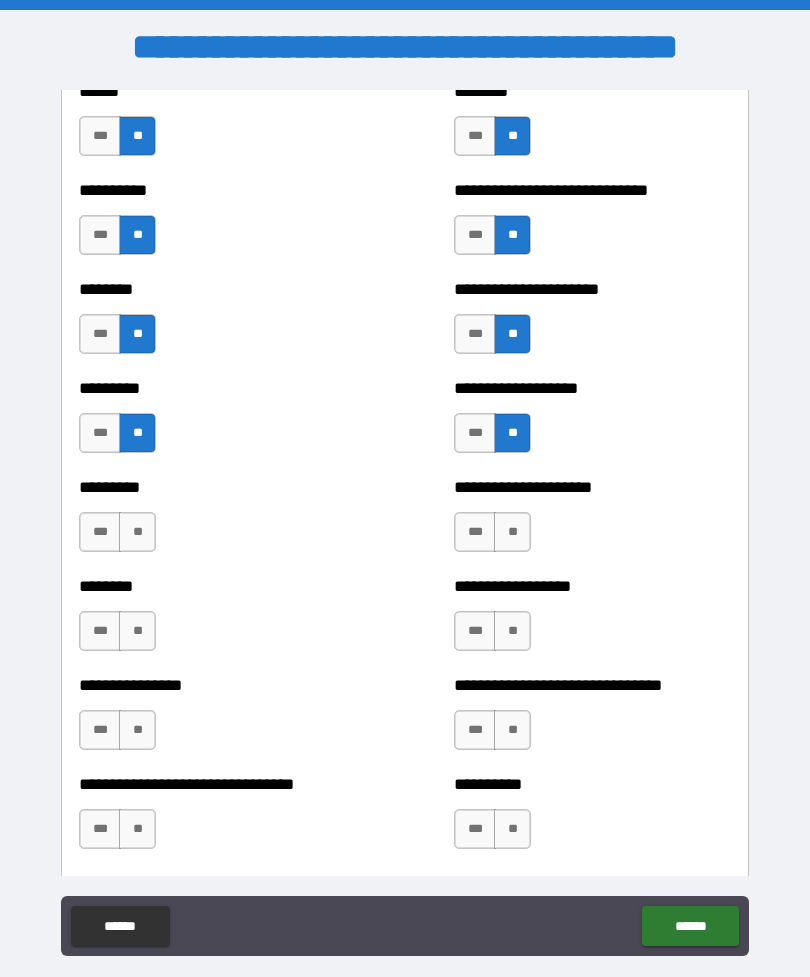 scroll, scrollTop: 7103, scrollLeft: 0, axis: vertical 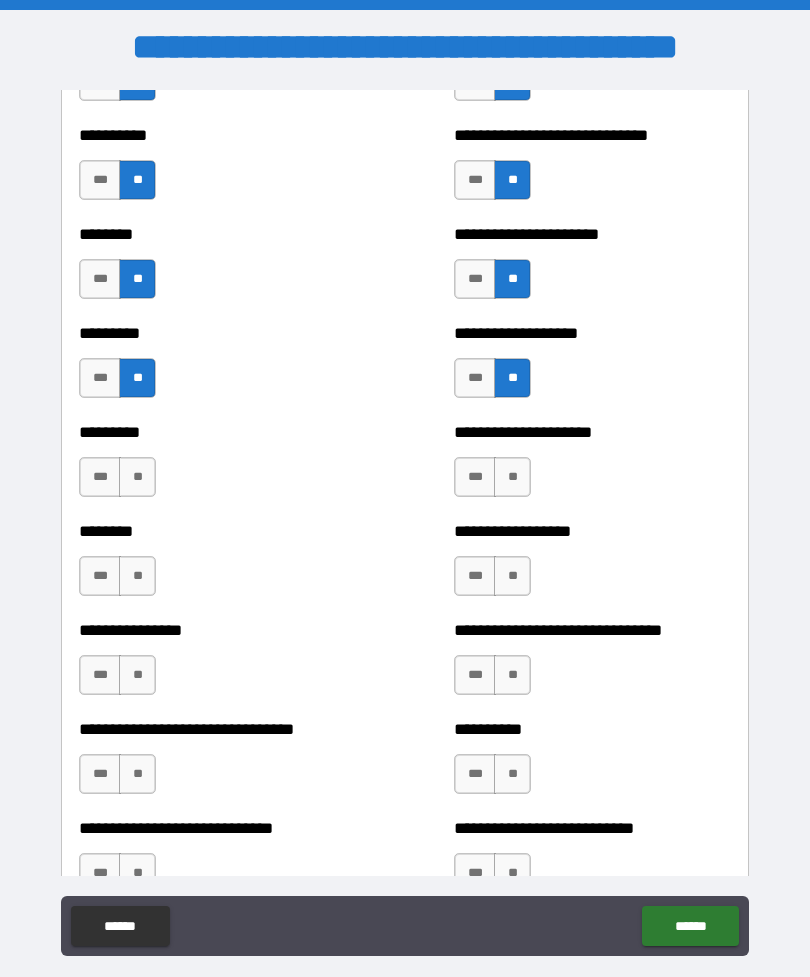 click on "**" at bounding box center [512, 477] 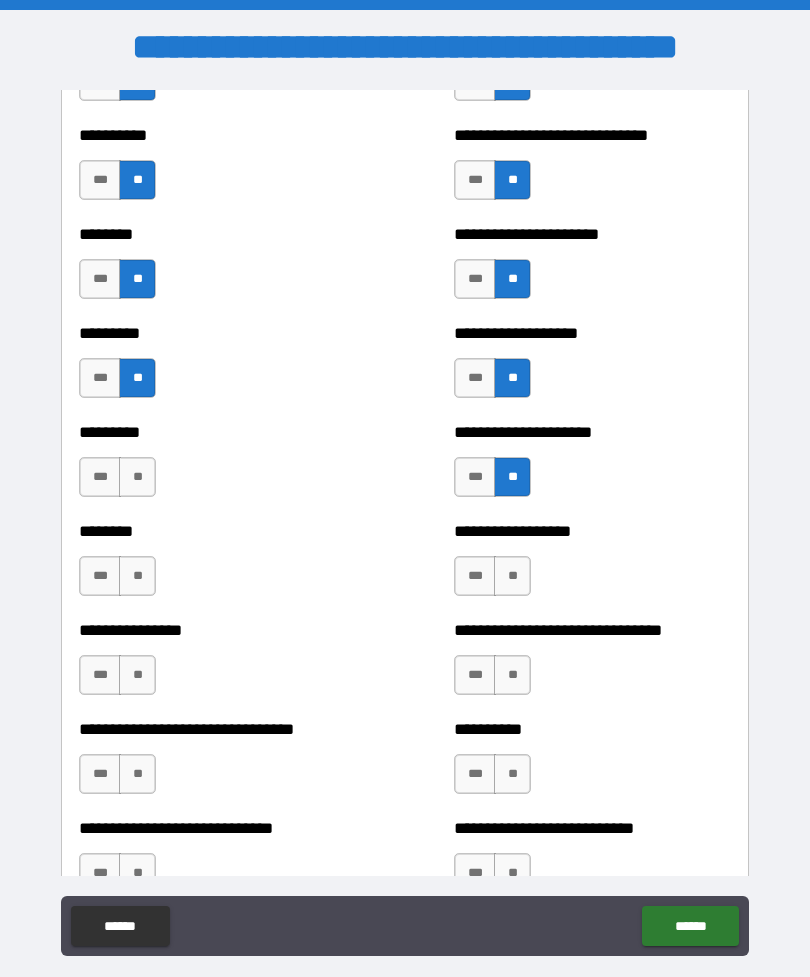 click on "**" at bounding box center (512, 576) 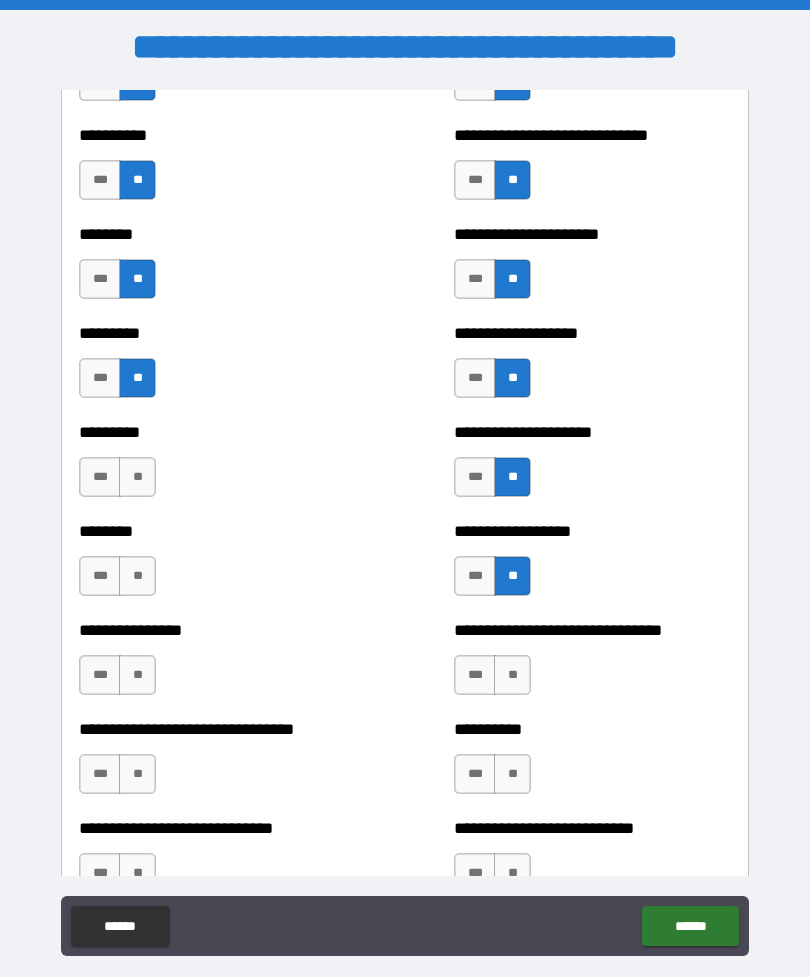 click on "********* *** **" at bounding box center [217, 467] 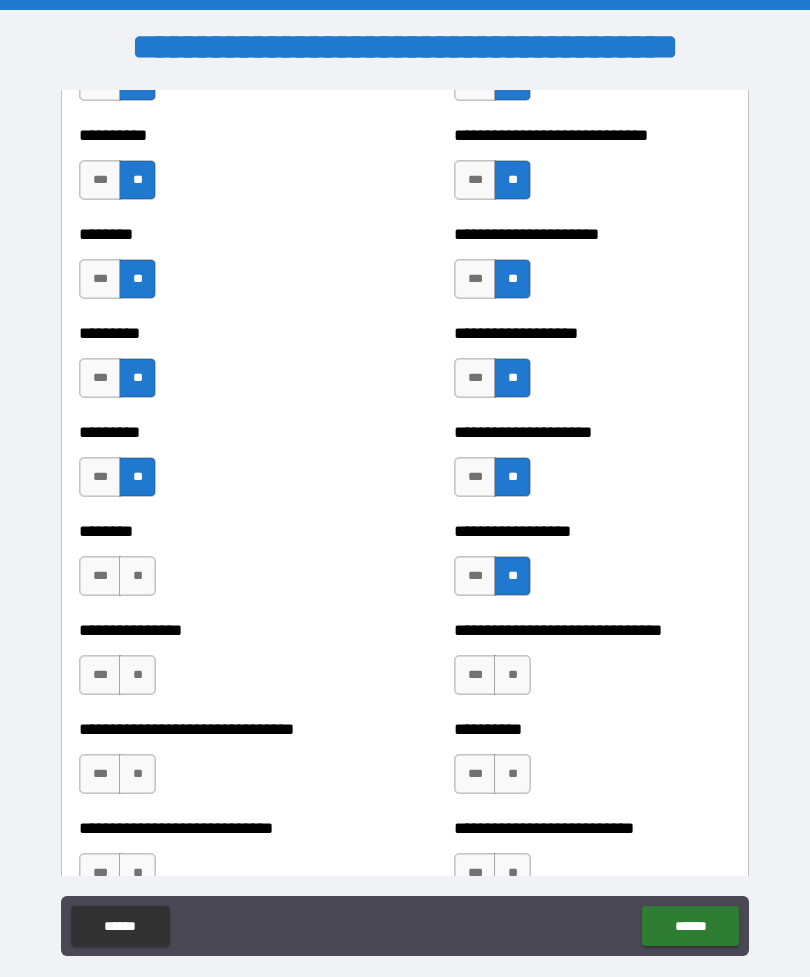 click on "**" at bounding box center (137, 576) 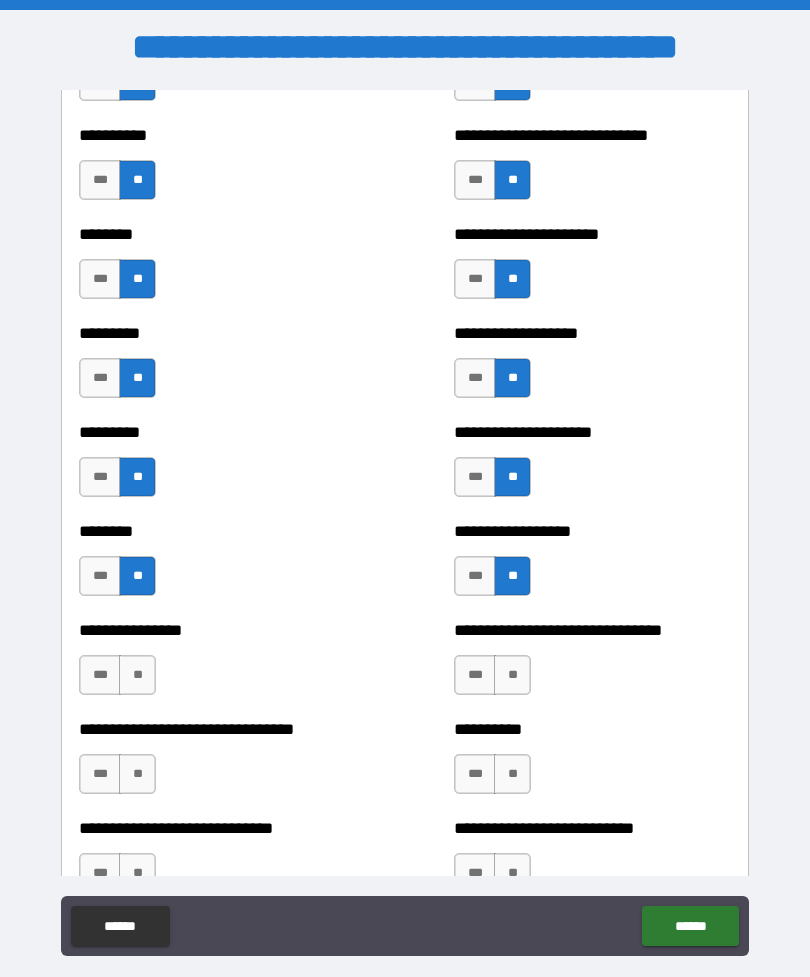 click on "**" at bounding box center (137, 675) 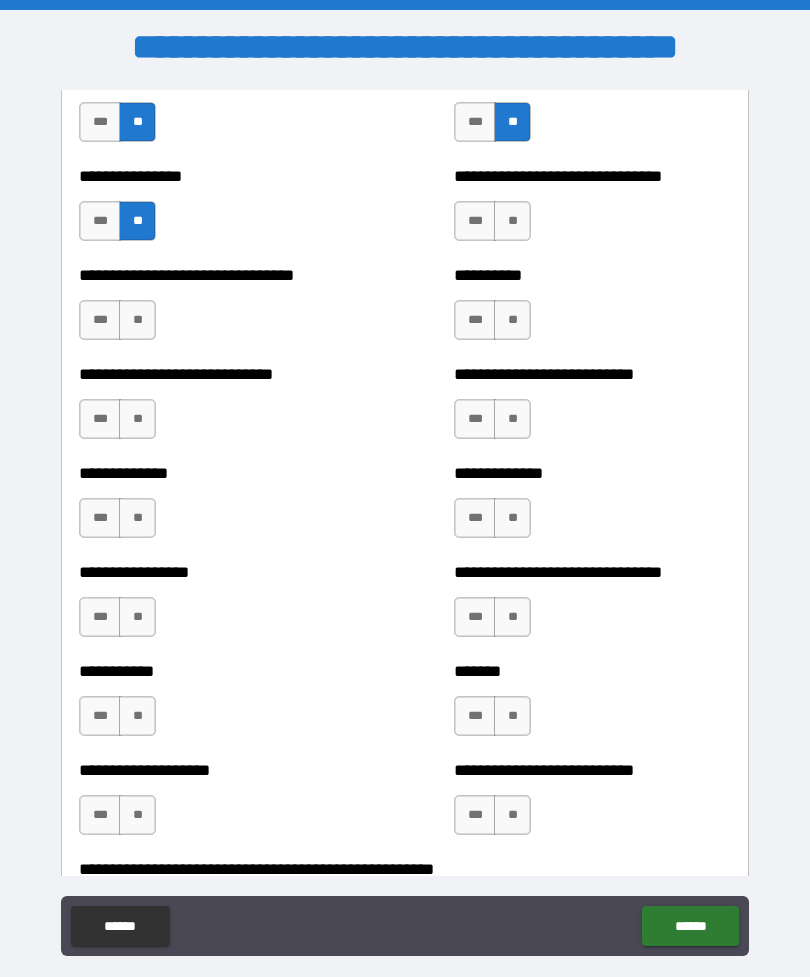 scroll, scrollTop: 7556, scrollLeft: 0, axis: vertical 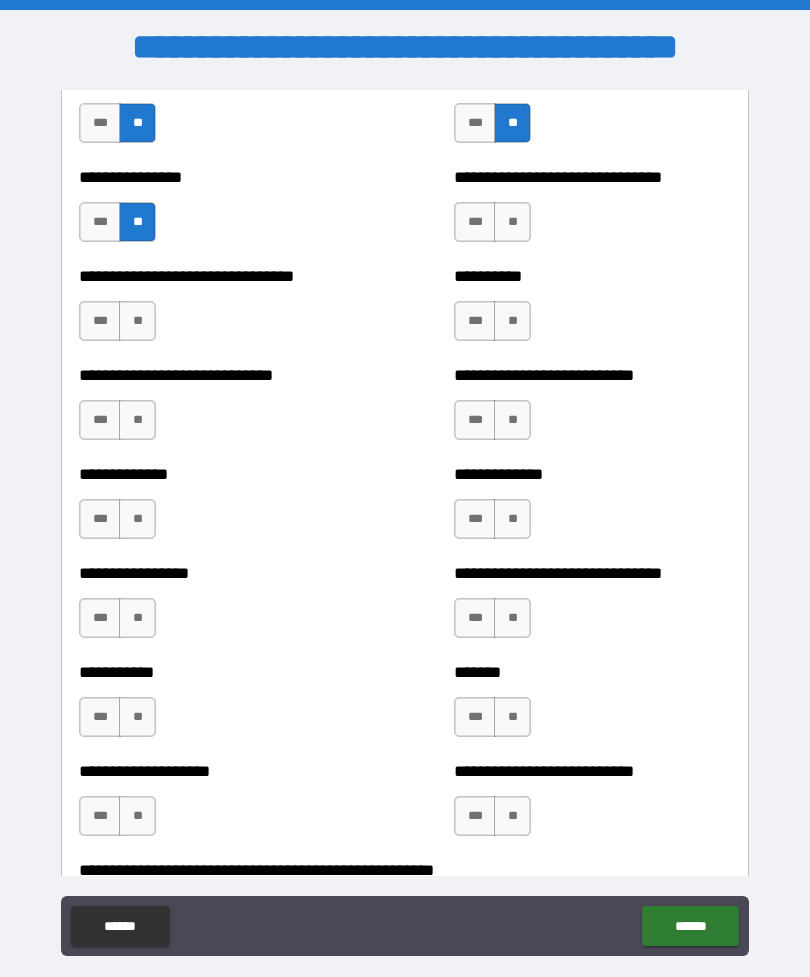 click on "**" at bounding box center (512, 222) 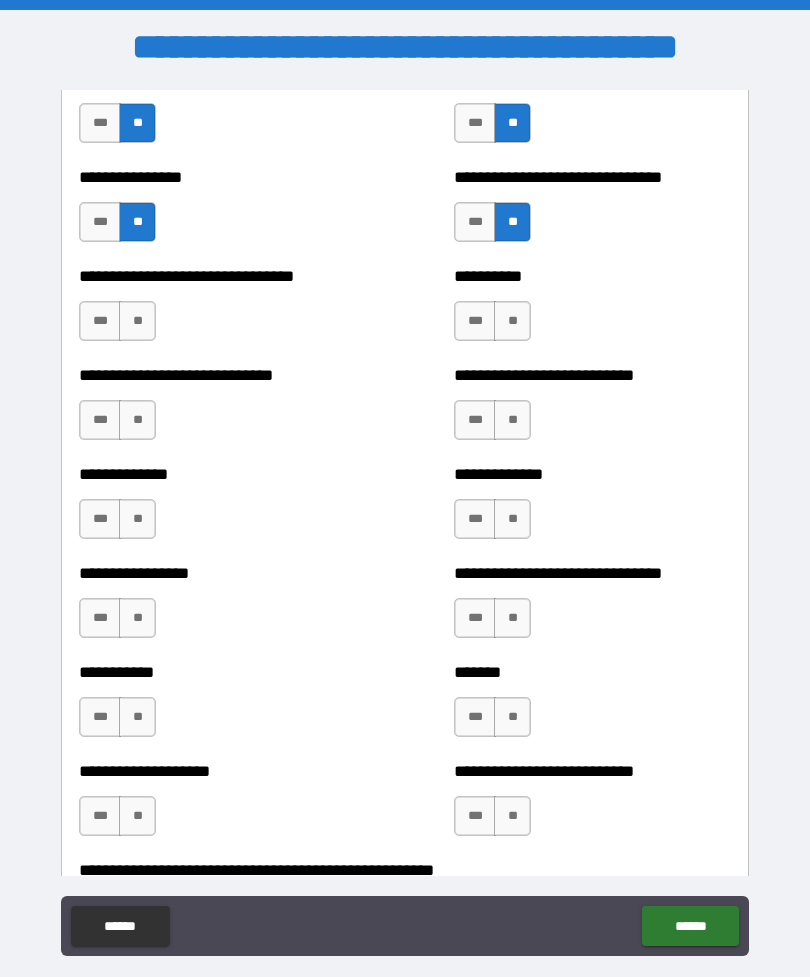 click on "**" at bounding box center (512, 321) 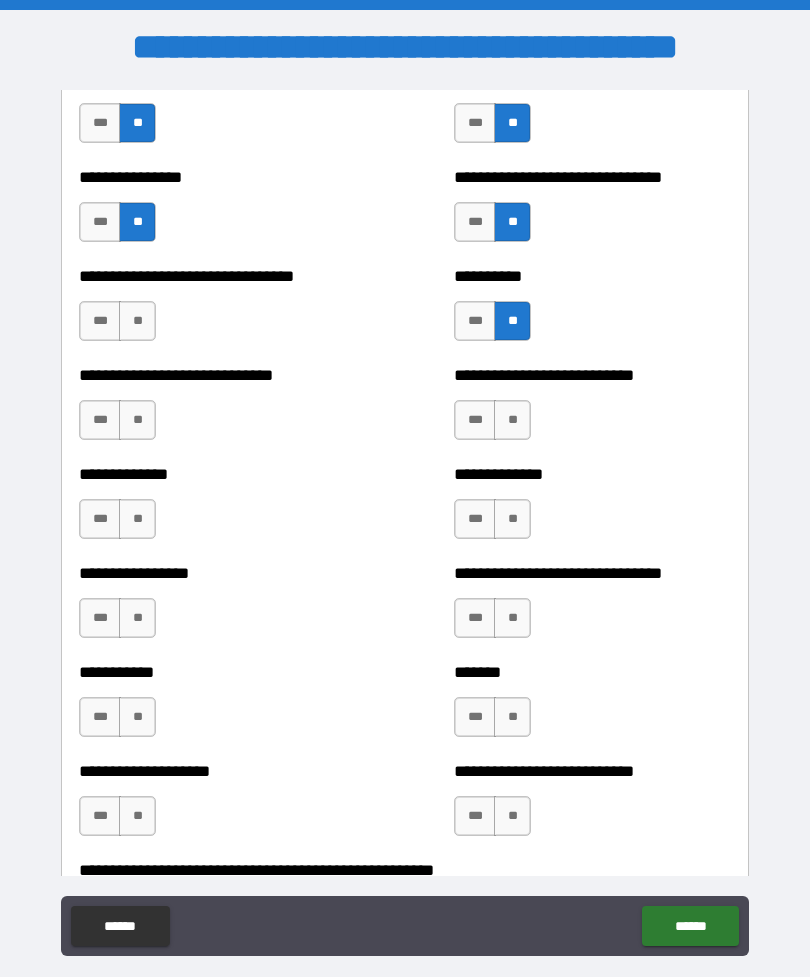 click on "**" at bounding box center [137, 321] 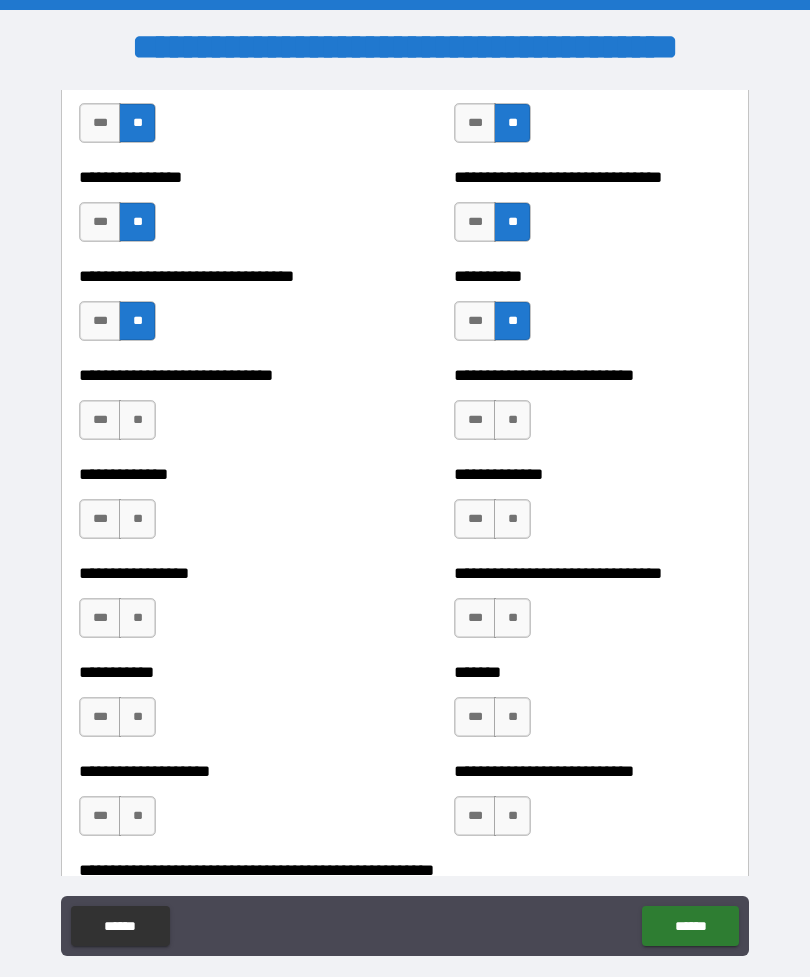 click on "**" at bounding box center [137, 420] 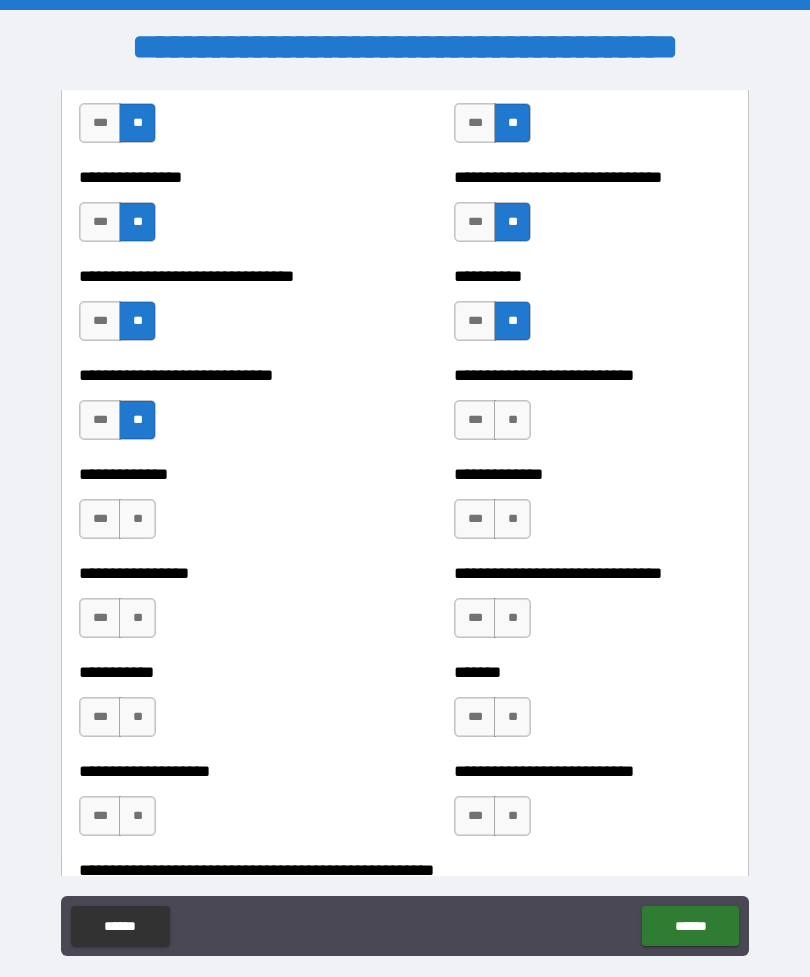 click on "**" at bounding box center (137, 519) 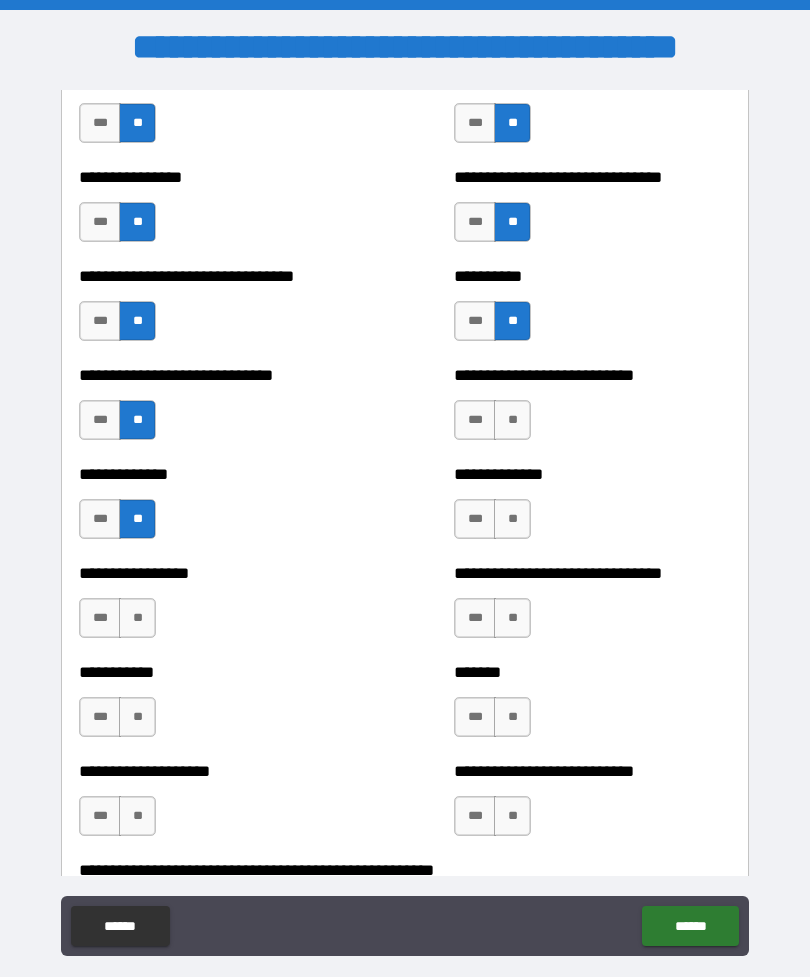 click on "**" at bounding box center [512, 420] 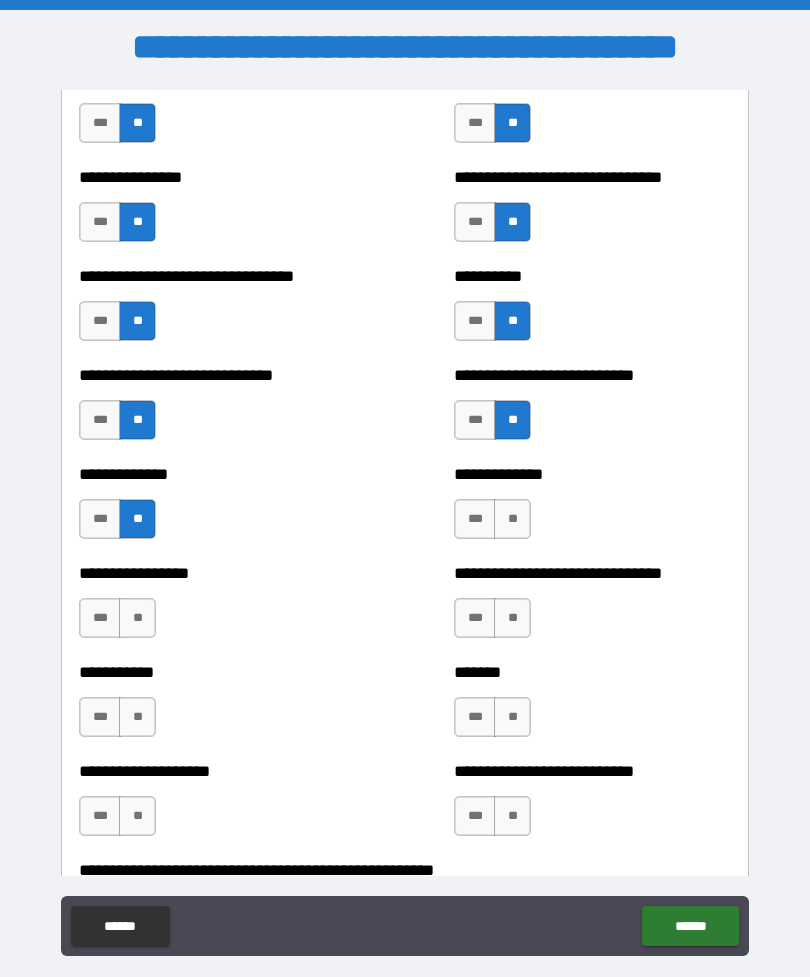 click on "**" at bounding box center [512, 519] 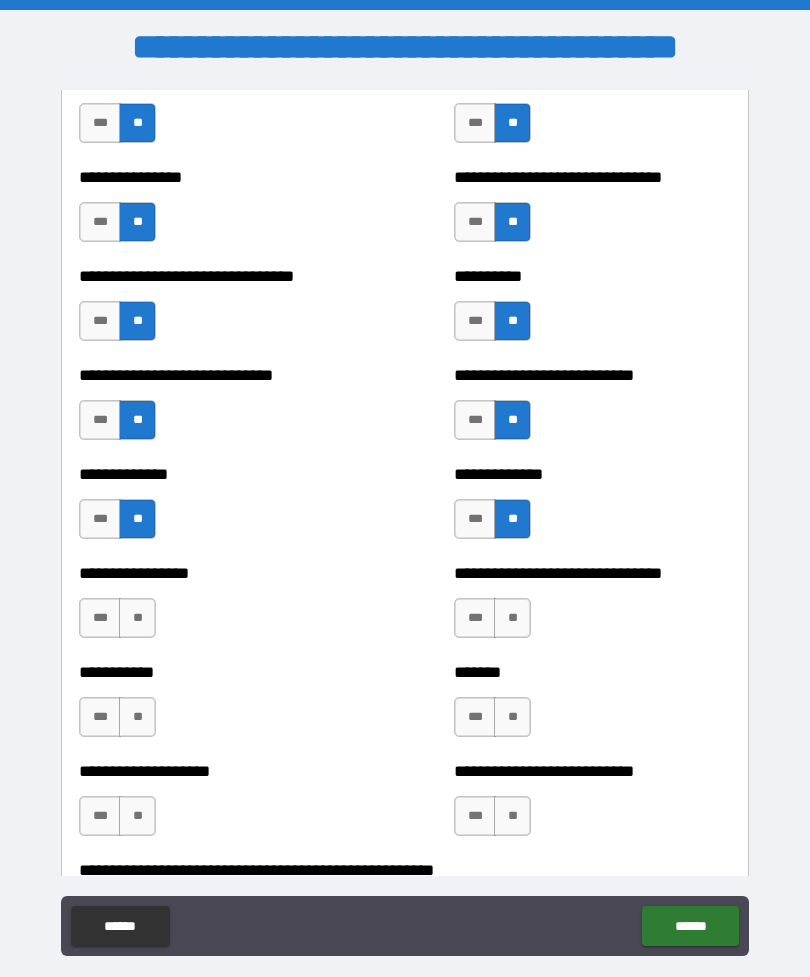click on "**" at bounding box center [137, 618] 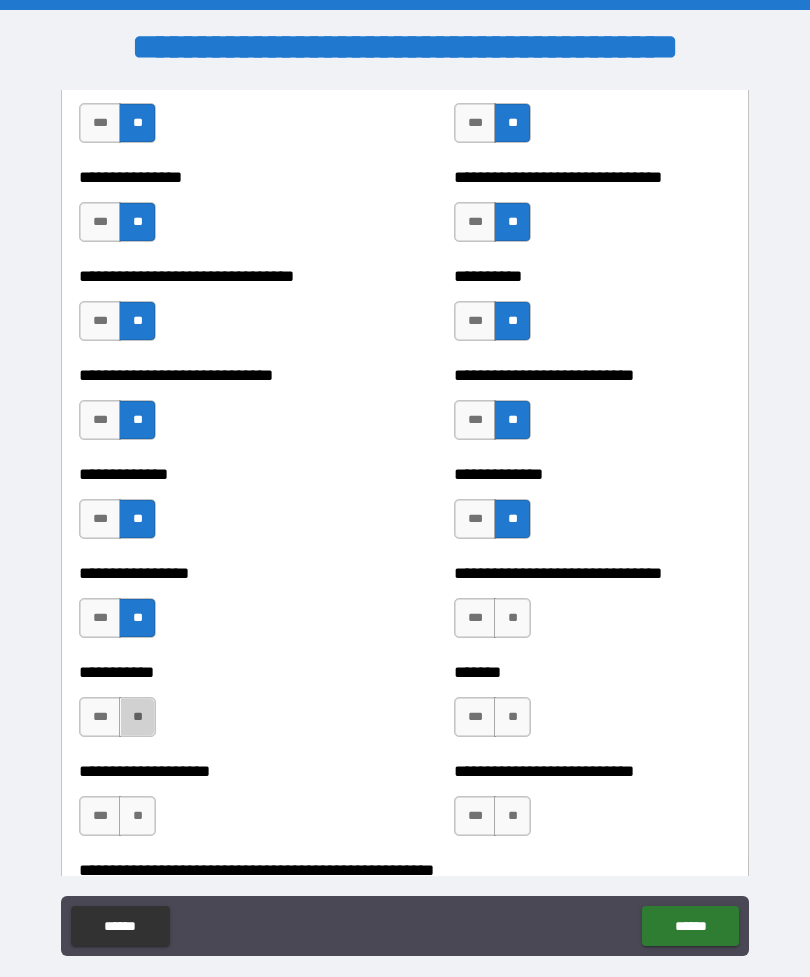 click on "**" at bounding box center (137, 717) 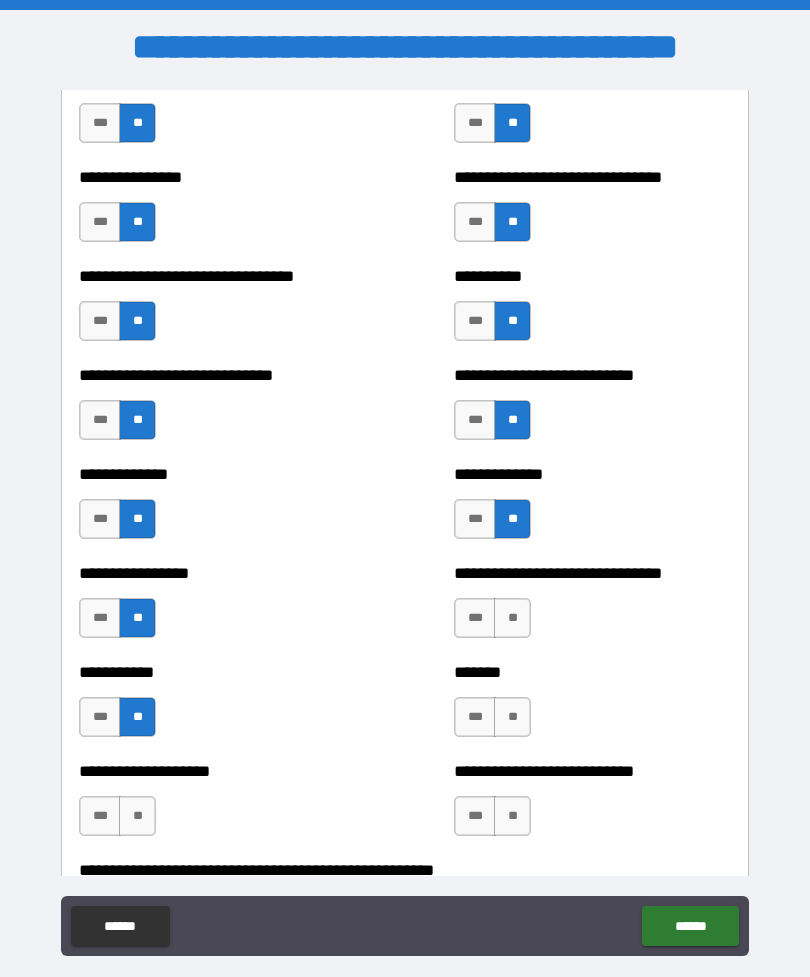 click on "***" at bounding box center (100, 618) 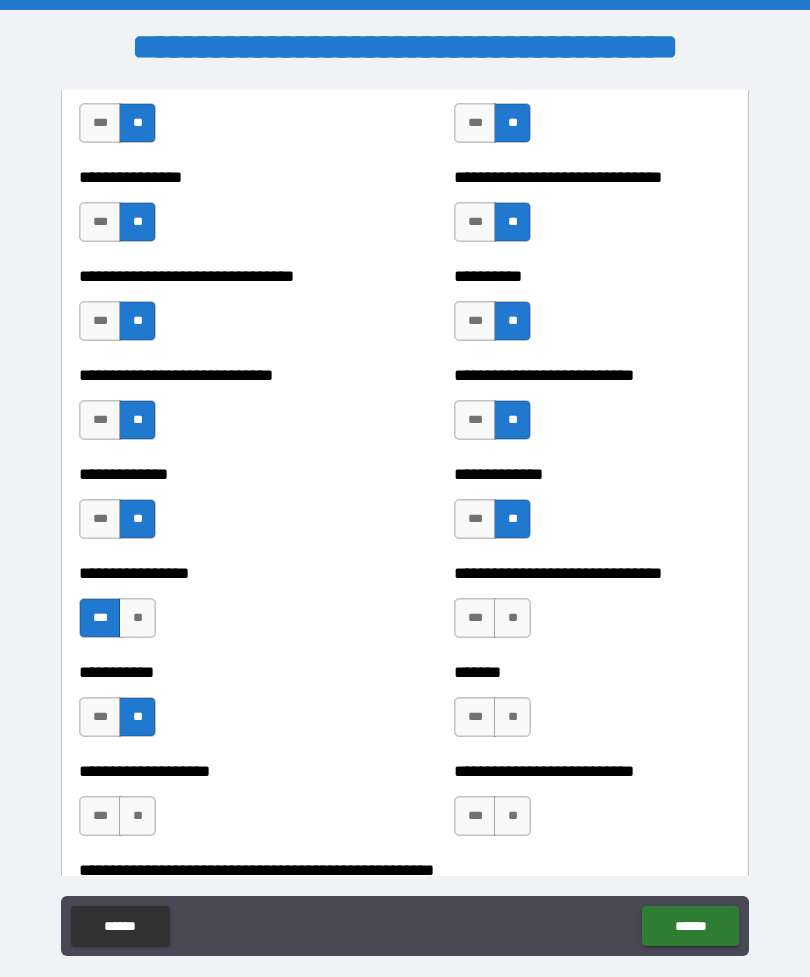 click on "**" at bounding box center (512, 618) 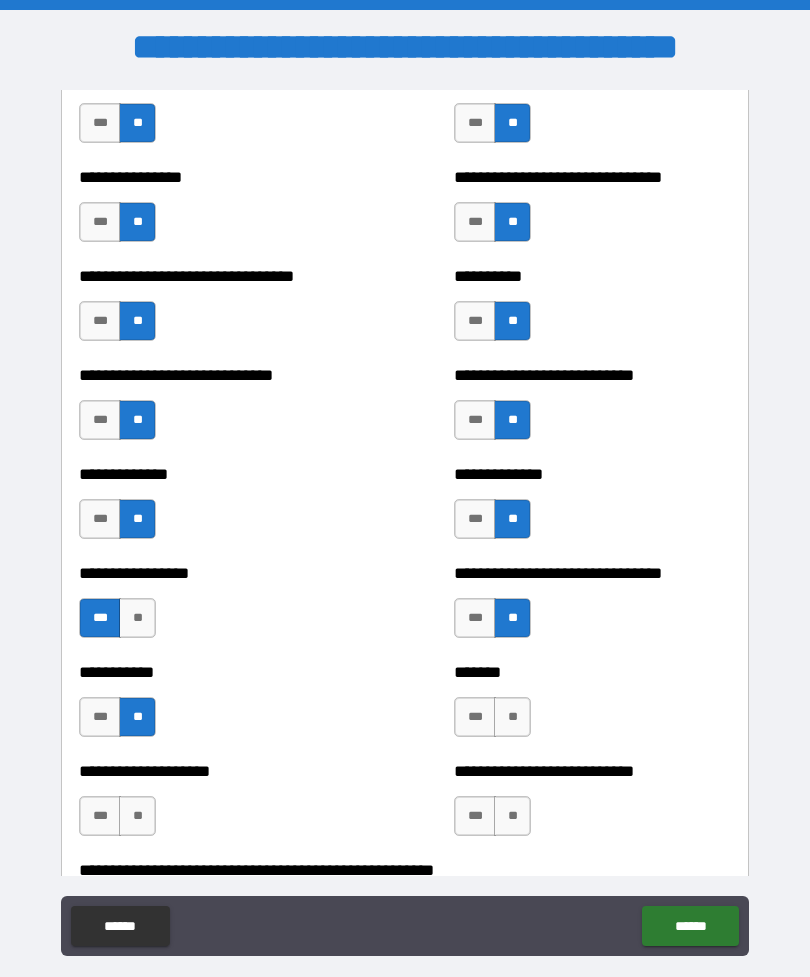 click on "**" at bounding box center (512, 717) 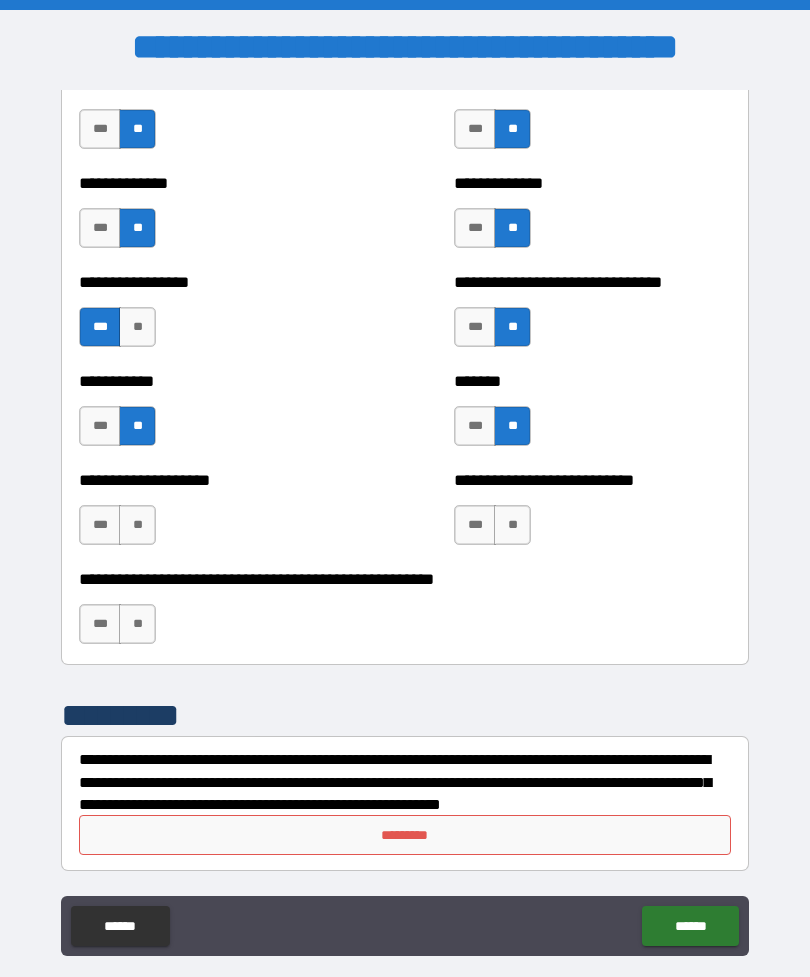 scroll, scrollTop: 7847, scrollLeft: 0, axis: vertical 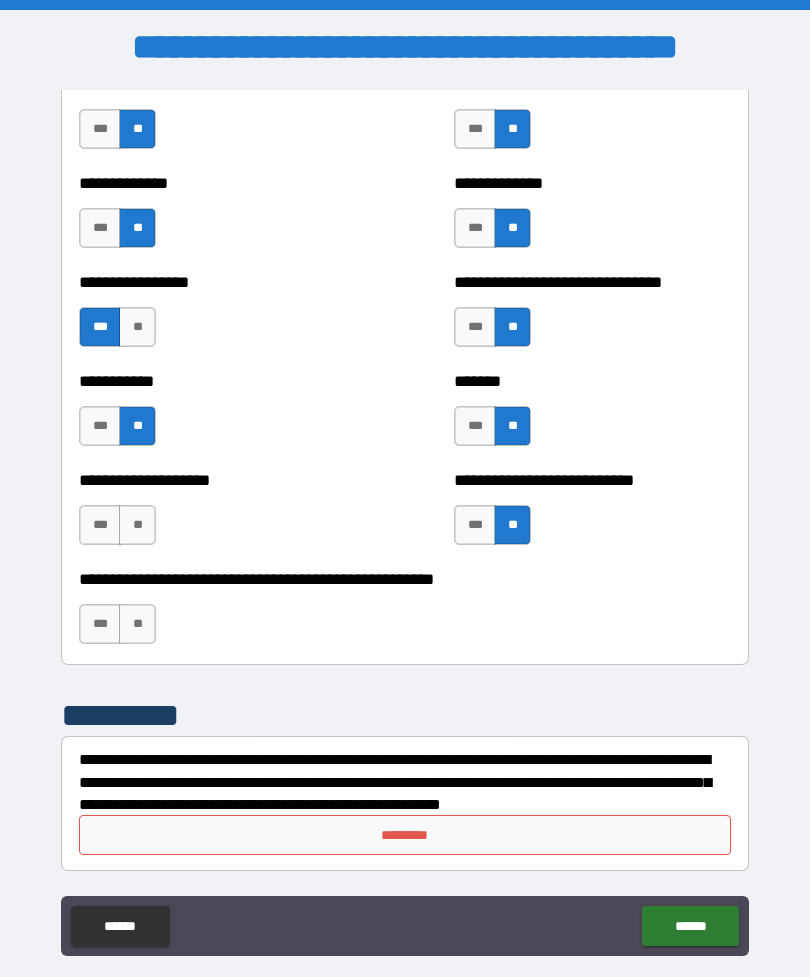 click on "**" at bounding box center (137, 525) 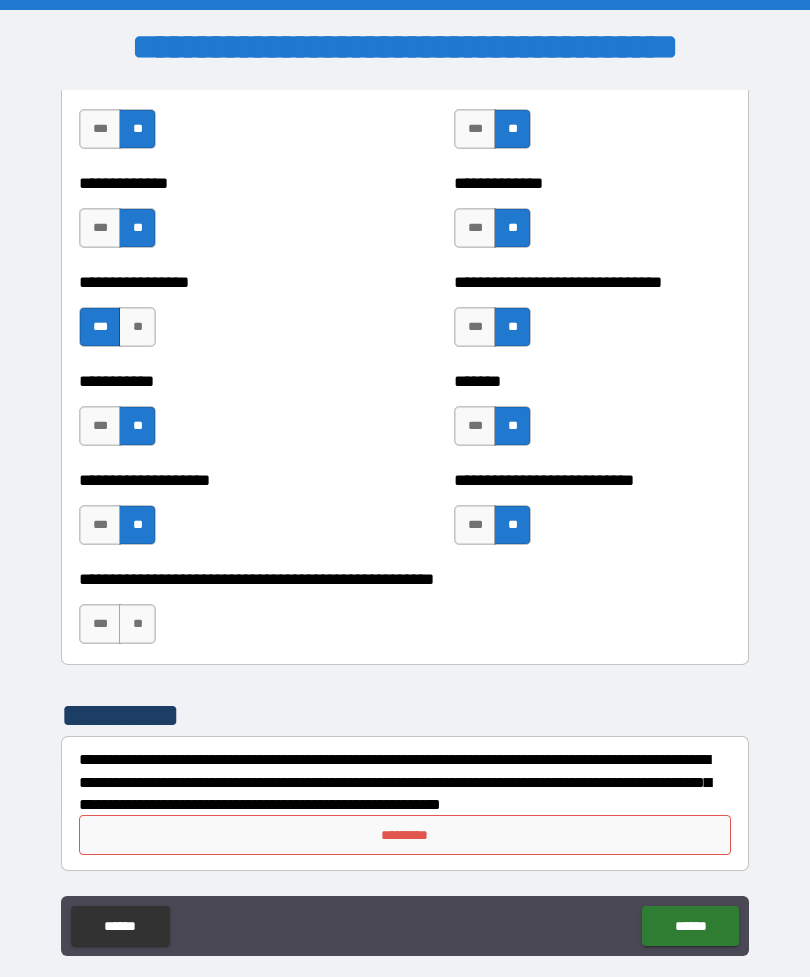 click on "**" at bounding box center (137, 624) 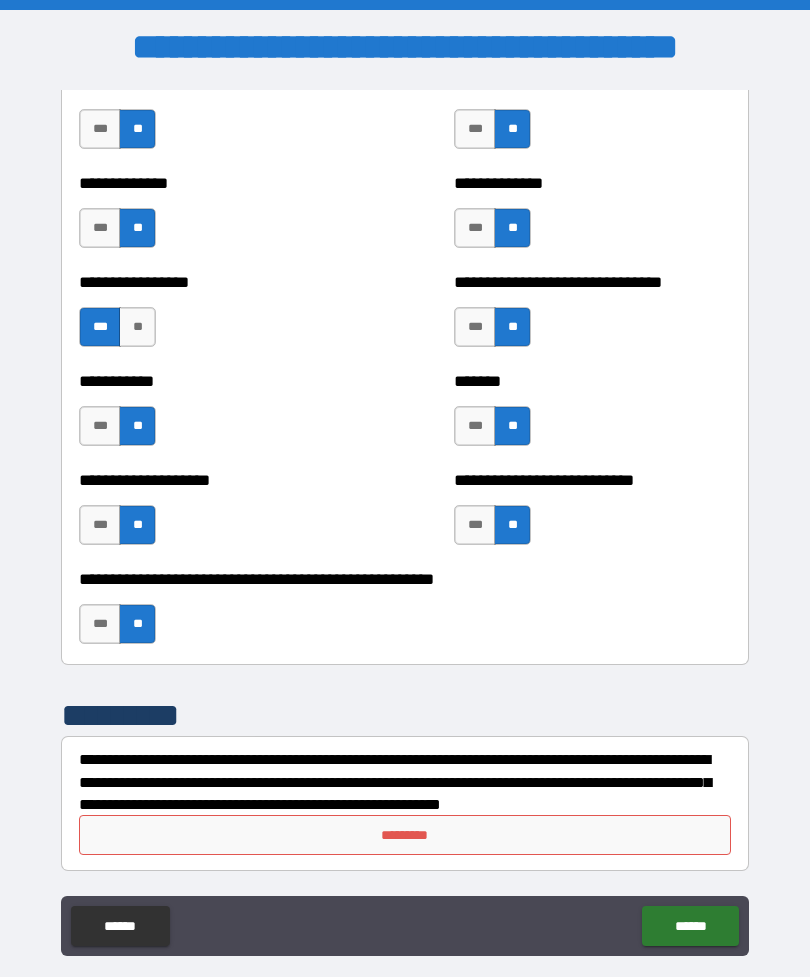 click on "*********" at bounding box center [405, 835] 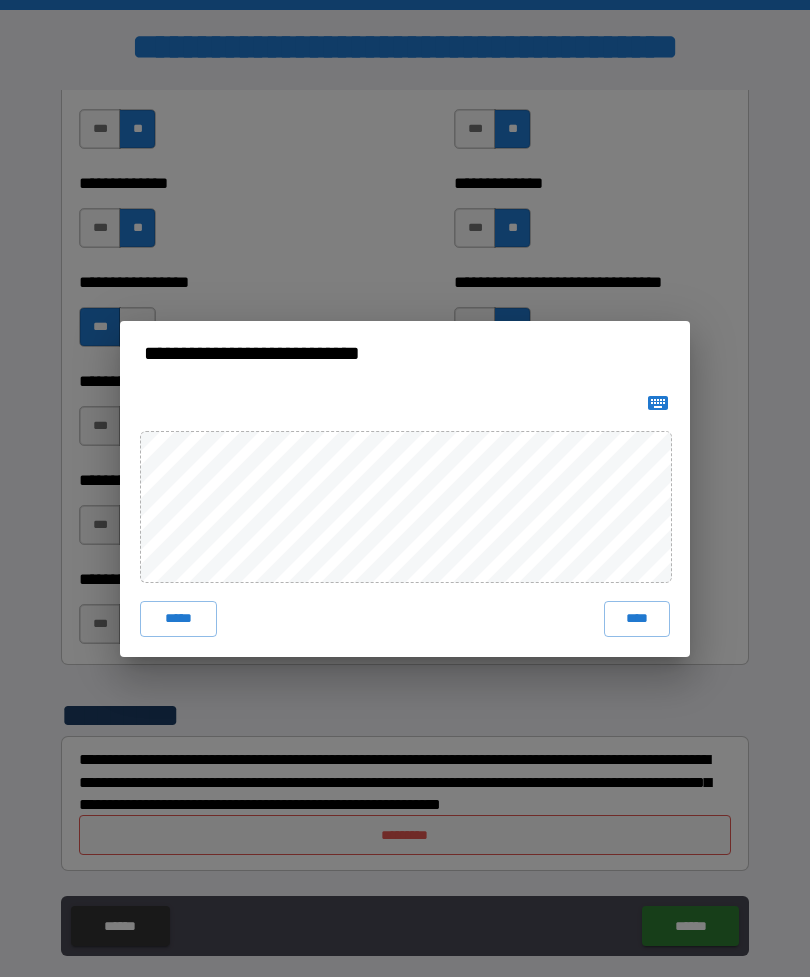click on "****" at bounding box center [637, 619] 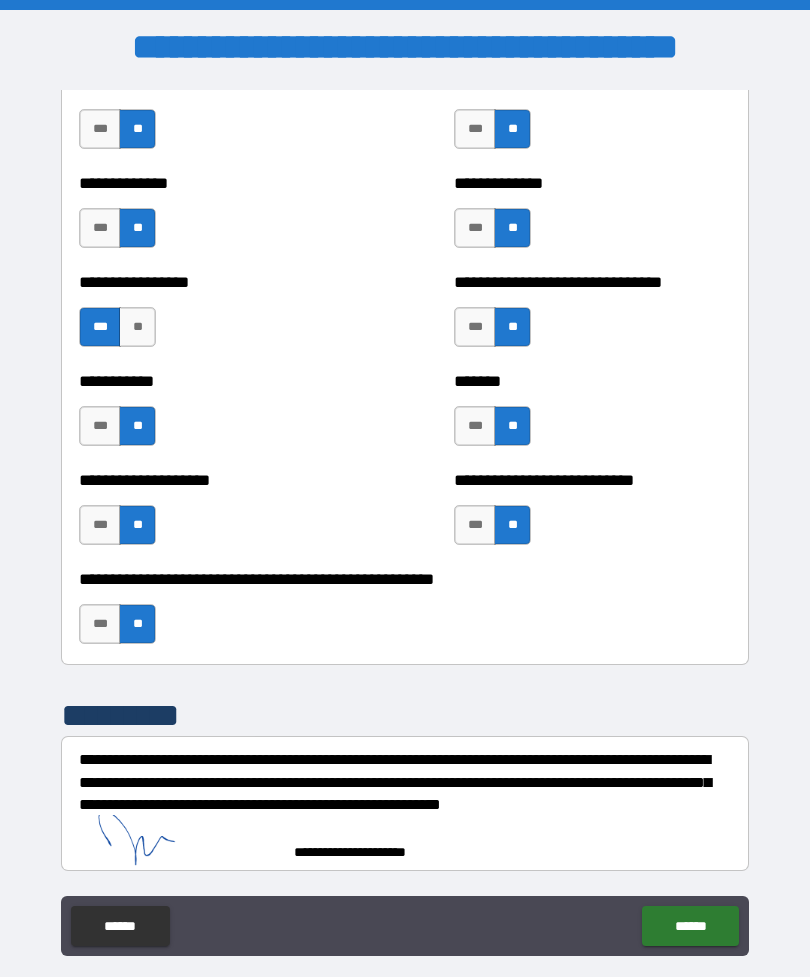 scroll, scrollTop: 7837, scrollLeft: 0, axis: vertical 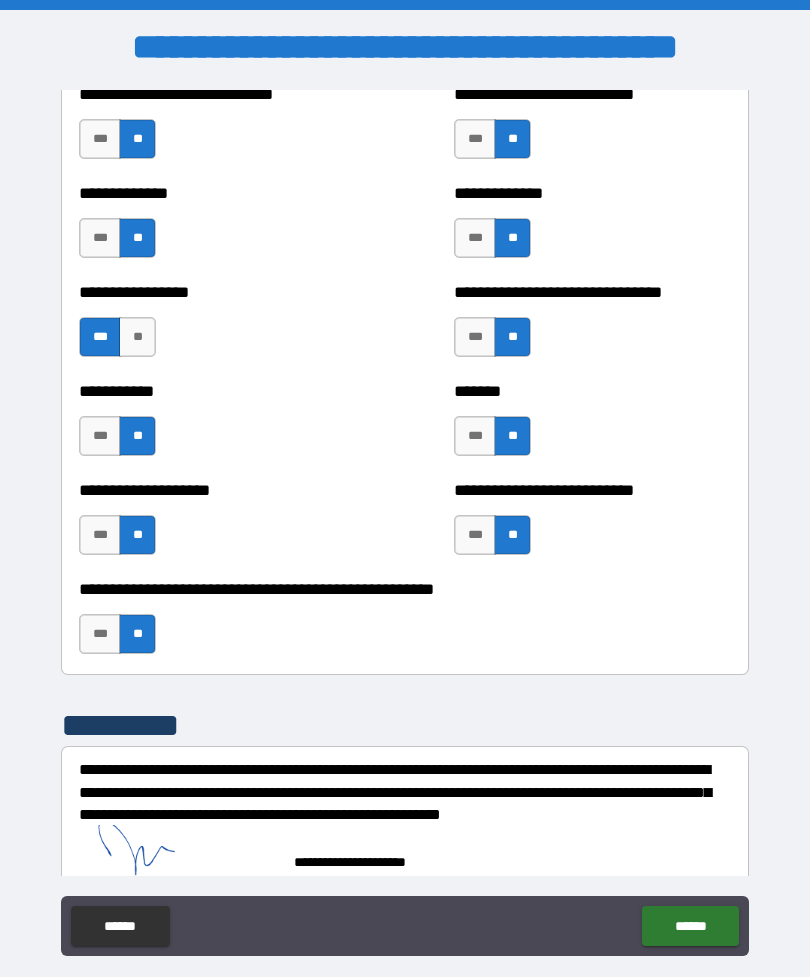 click on "******" at bounding box center [690, 926] 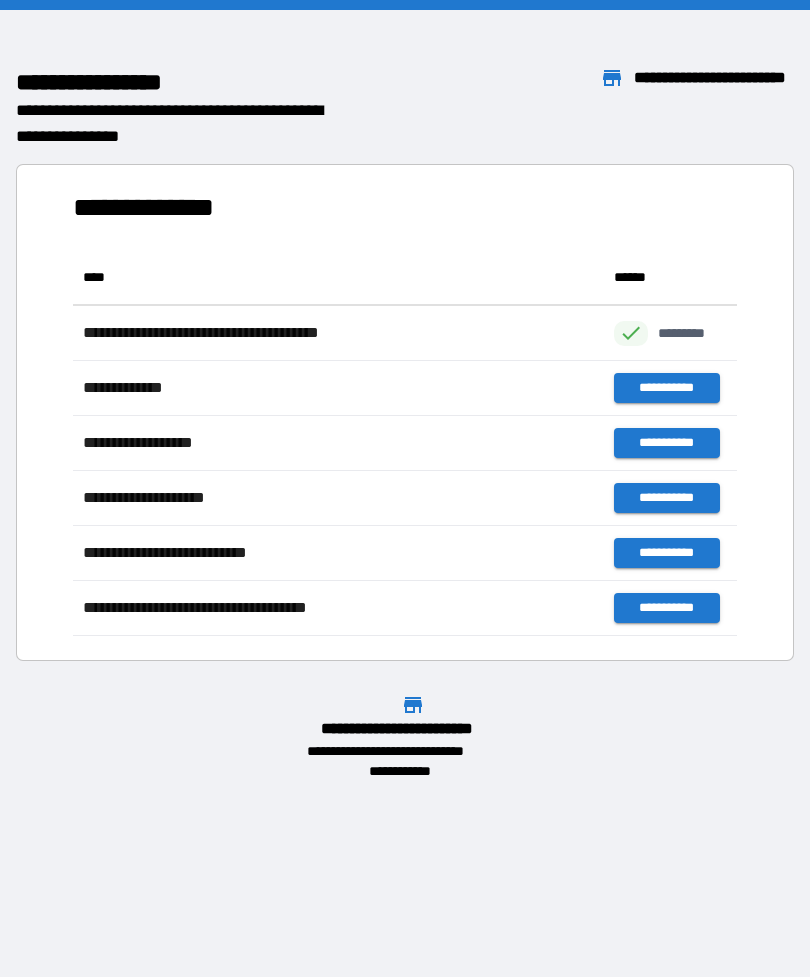 scroll, scrollTop: 1, scrollLeft: 1, axis: both 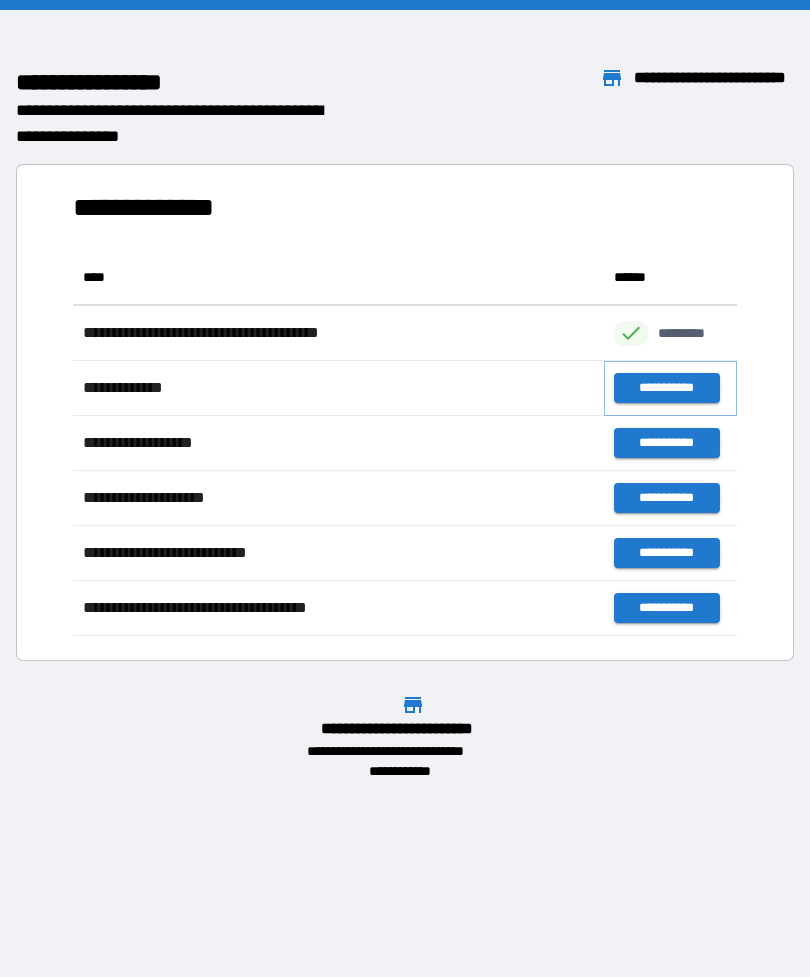 click on "**********" at bounding box center [666, 388] 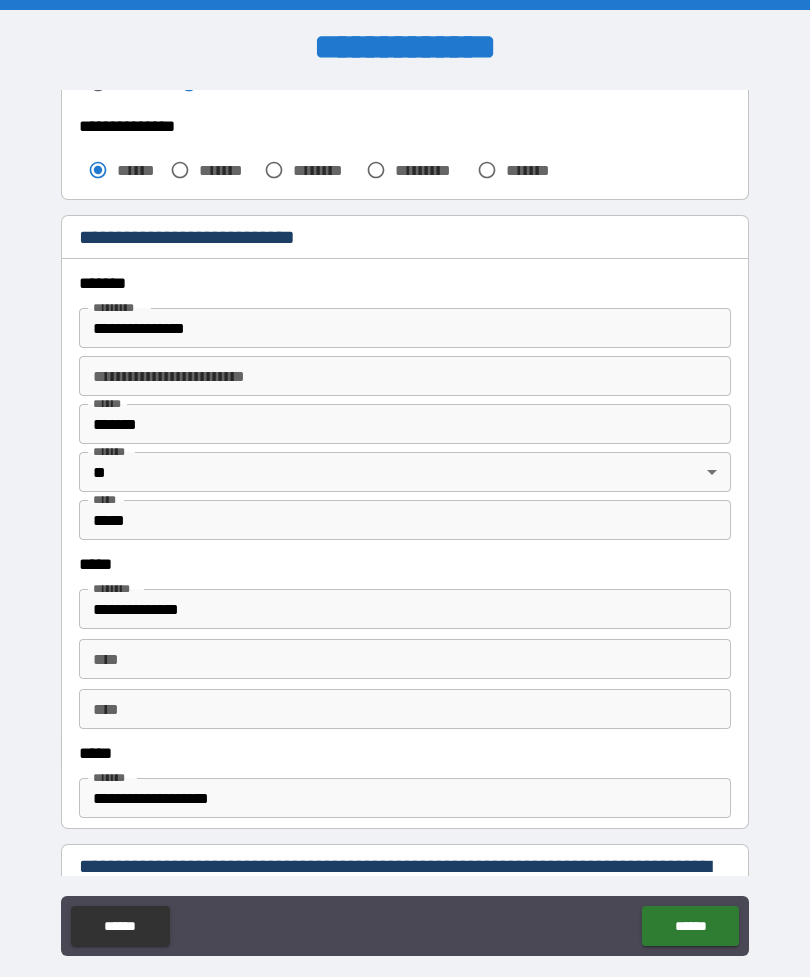 scroll, scrollTop: 605, scrollLeft: 0, axis: vertical 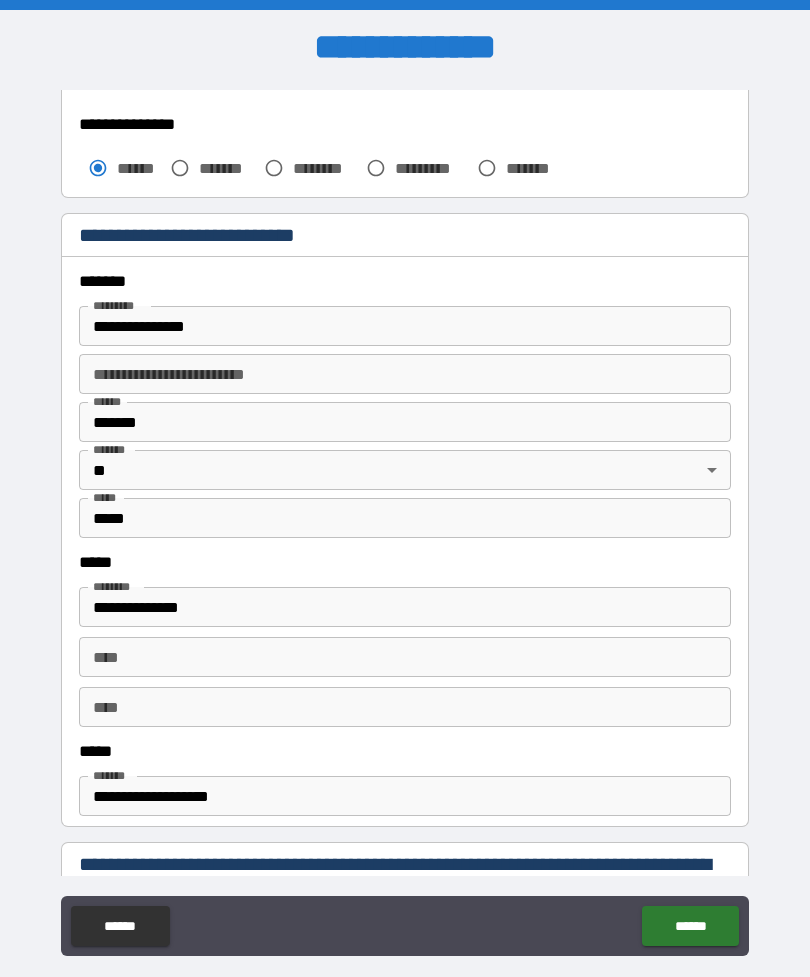 click on "**********" at bounding box center [405, 326] 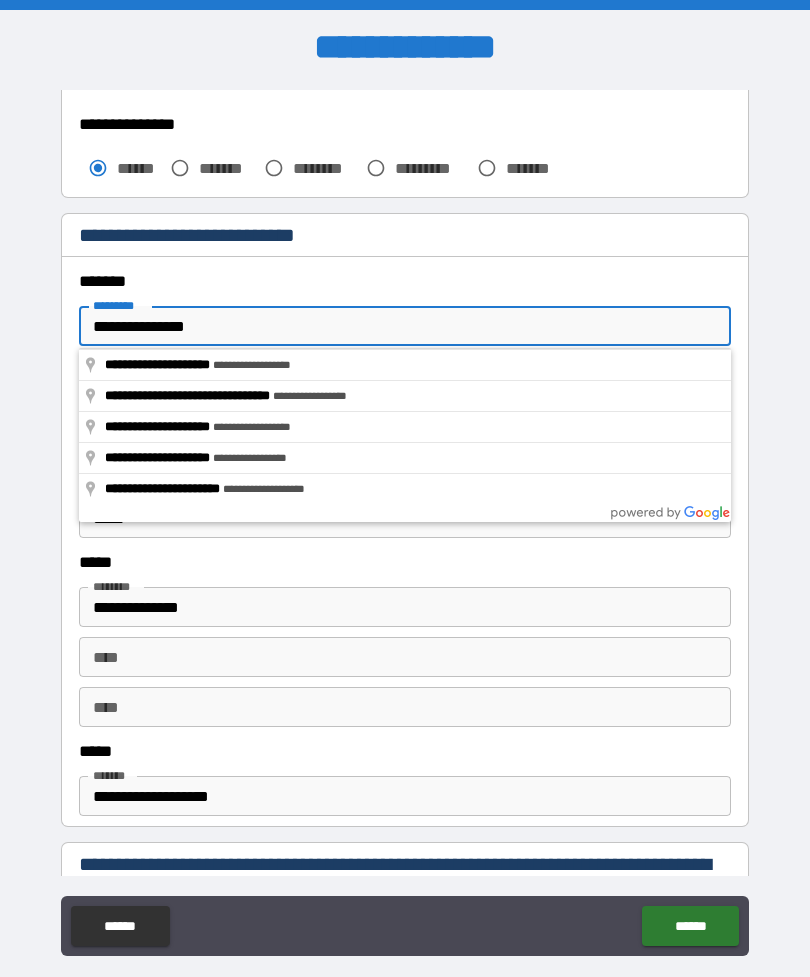 click on "**********" at bounding box center (405, 326) 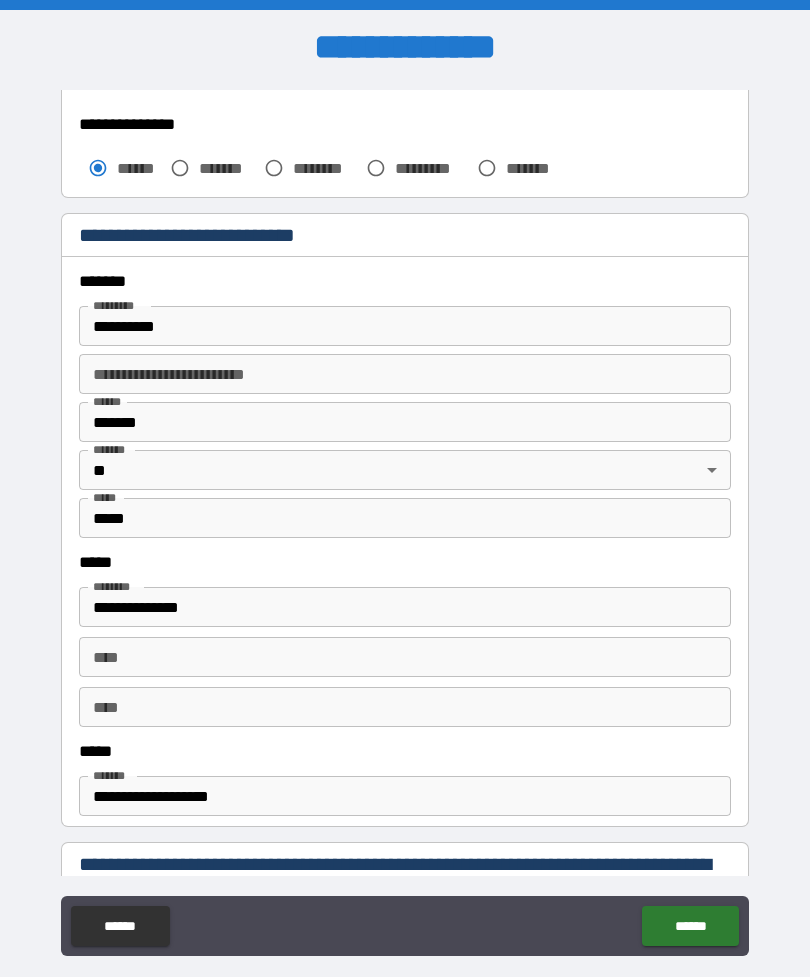 type on "**********" 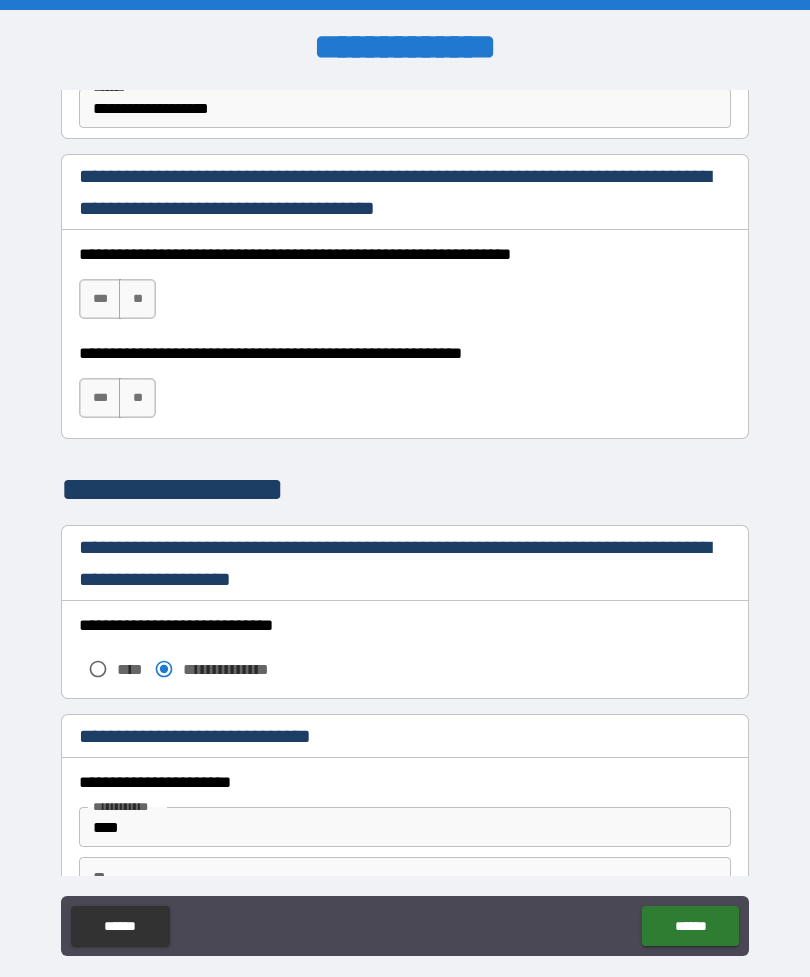 scroll, scrollTop: 1294, scrollLeft: 0, axis: vertical 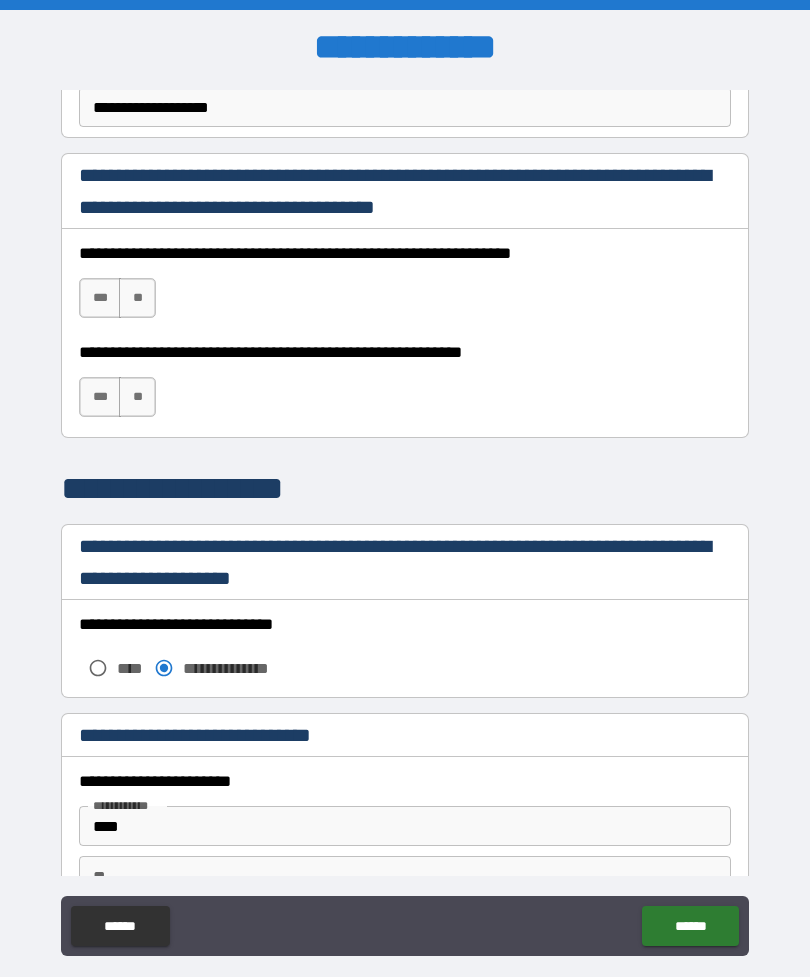 click on "***" at bounding box center [100, 298] 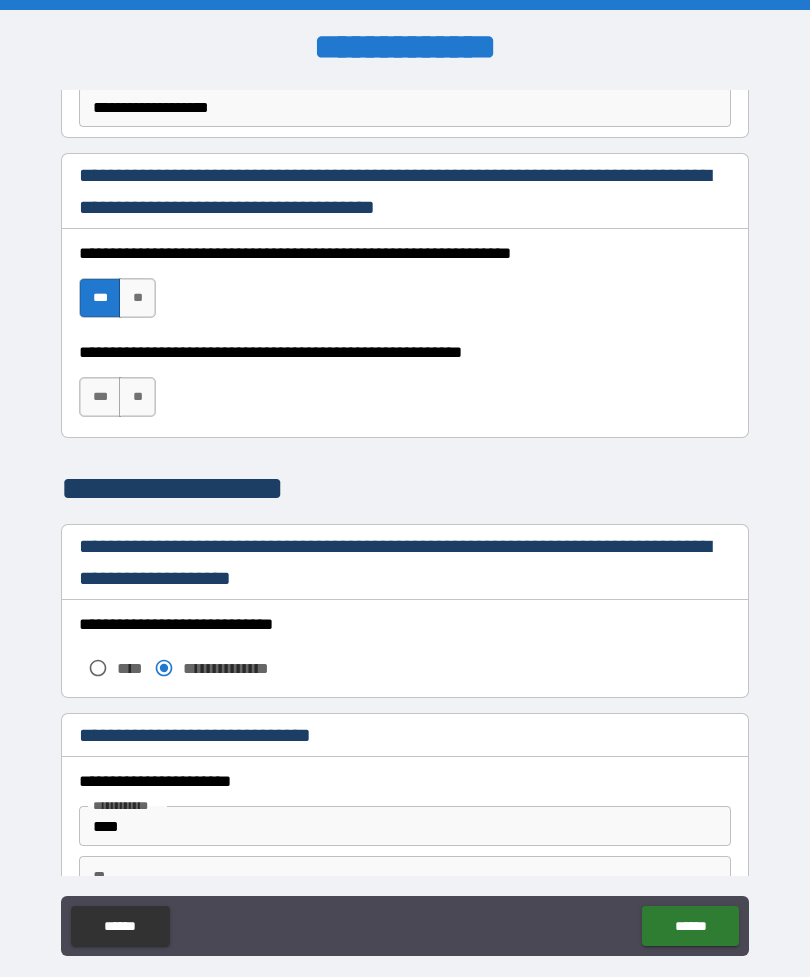 click on "***" at bounding box center [100, 397] 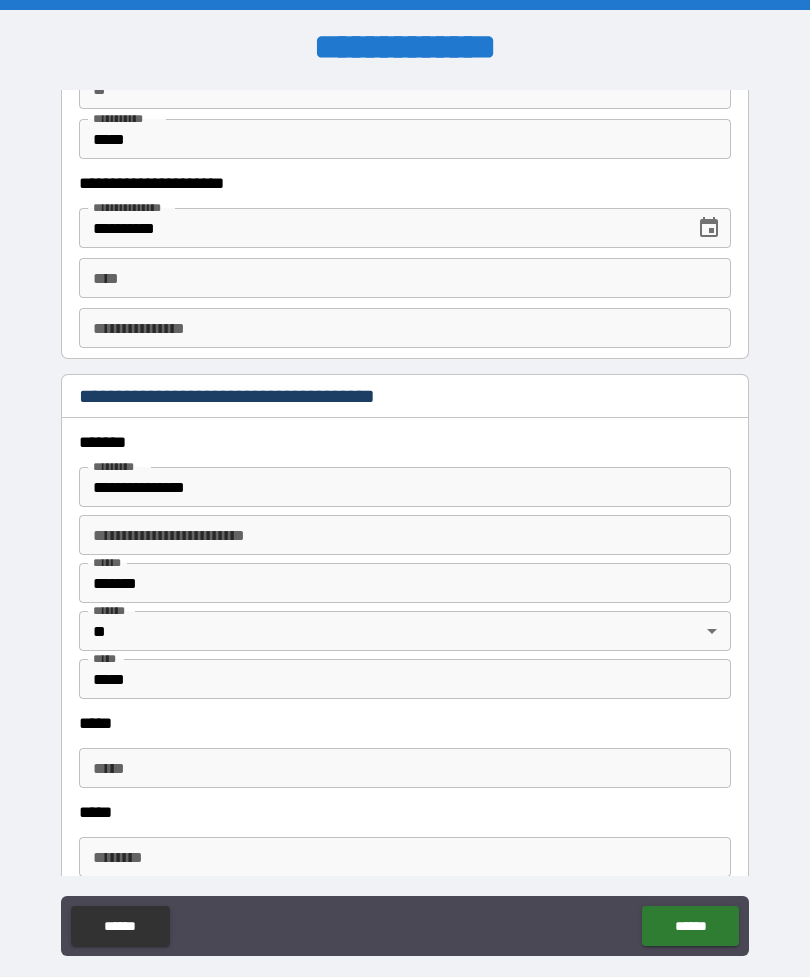 scroll, scrollTop: 2127, scrollLeft: 0, axis: vertical 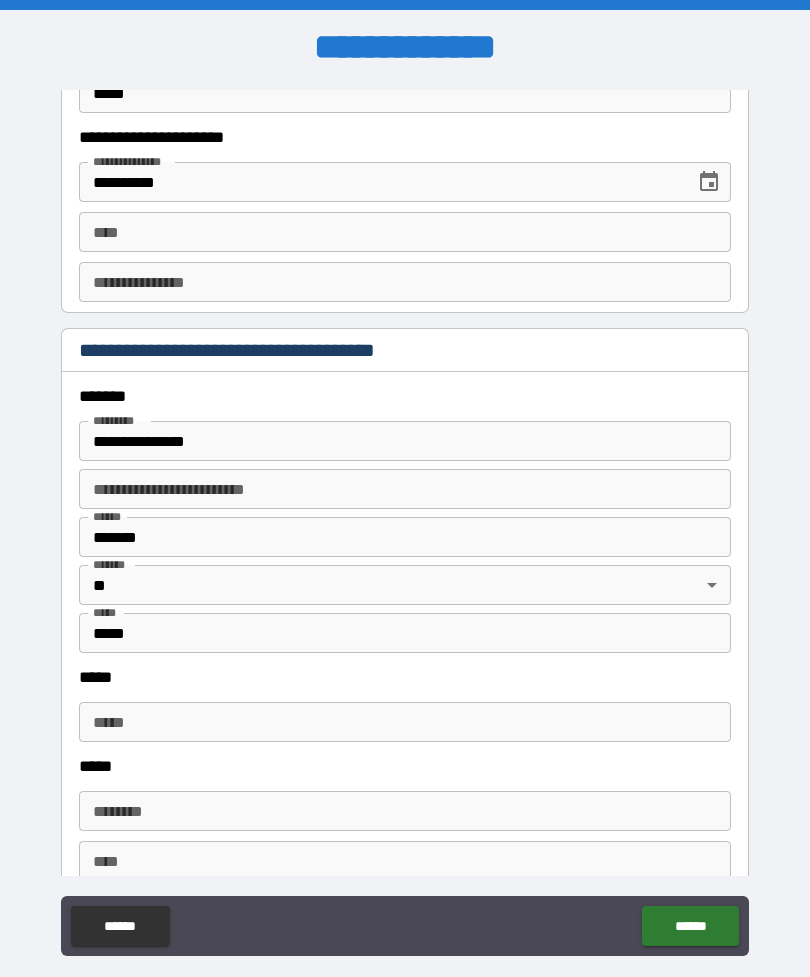 click on "**********" at bounding box center (405, 441) 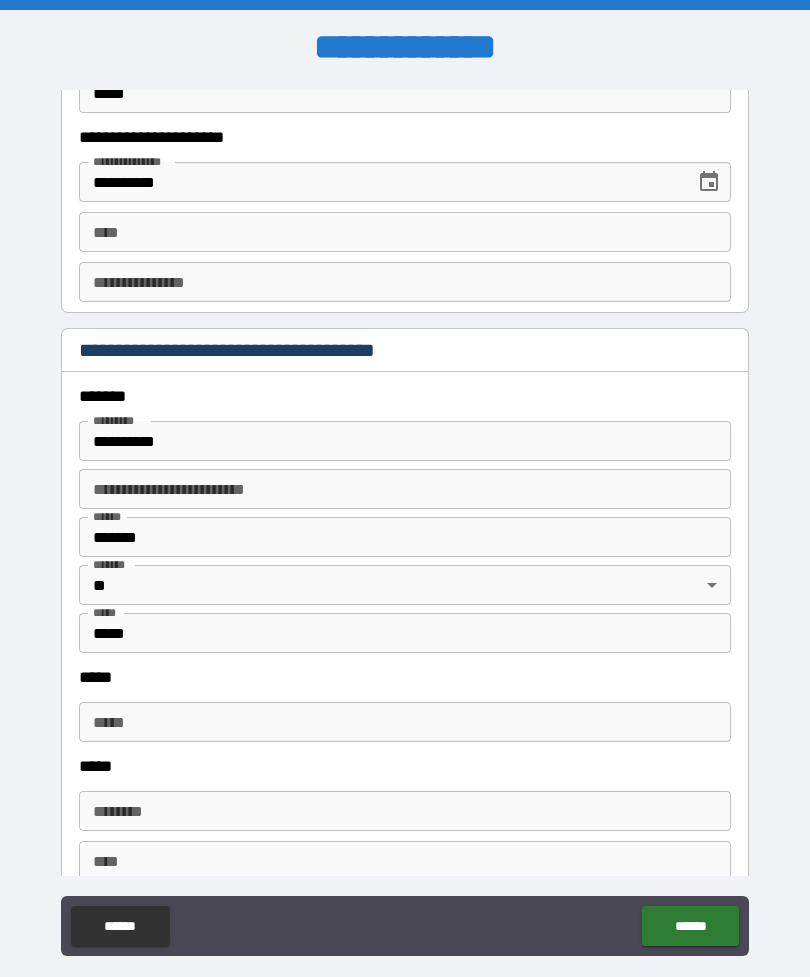 type on "**********" 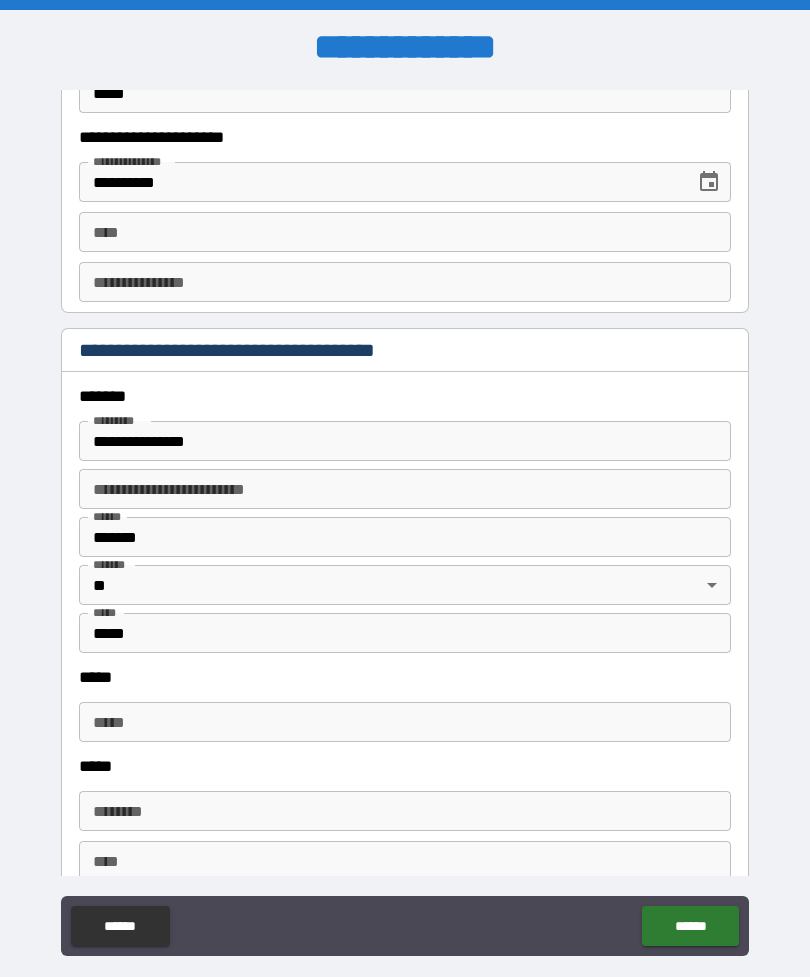 click on "**** ****" at bounding box center (405, 232) 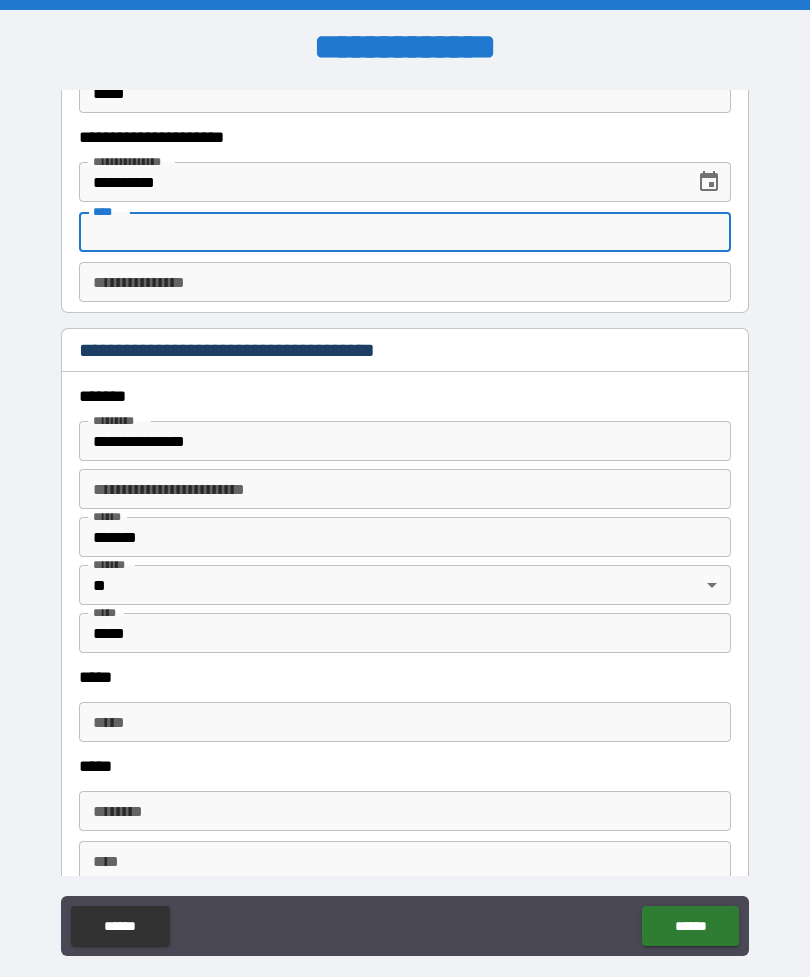 type on "*" 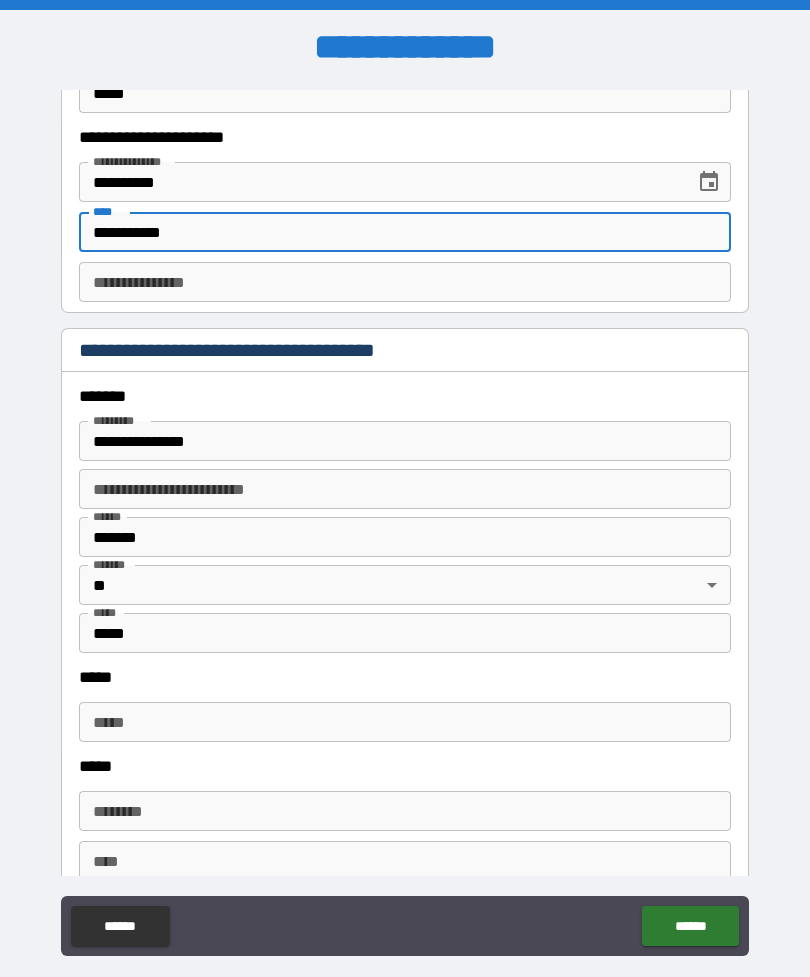type on "**********" 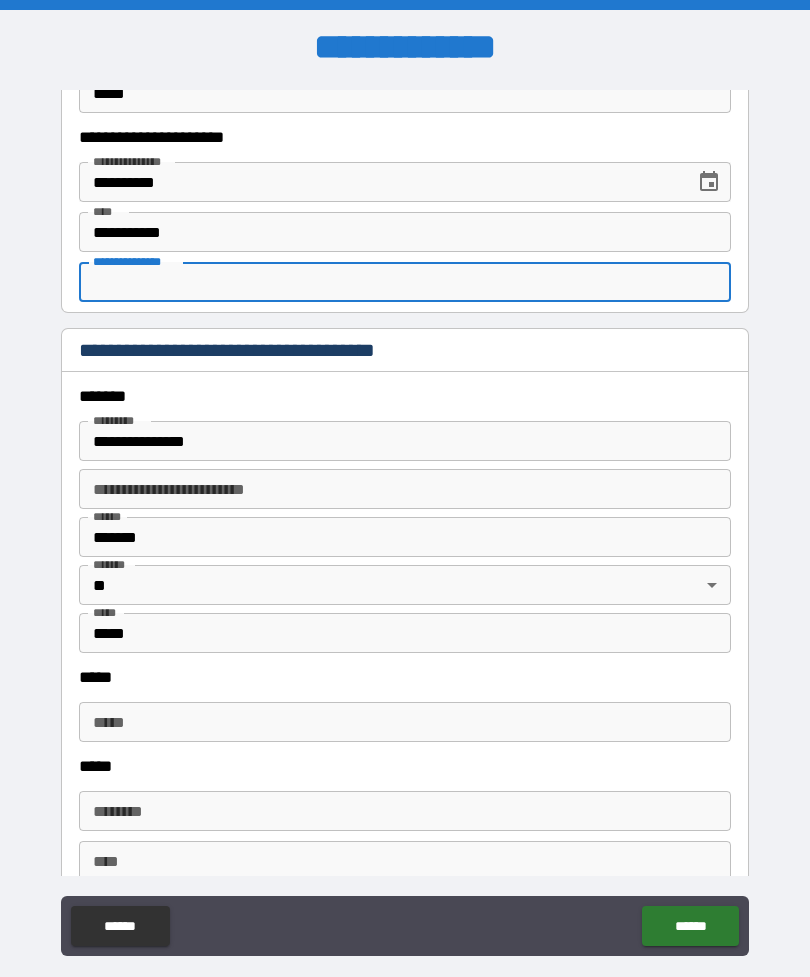click on "**********" at bounding box center [405, 282] 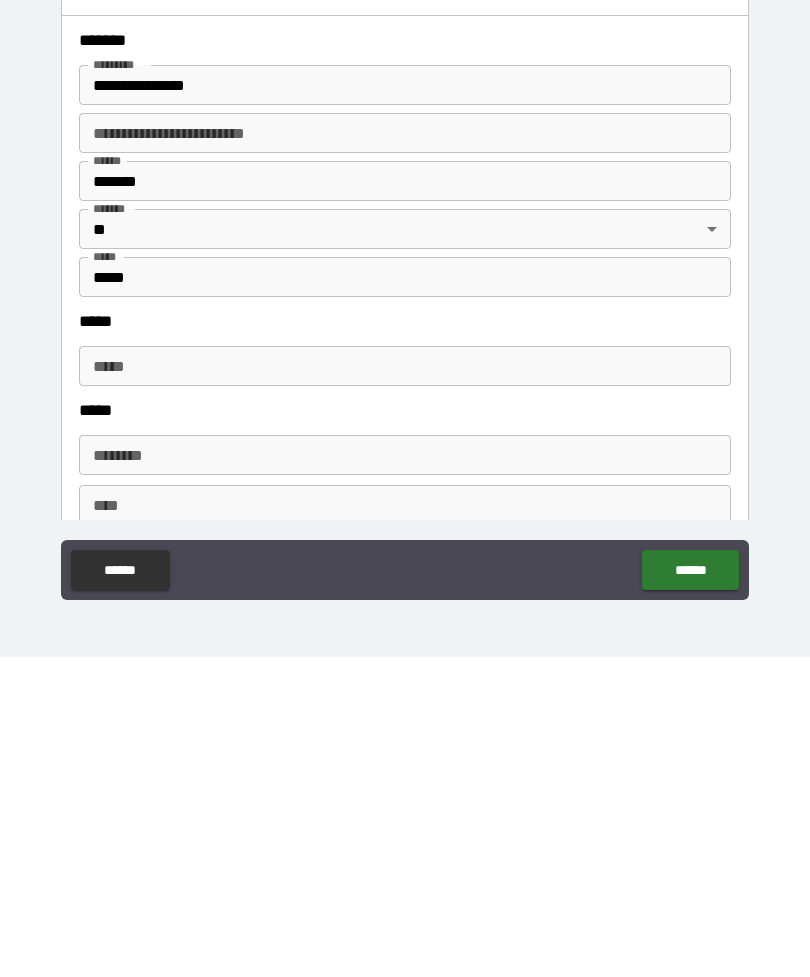 scroll, scrollTop: 41, scrollLeft: 0, axis: vertical 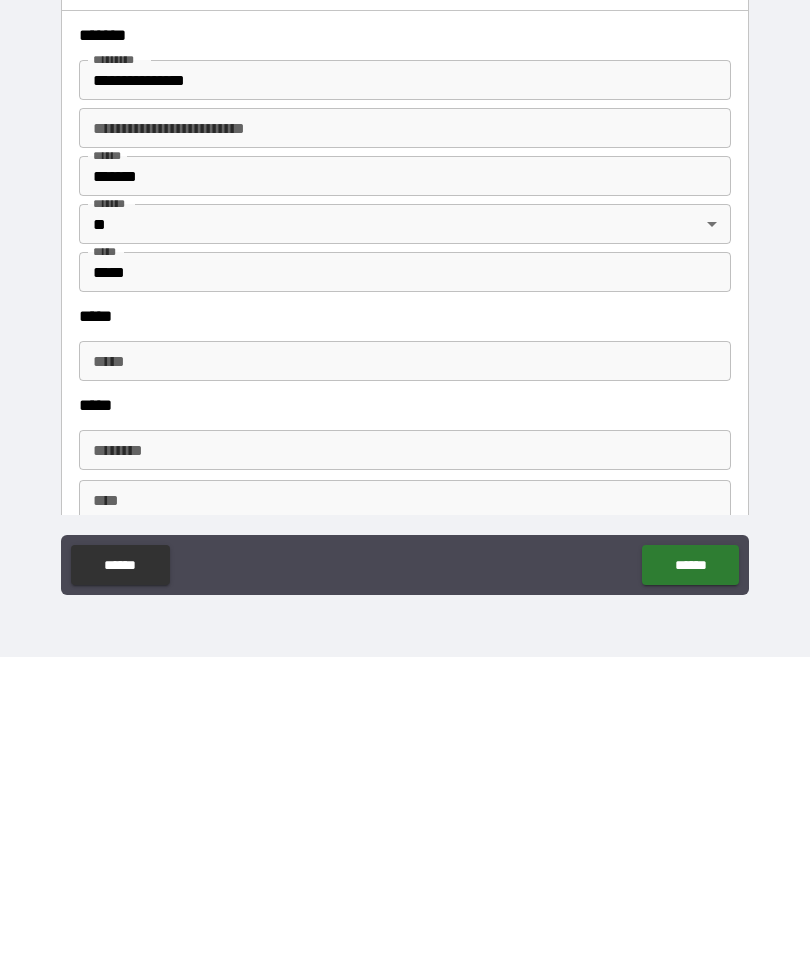 type on "*********" 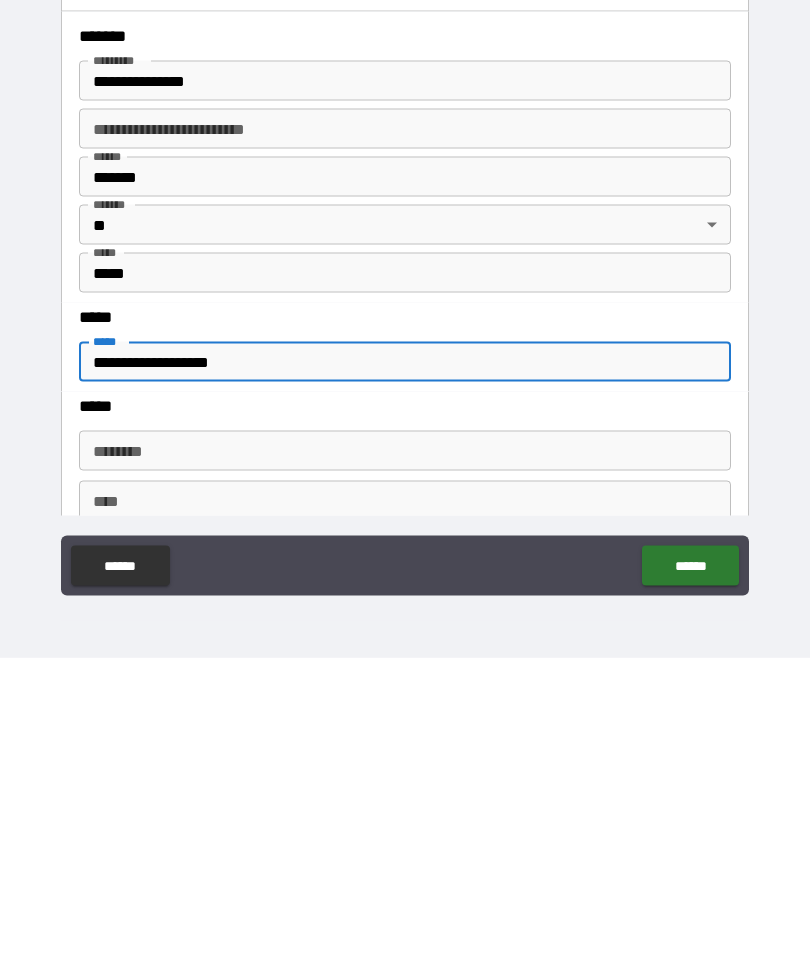 scroll, scrollTop: 64, scrollLeft: 0, axis: vertical 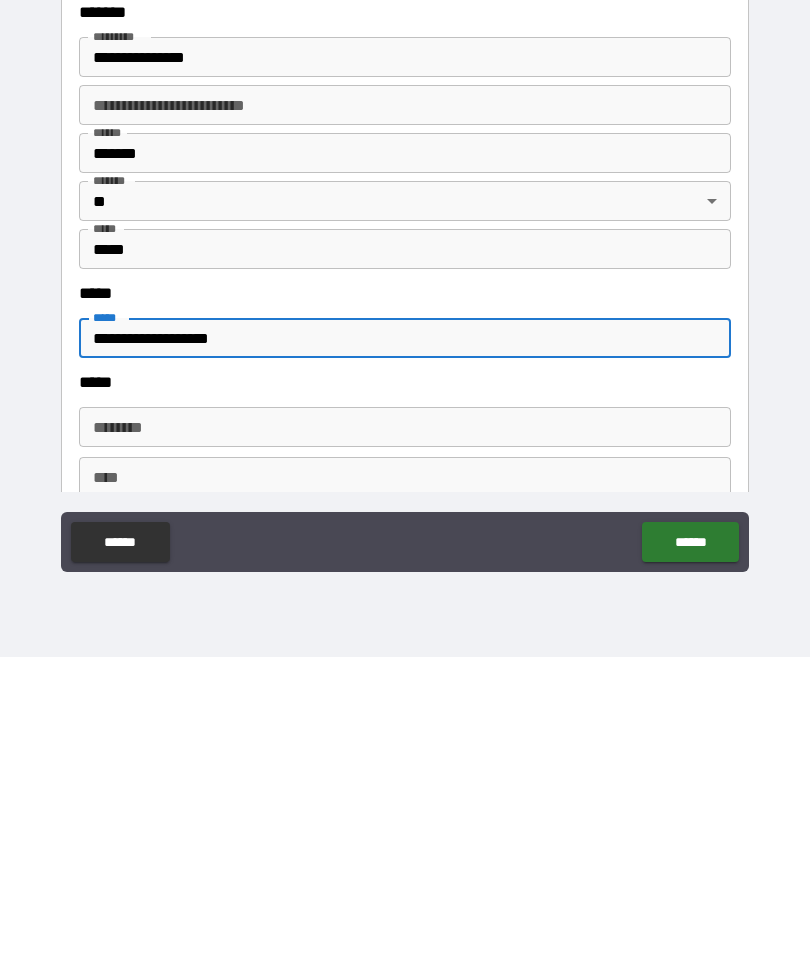type on "**********" 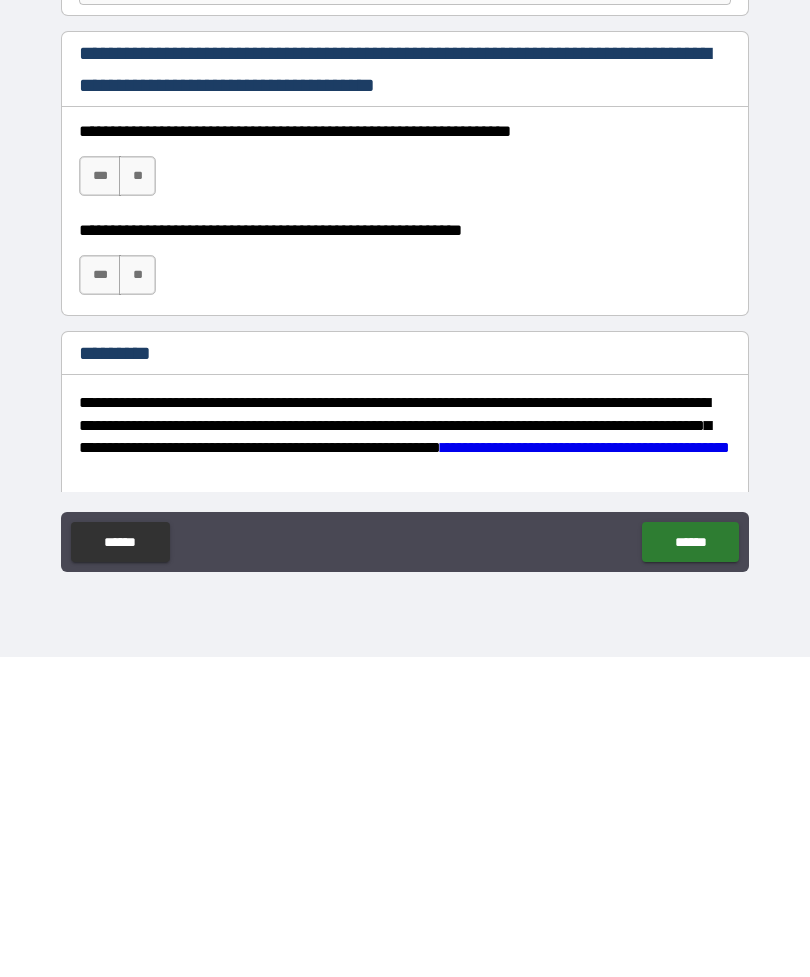 scroll, scrollTop: 2662, scrollLeft: 0, axis: vertical 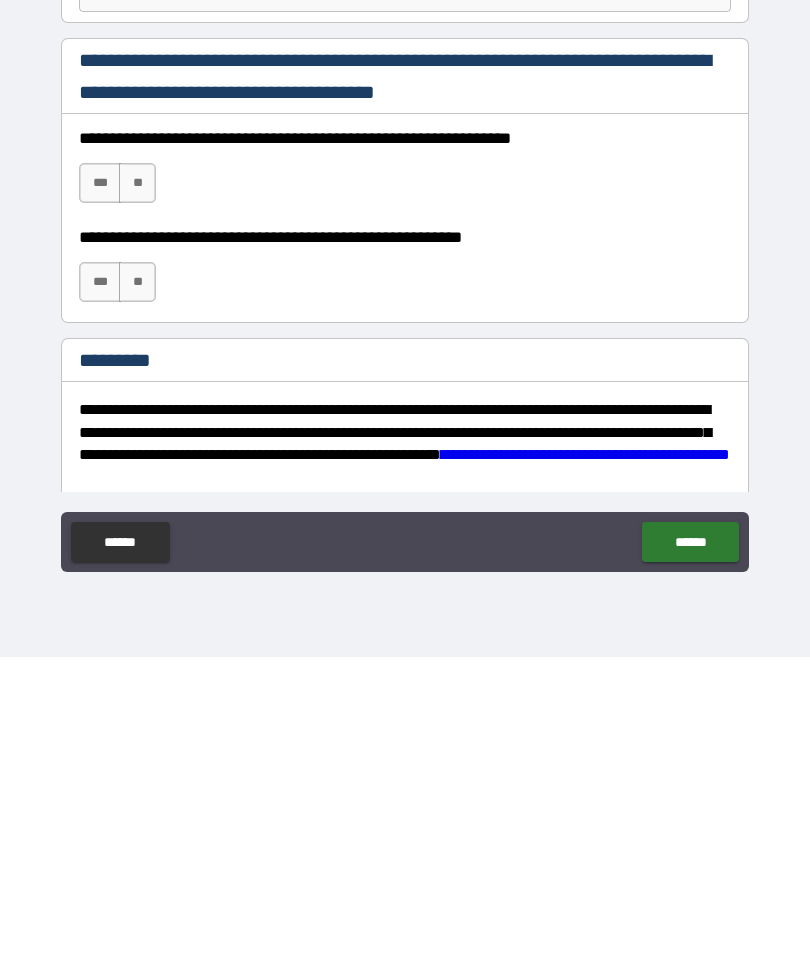 type on "**********" 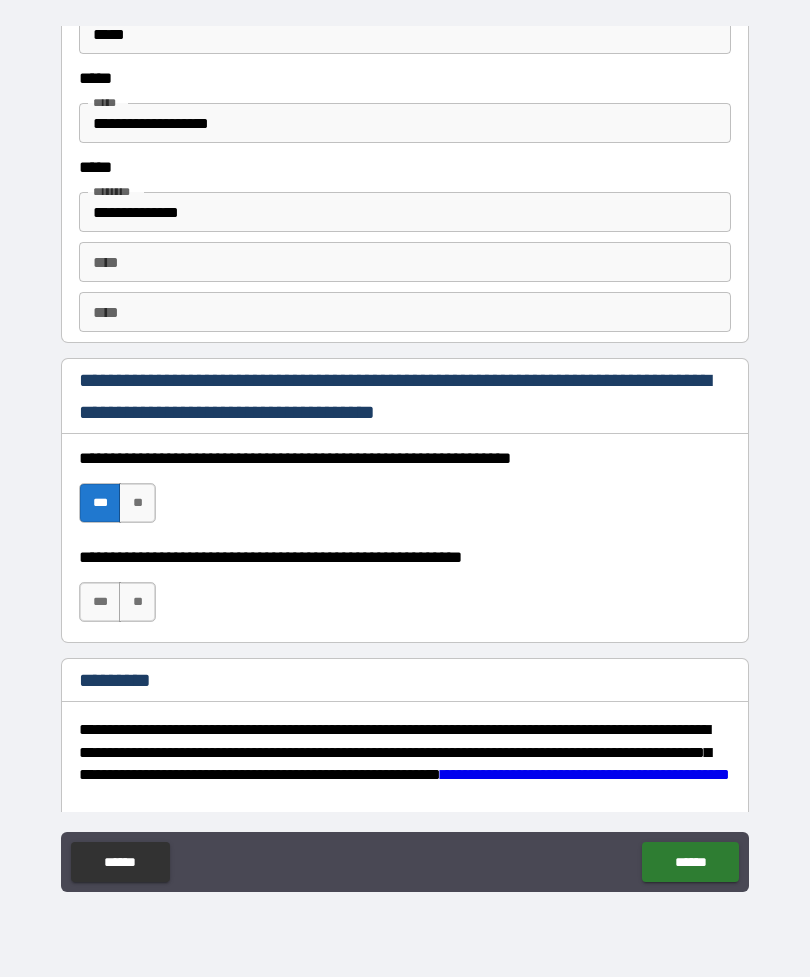 click on "***" at bounding box center [100, 602] 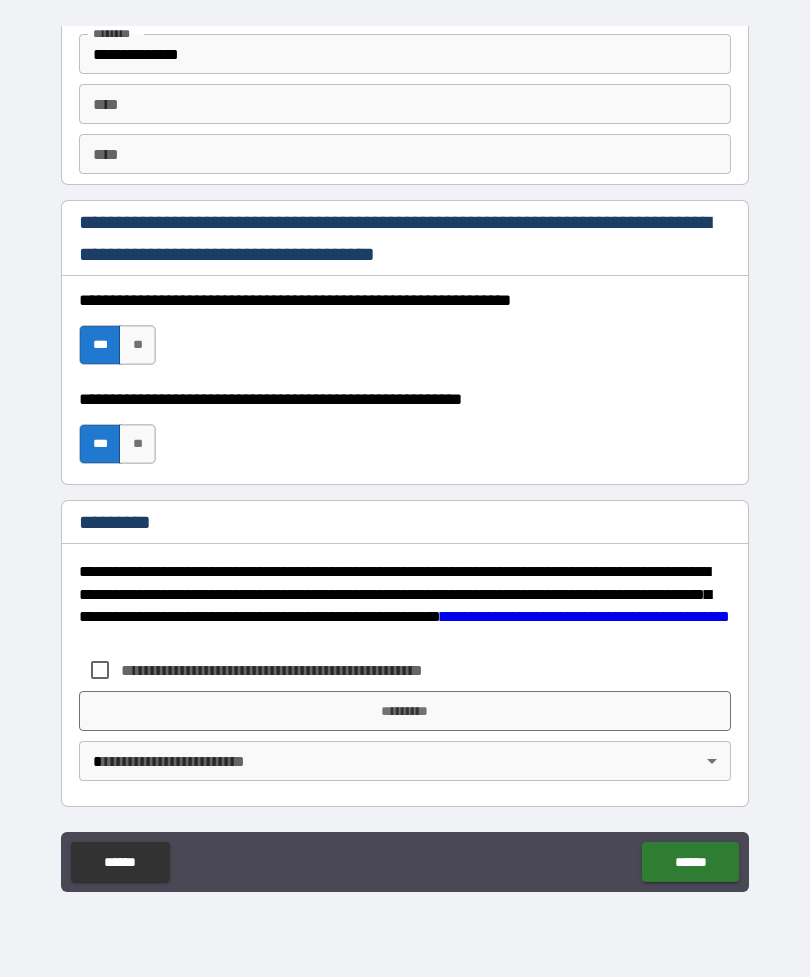scroll, scrollTop: 2820, scrollLeft: 0, axis: vertical 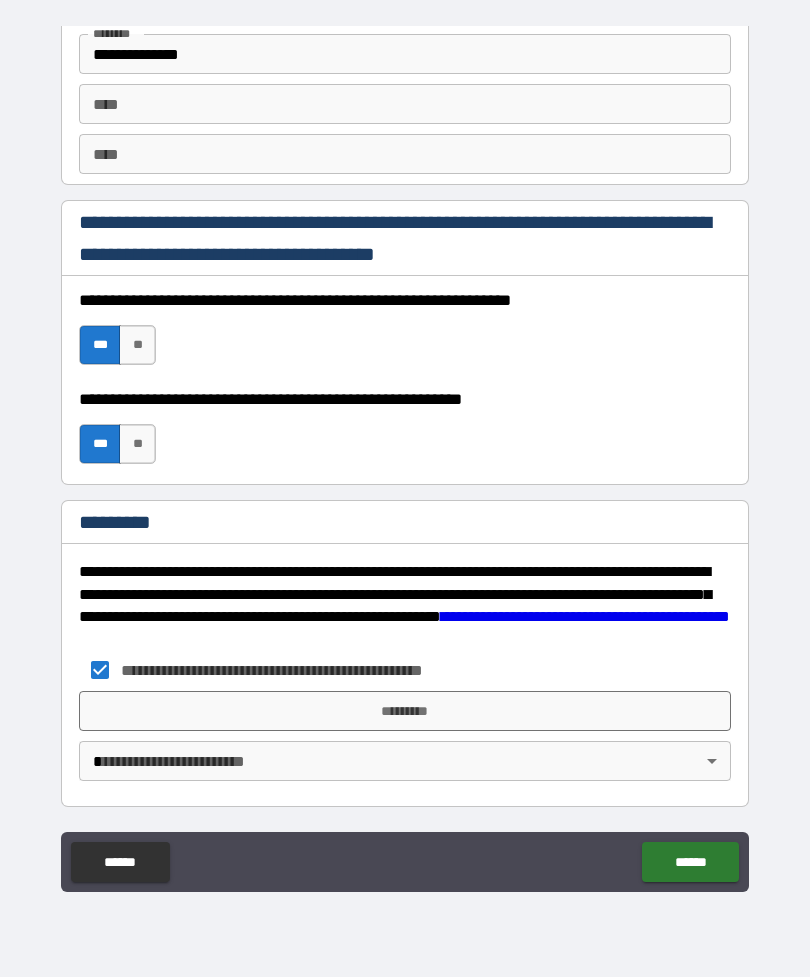 click on "*********" at bounding box center (405, 711) 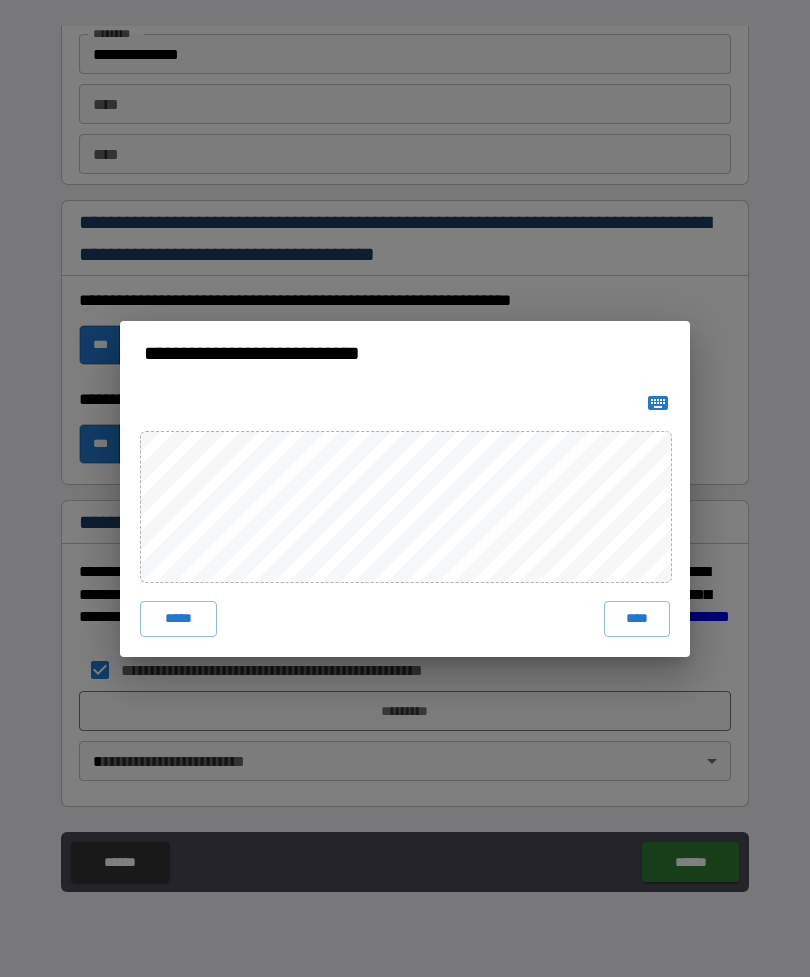 click on "****" at bounding box center [637, 619] 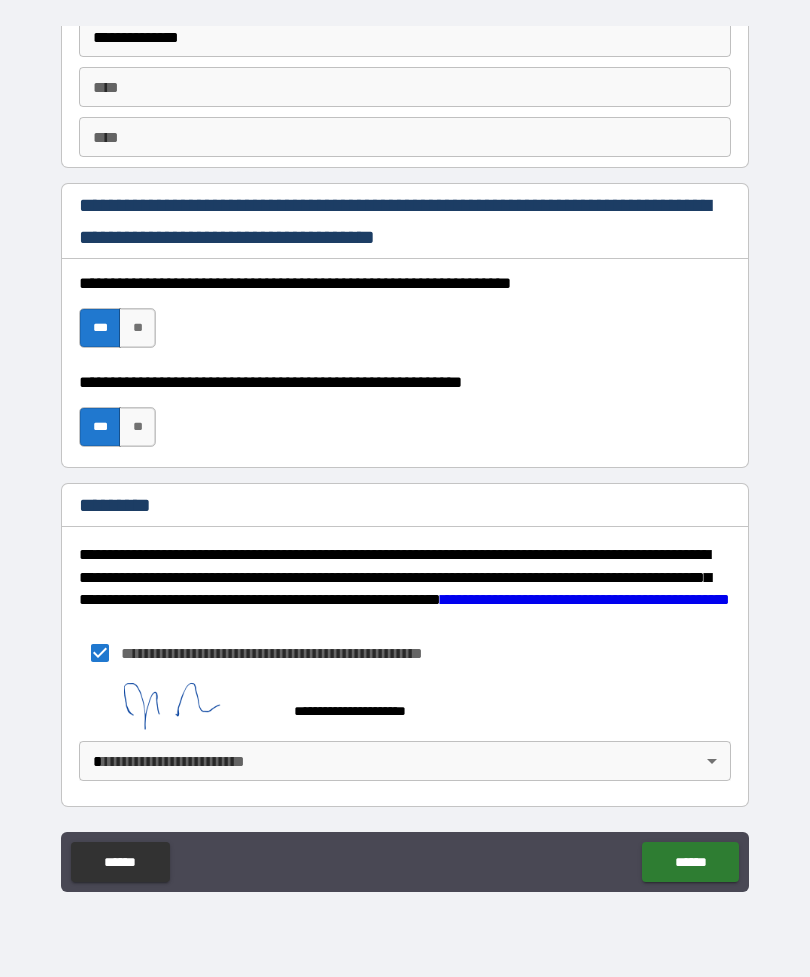 click on "******" at bounding box center [690, 862] 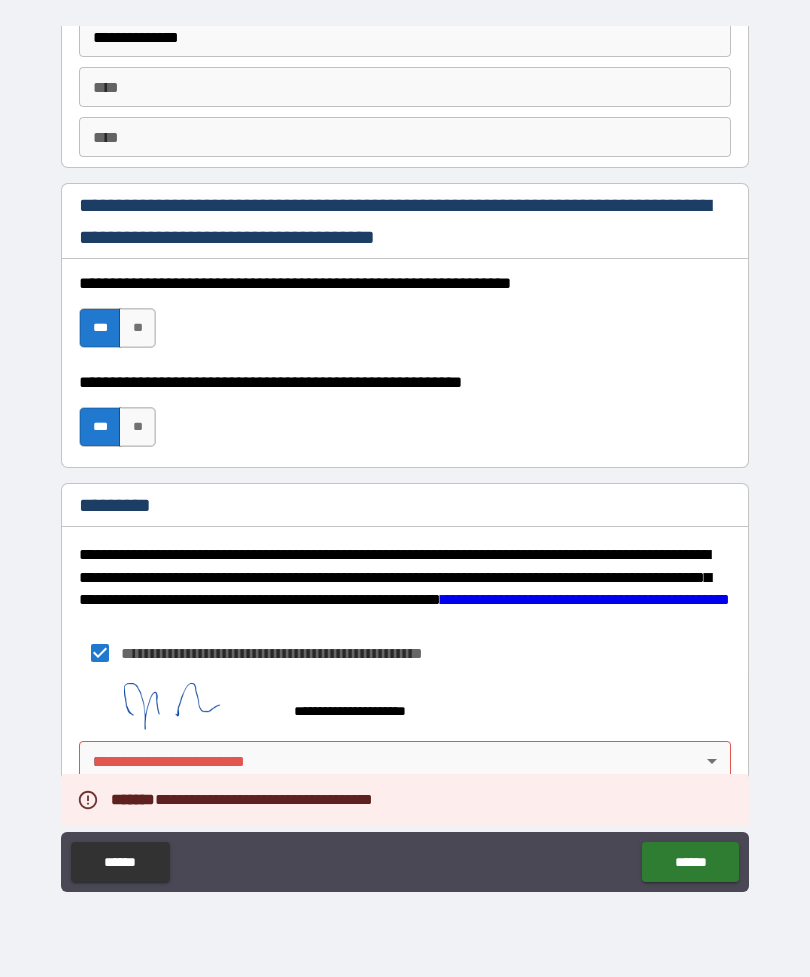 scroll, scrollTop: 2837, scrollLeft: 0, axis: vertical 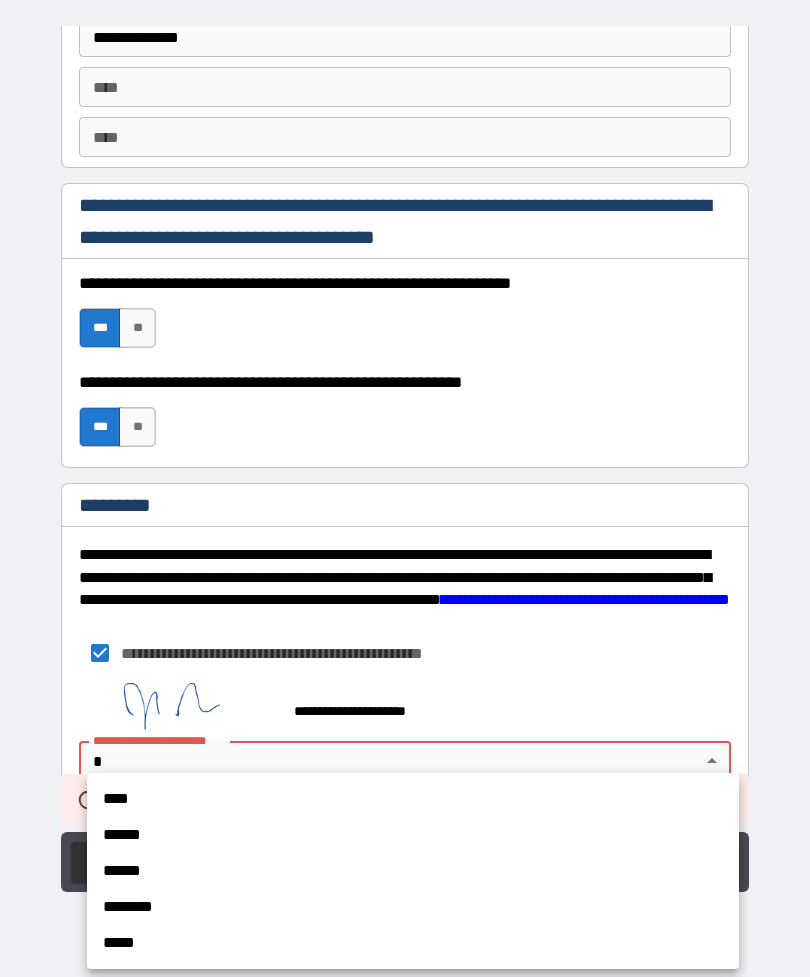 click on "******" at bounding box center [413, 835] 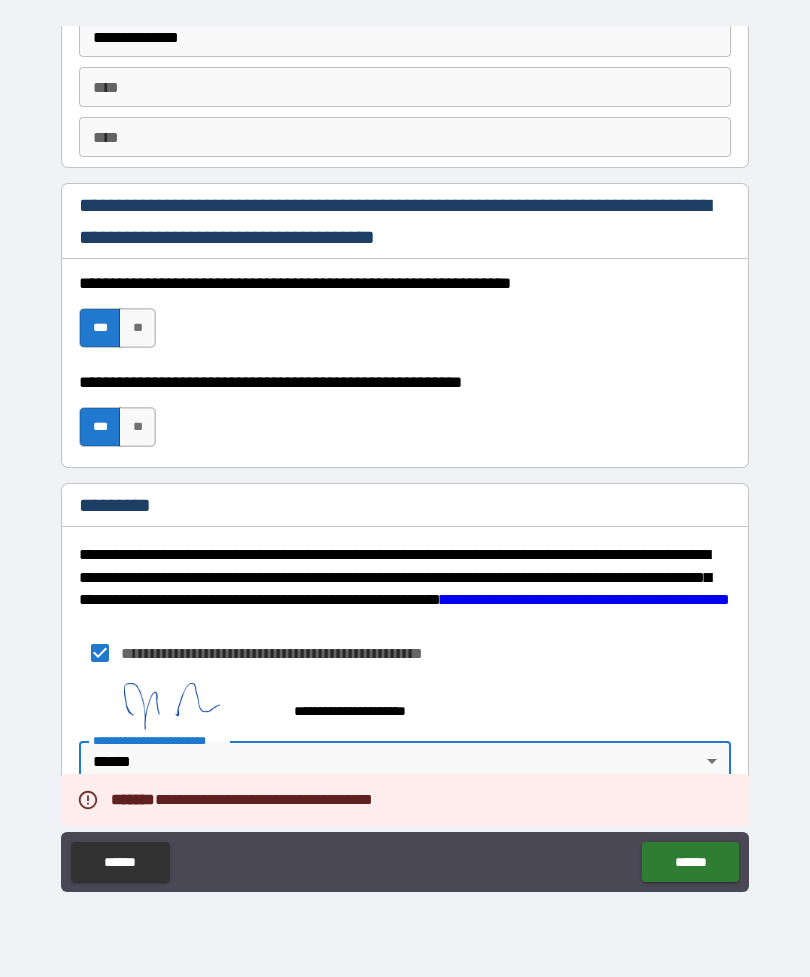 click on "******" at bounding box center [690, 862] 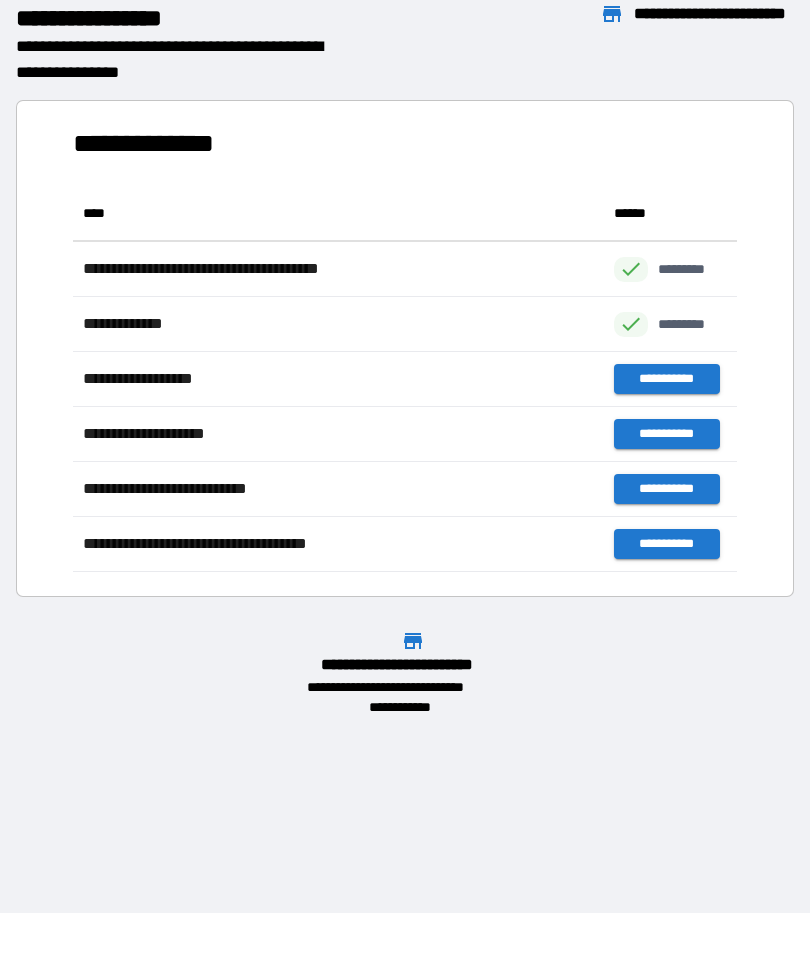 scroll, scrollTop: 386, scrollLeft: 664, axis: both 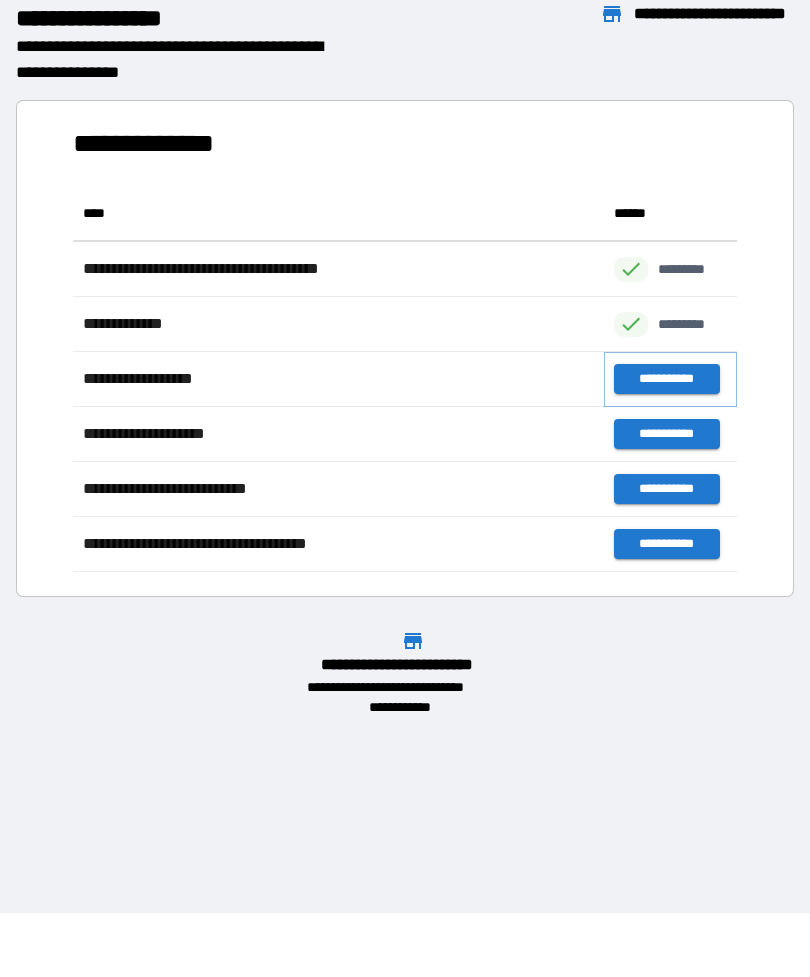 click on "**********" at bounding box center (666, 379) 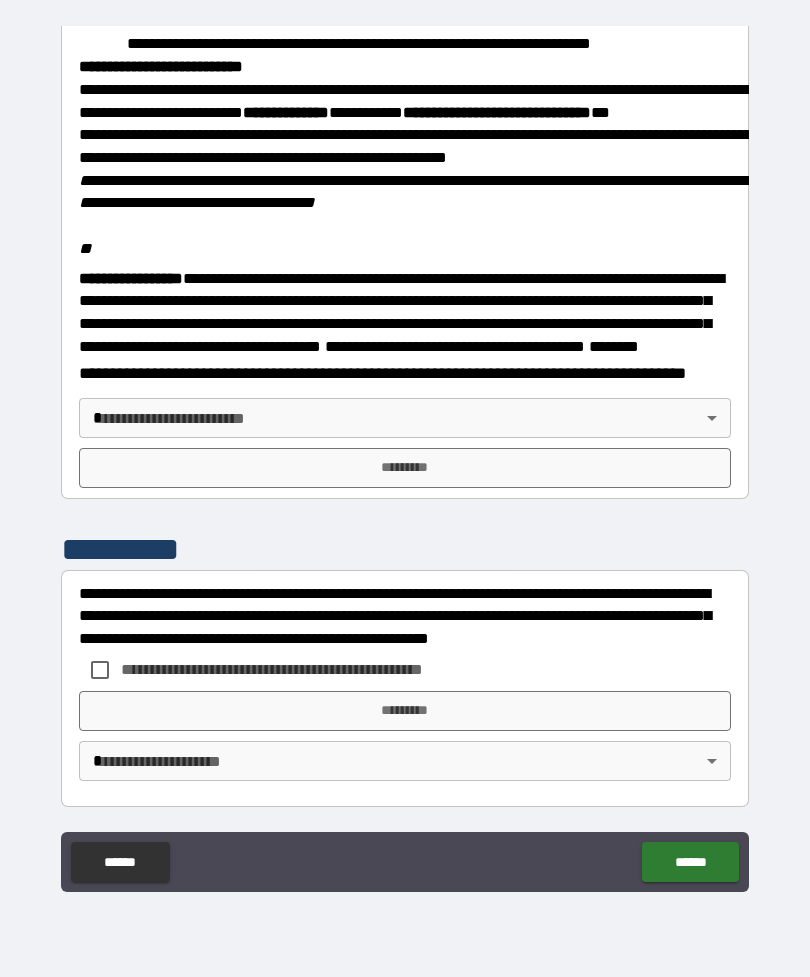 scroll, scrollTop: 2345, scrollLeft: 0, axis: vertical 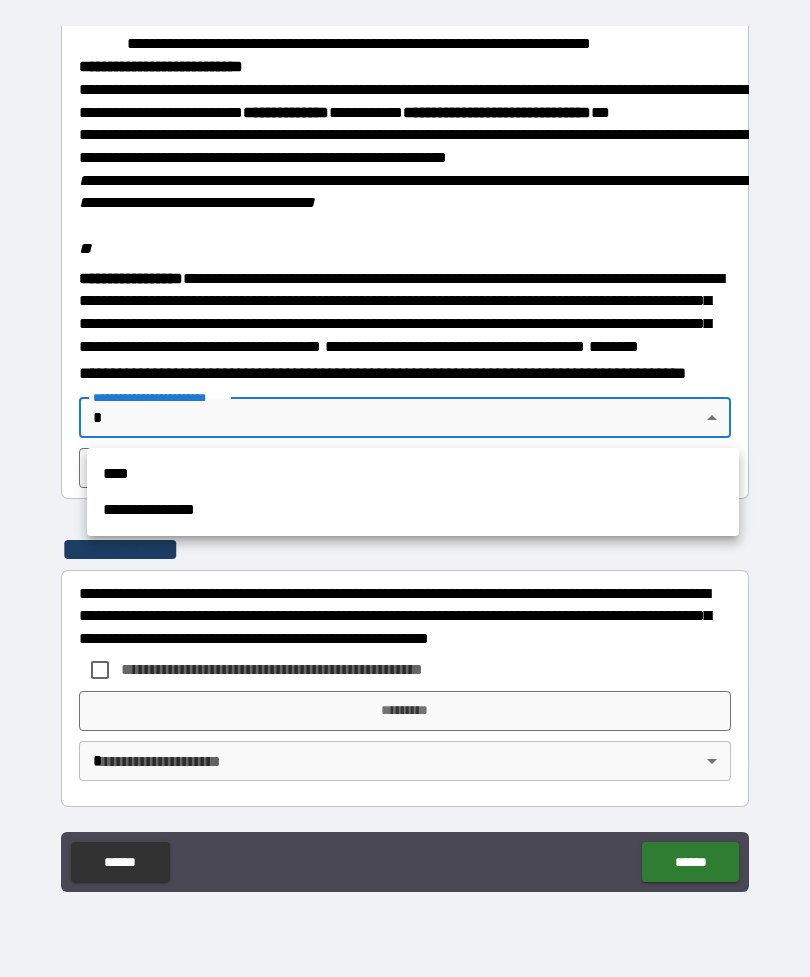 click on "**********" at bounding box center [413, 510] 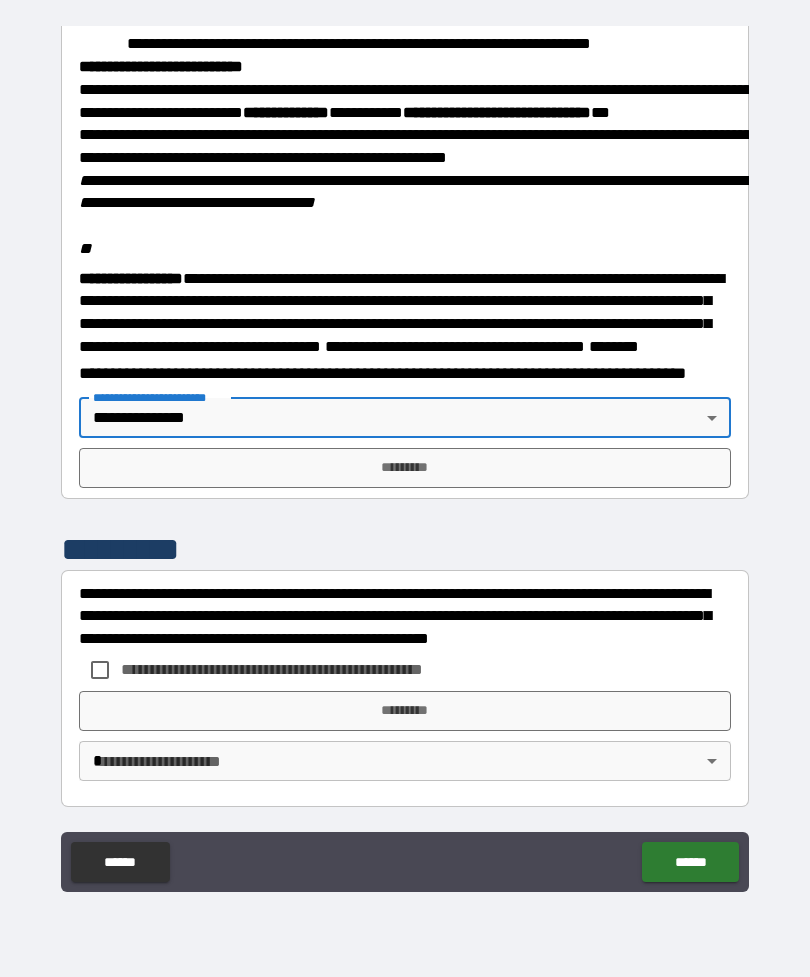 click on "*********" at bounding box center (405, 468) 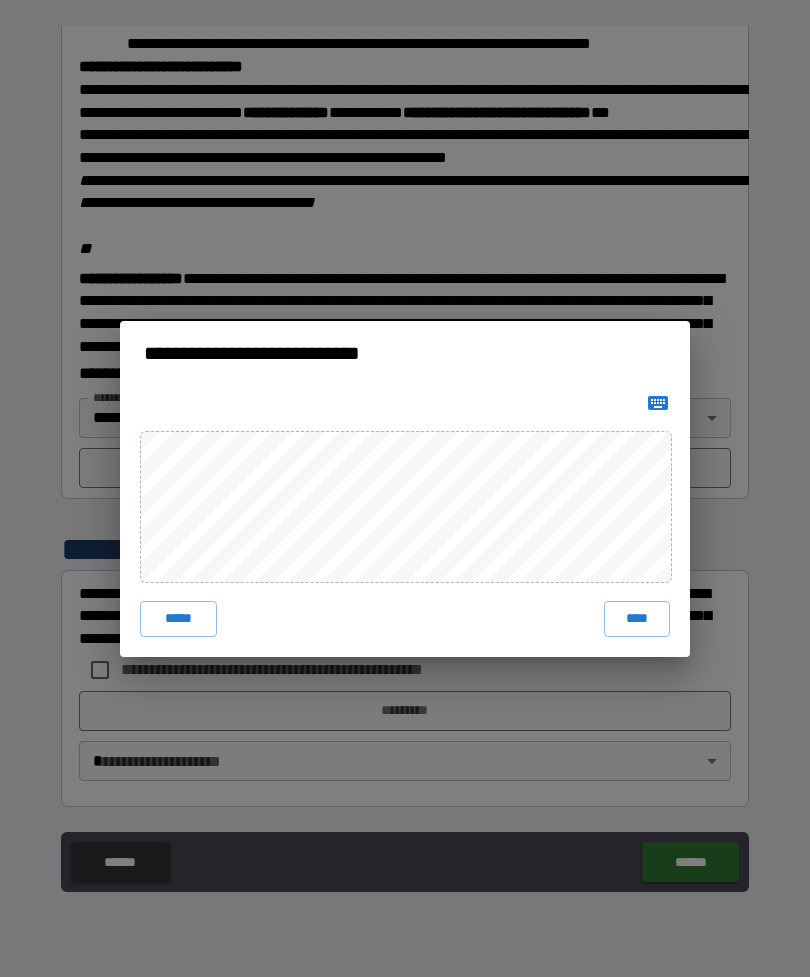click on "****" at bounding box center [637, 619] 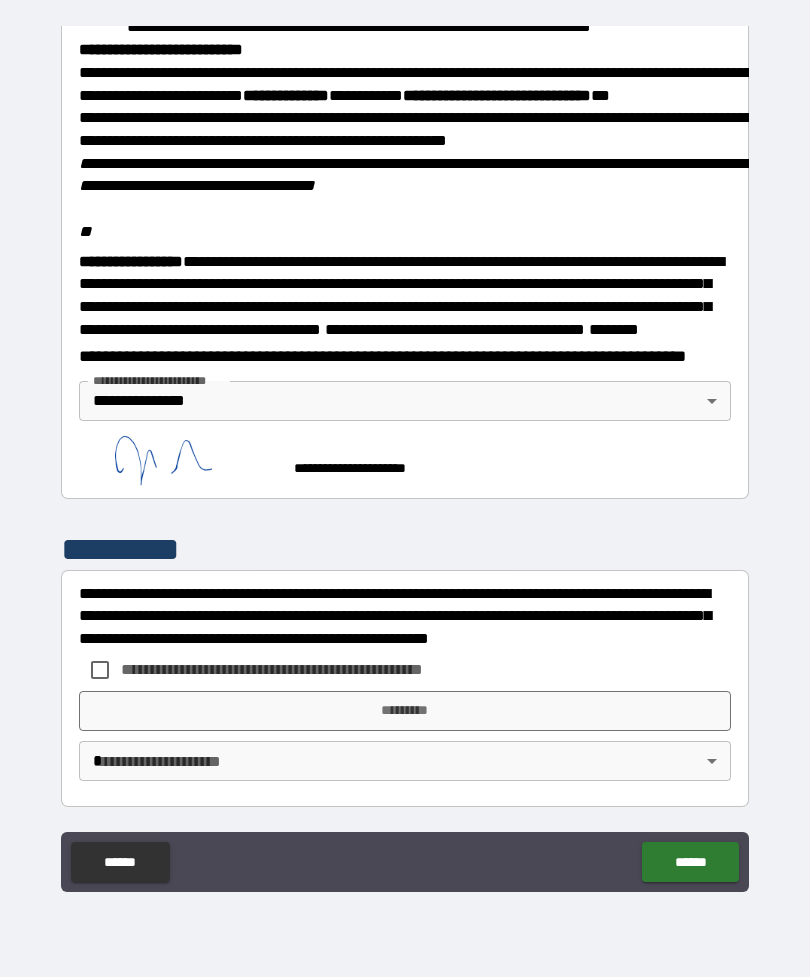 scroll, scrollTop: 2362, scrollLeft: 0, axis: vertical 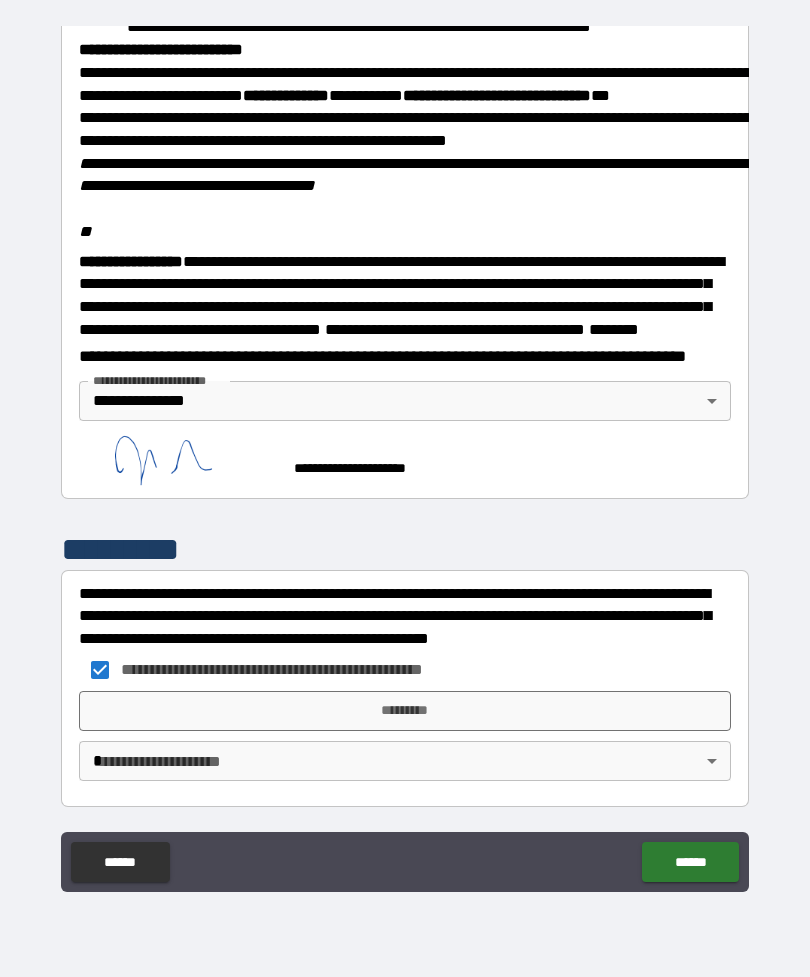 click on "*********" at bounding box center [405, 711] 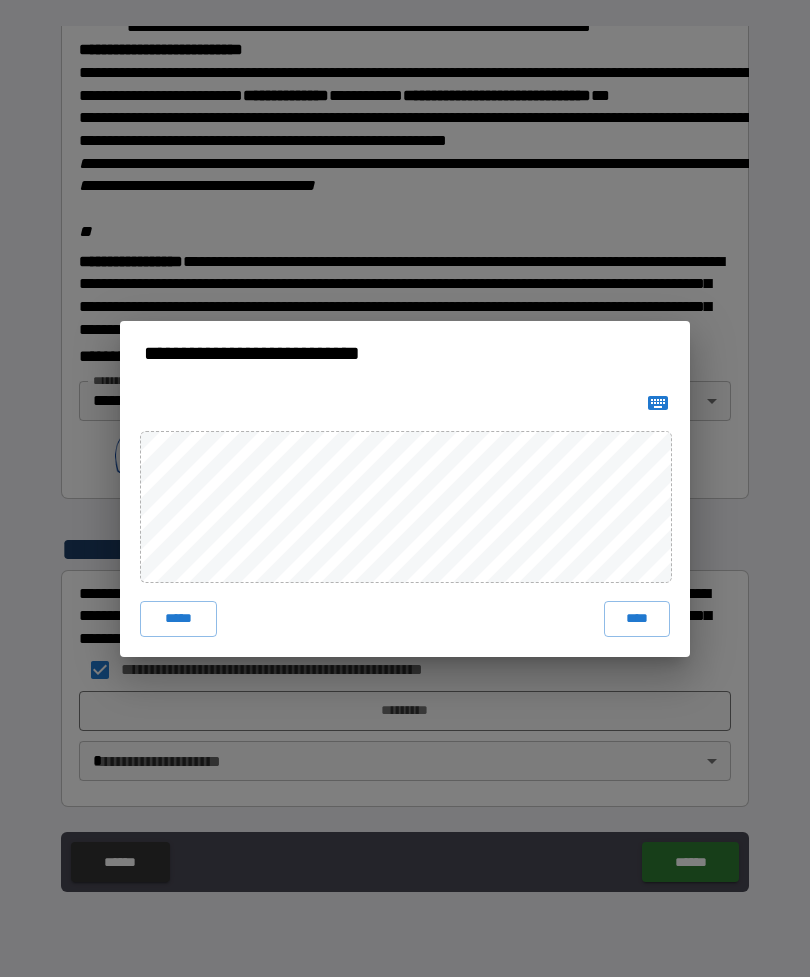 click on "****" at bounding box center (637, 619) 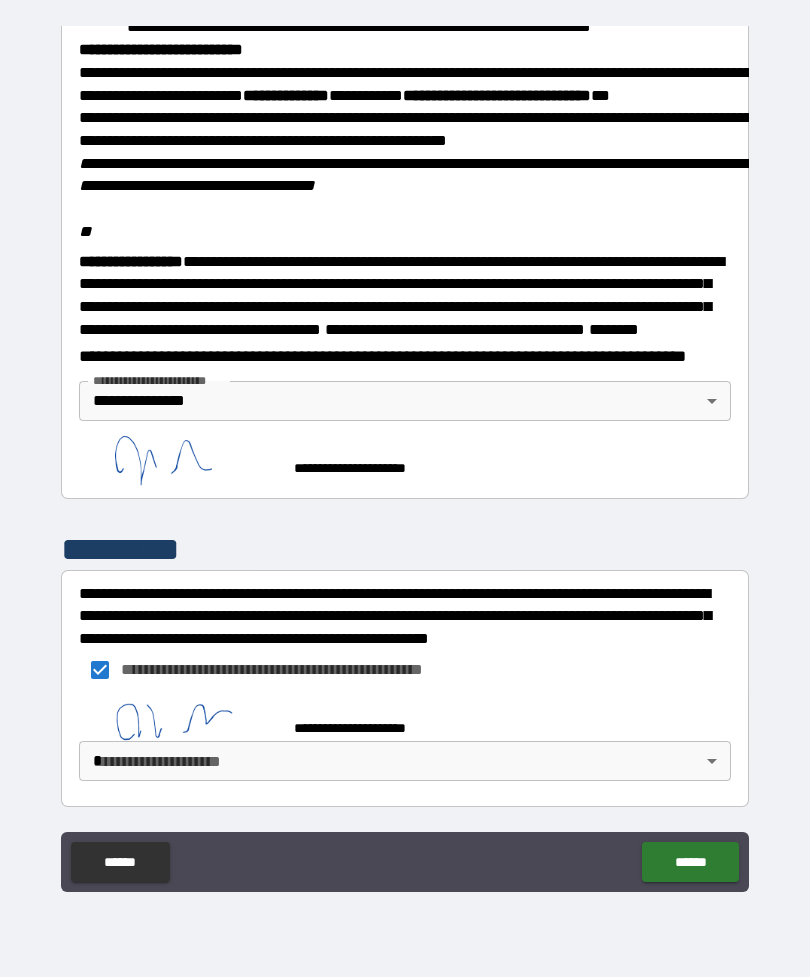 scroll, scrollTop: 2352, scrollLeft: 0, axis: vertical 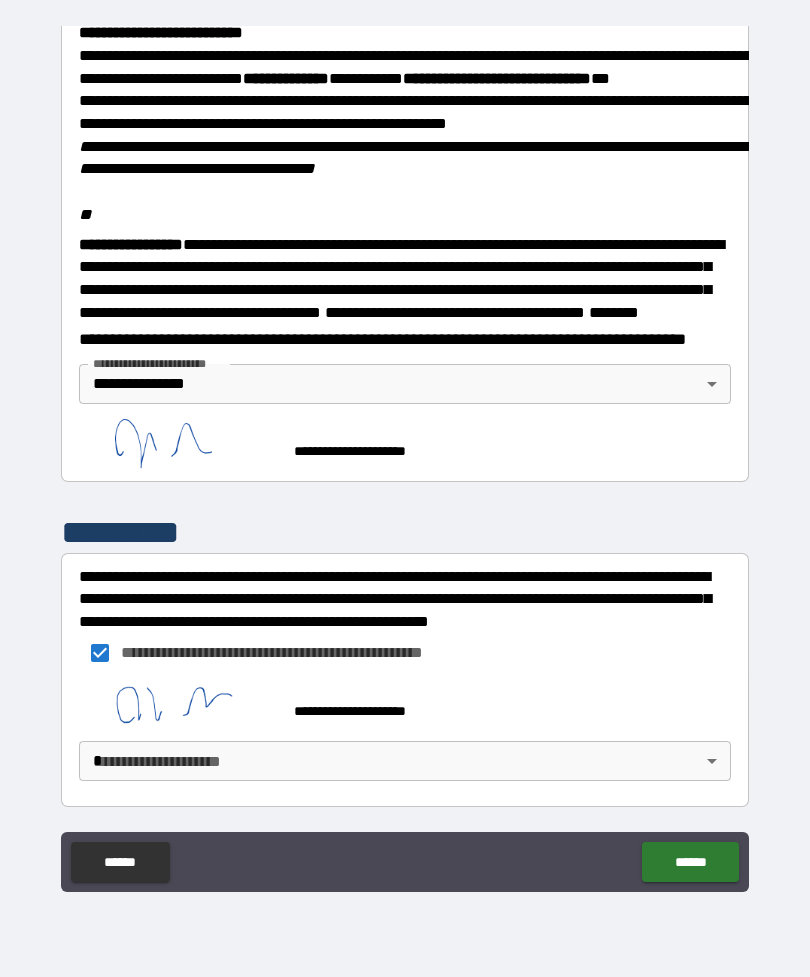 click on "******" at bounding box center (690, 862) 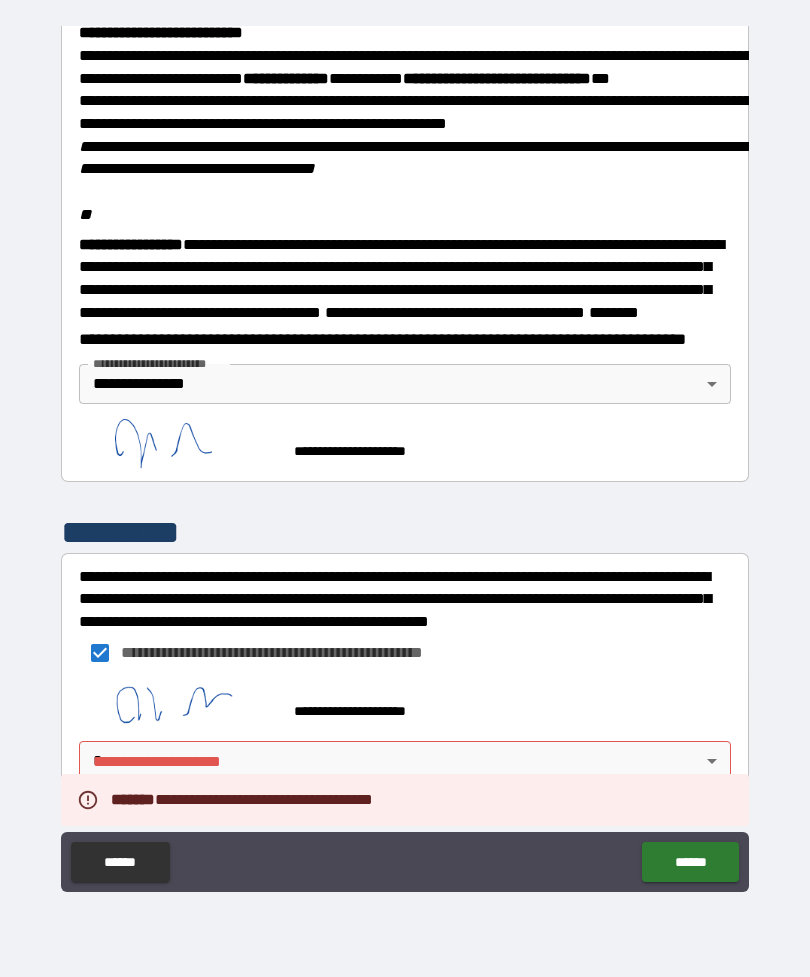 scroll, scrollTop: 2379, scrollLeft: 0, axis: vertical 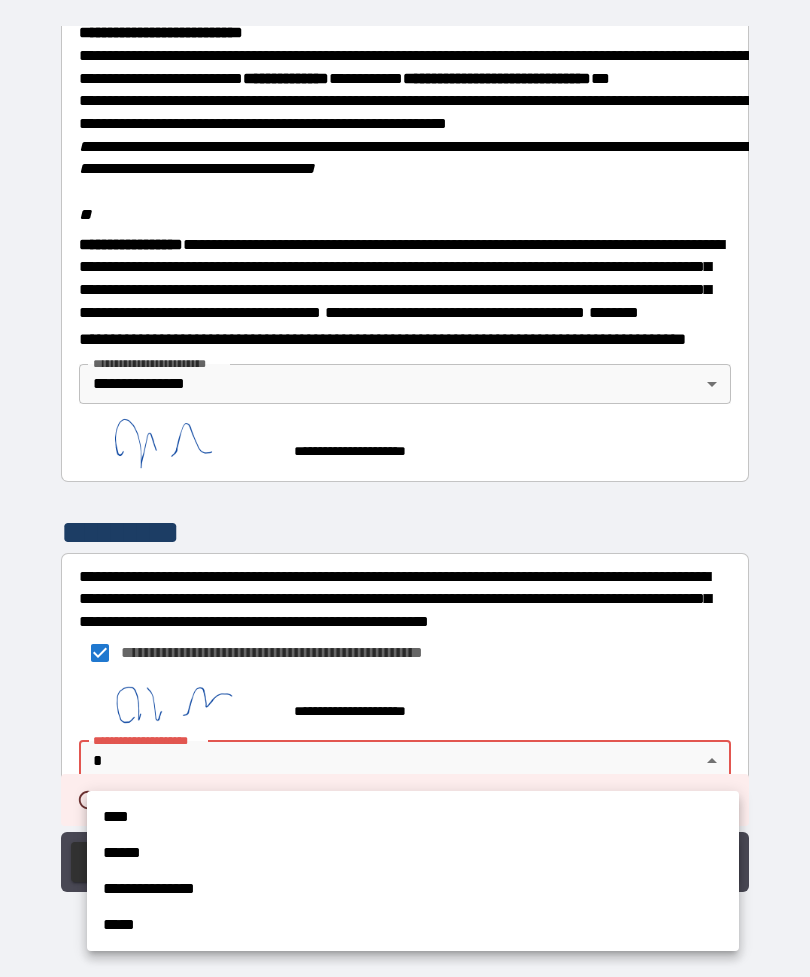 click on "**********" at bounding box center (413, 889) 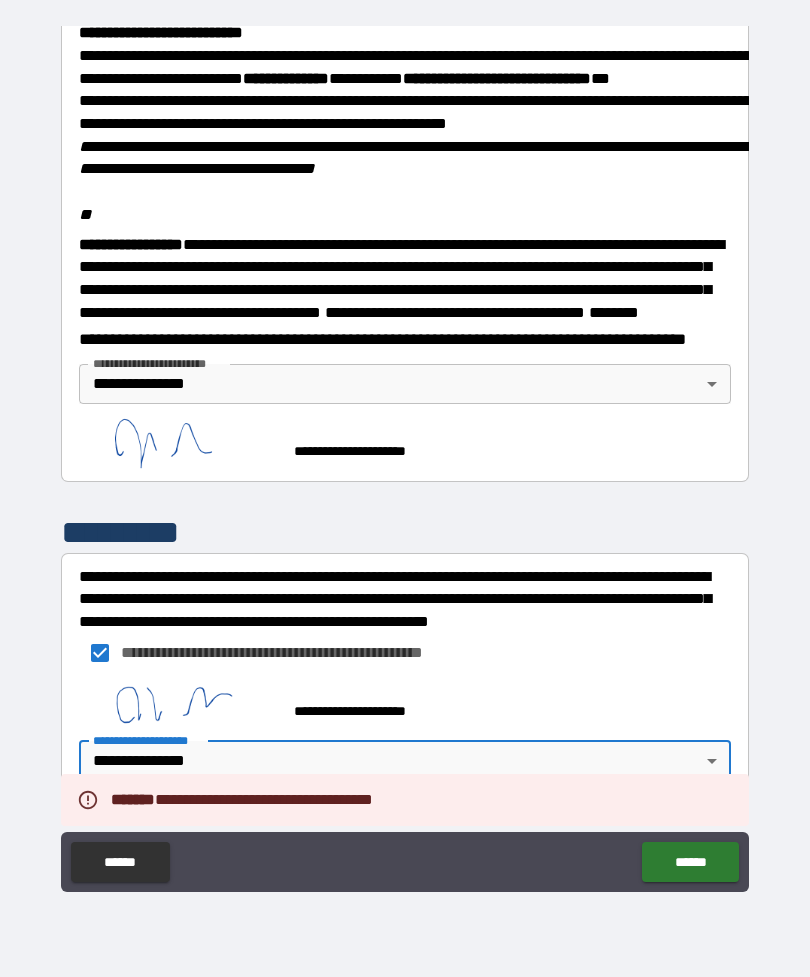 type on "**********" 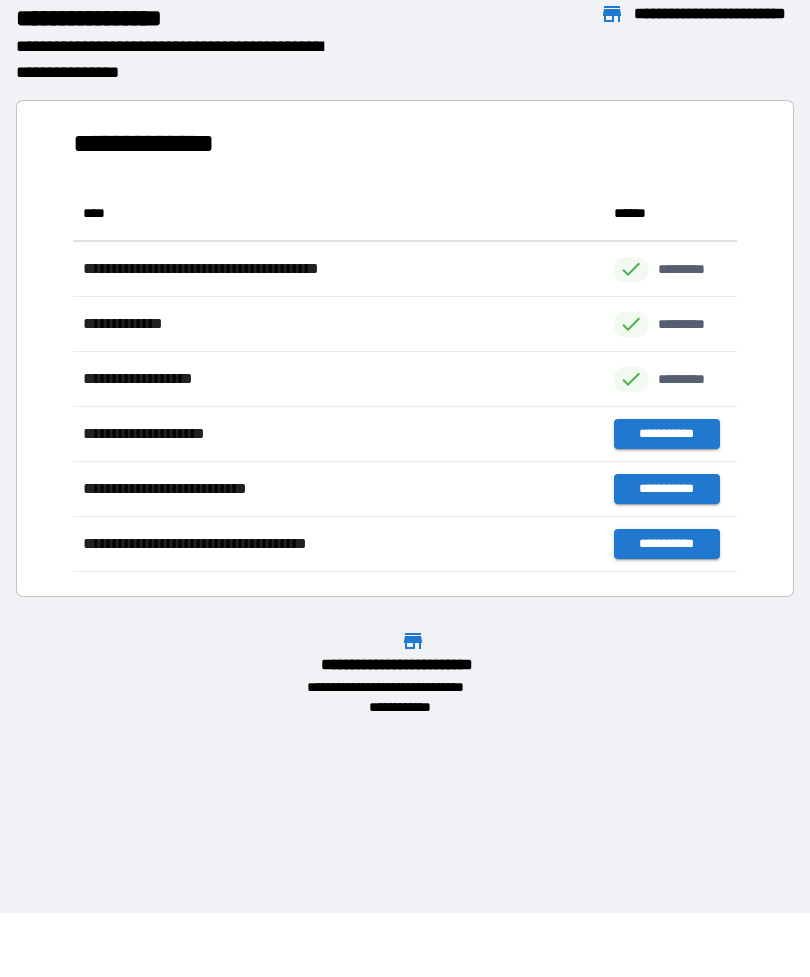 scroll, scrollTop: 1, scrollLeft: 1, axis: both 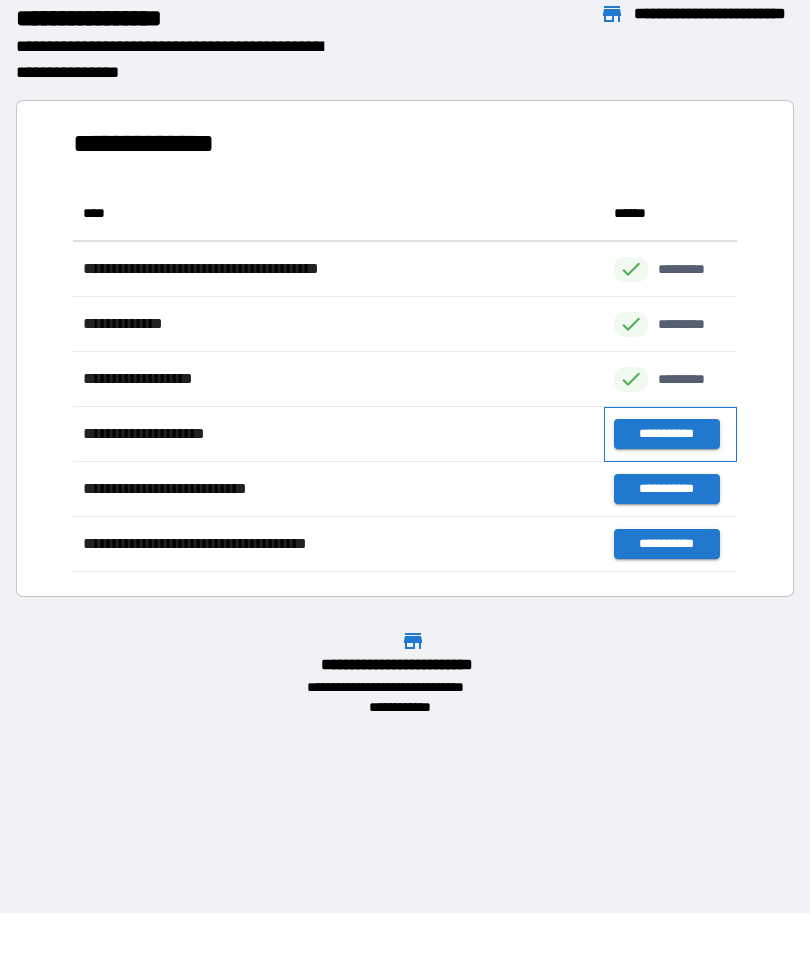 click on "**********" at bounding box center [670, 434] 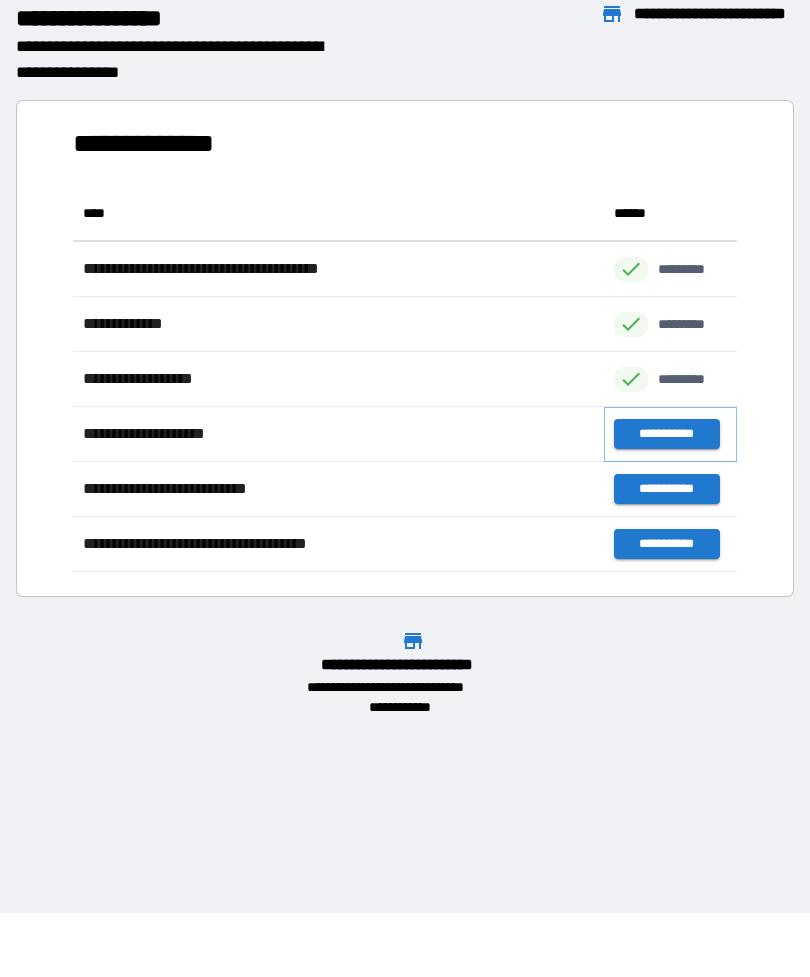 click on "**********" at bounding box center [666, 434] 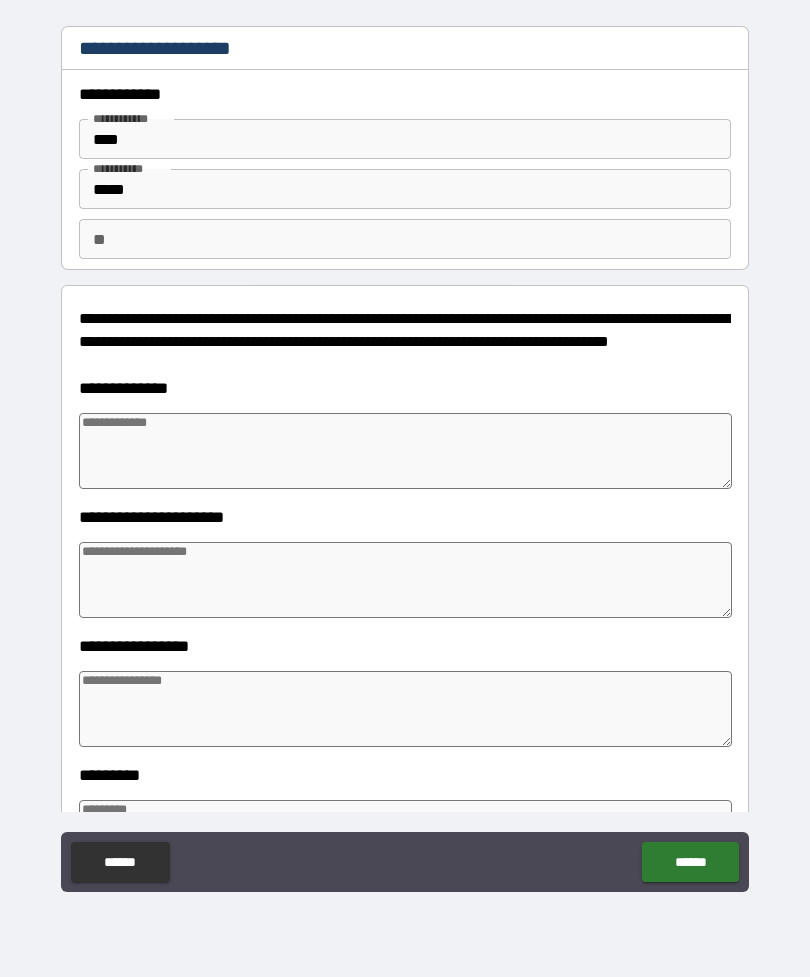 type on "*" 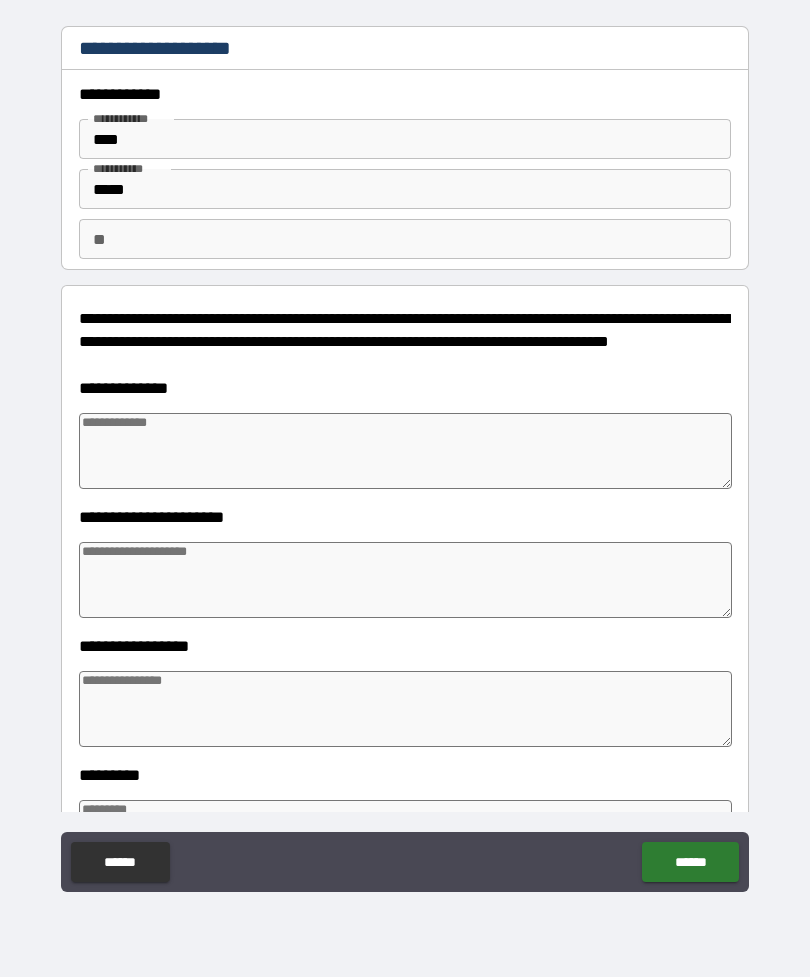 type on "*" 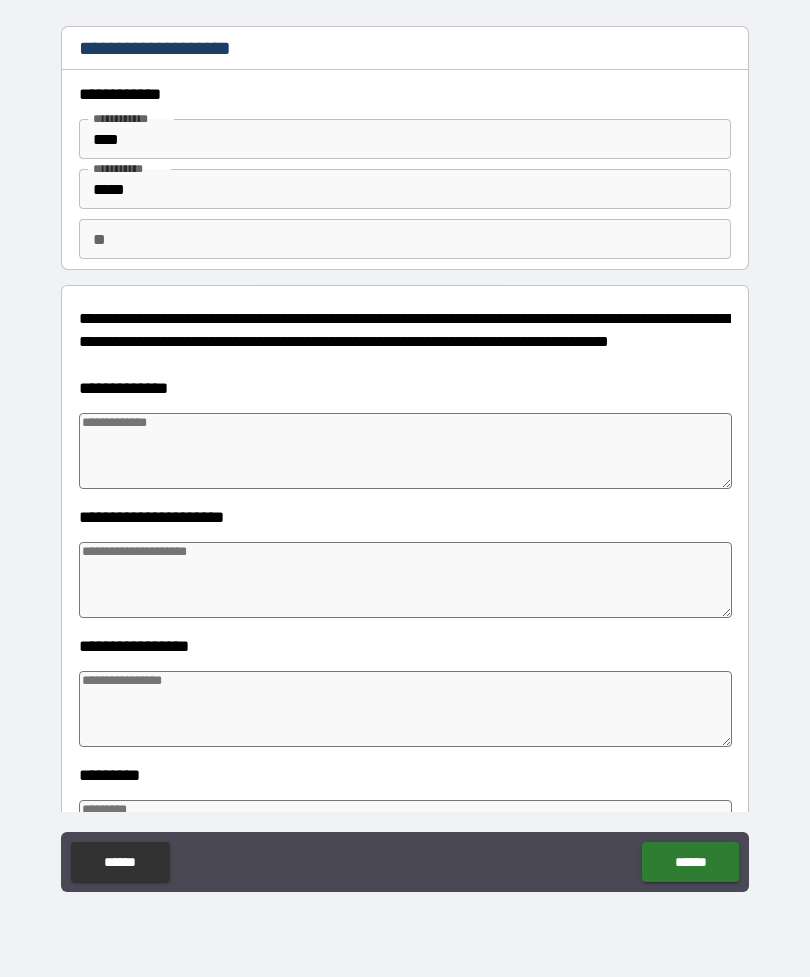 type on "*" 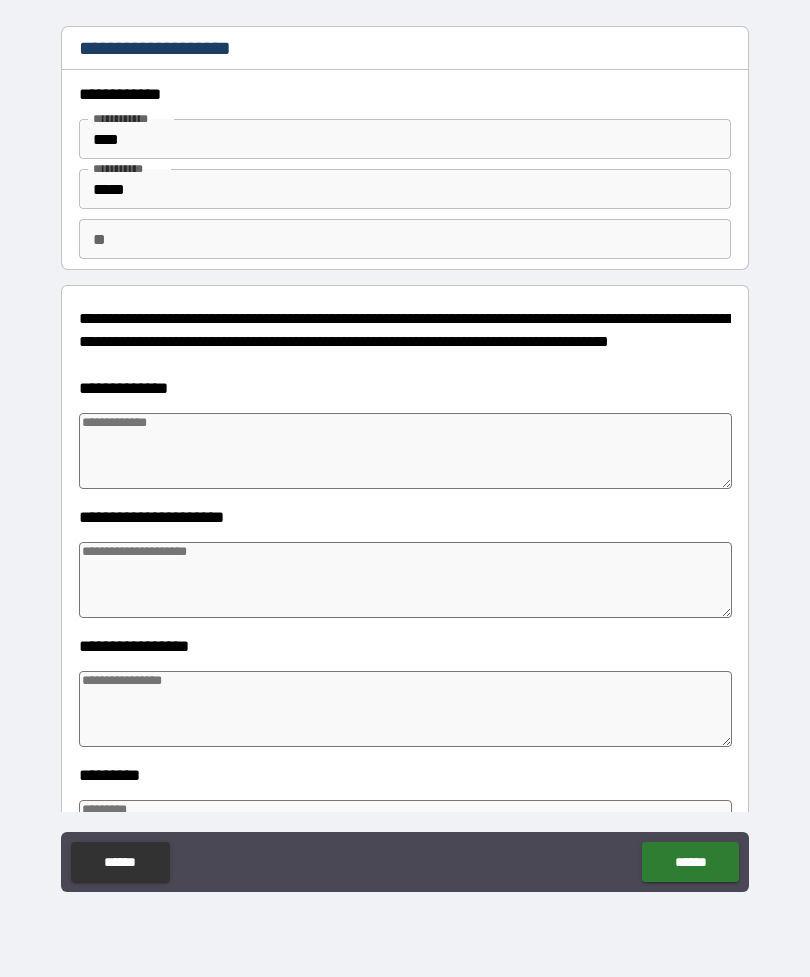 type on "*" 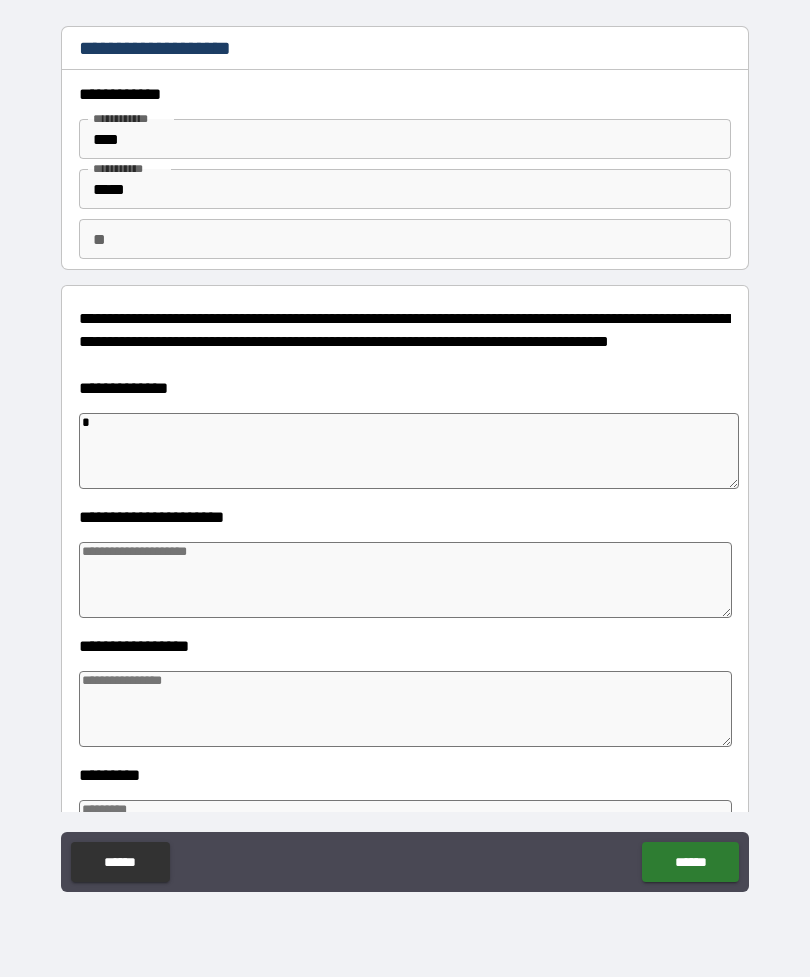 type on "**" 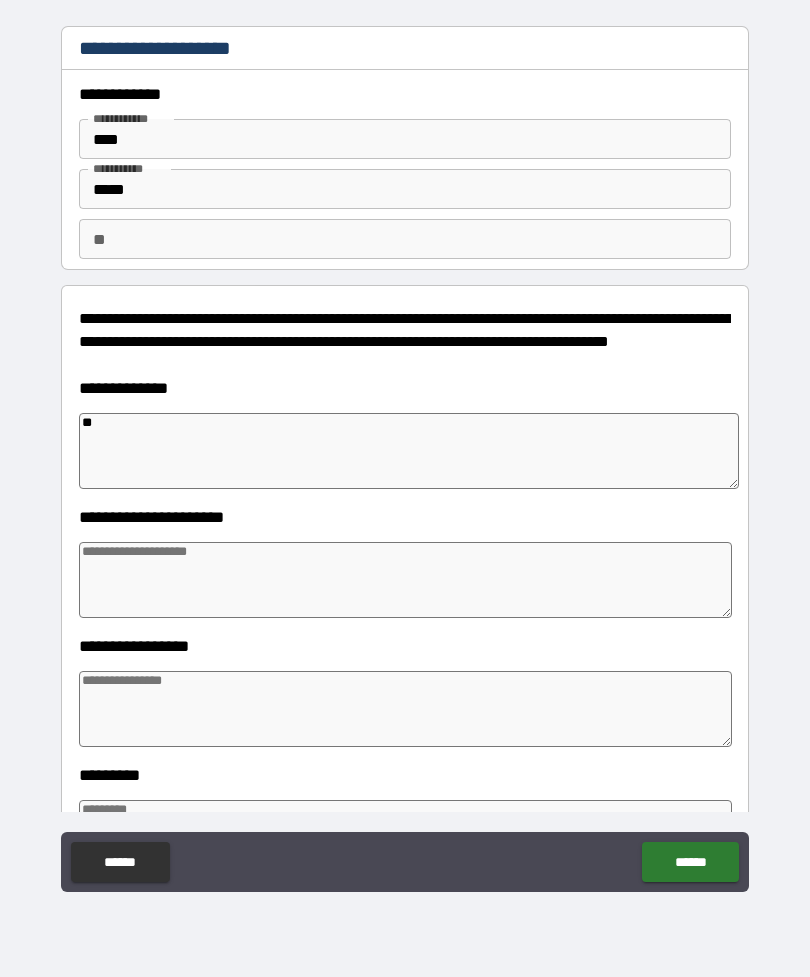 type on "*" 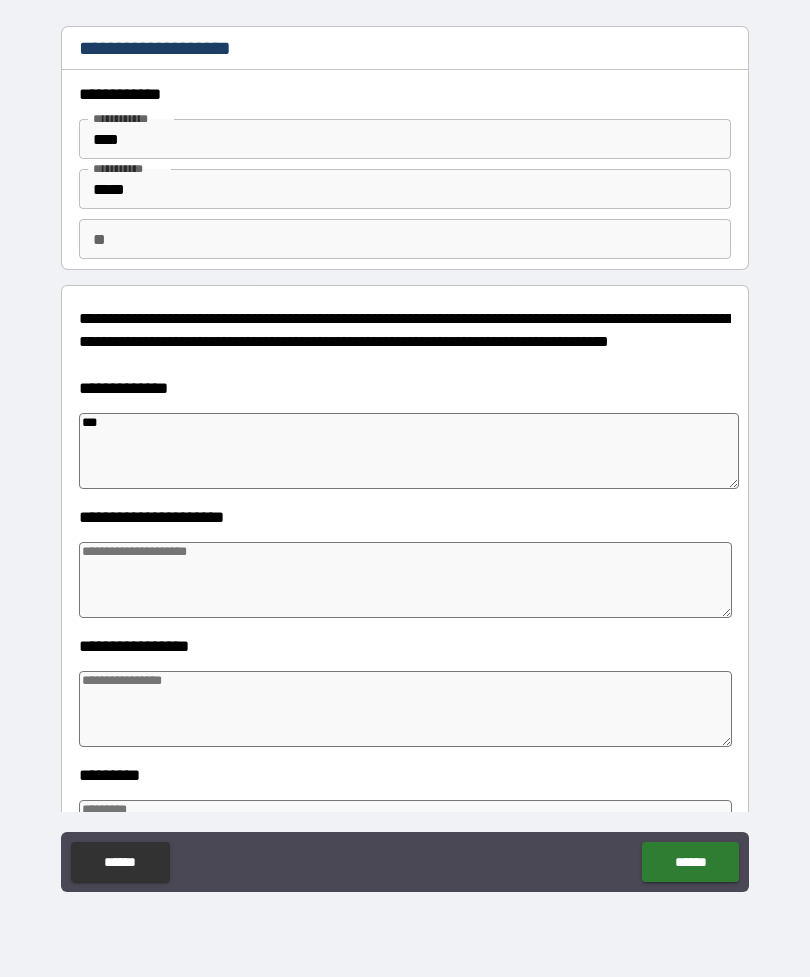 type on "*" 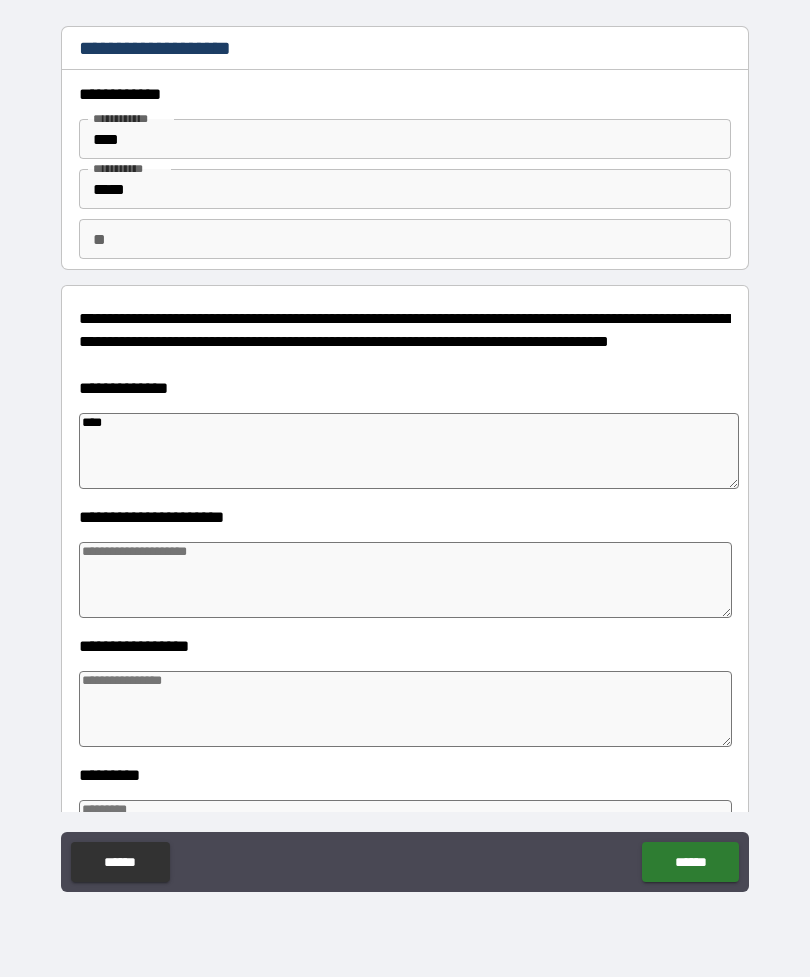type on "*" 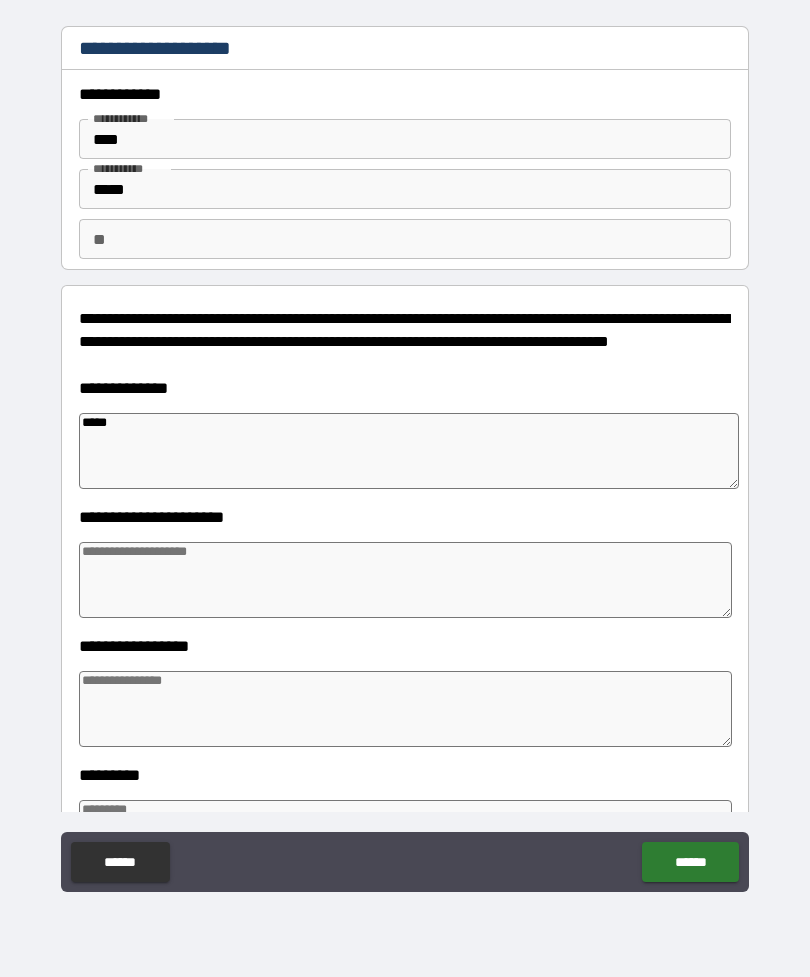 type on "*" 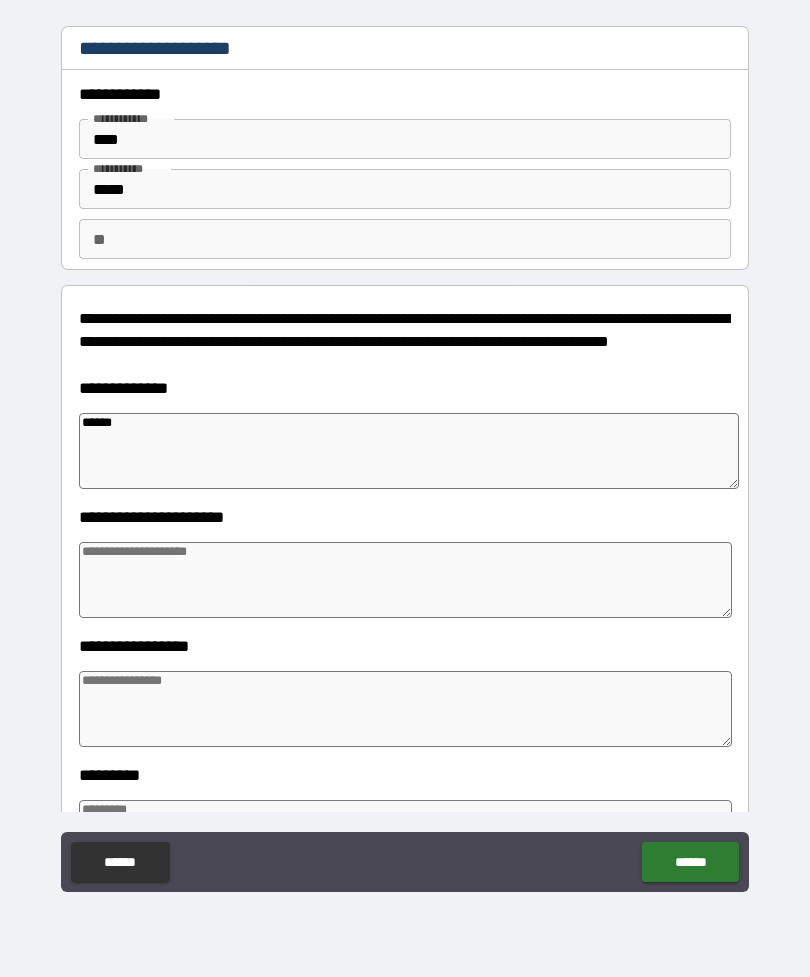 type on "*******" 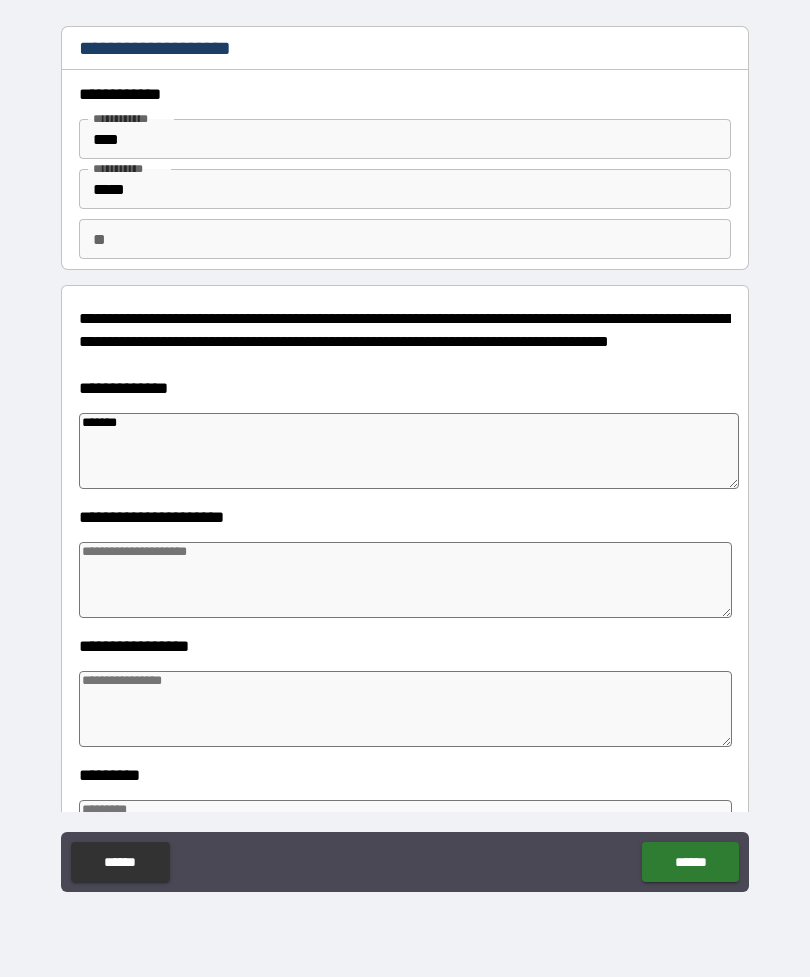 type on "*" 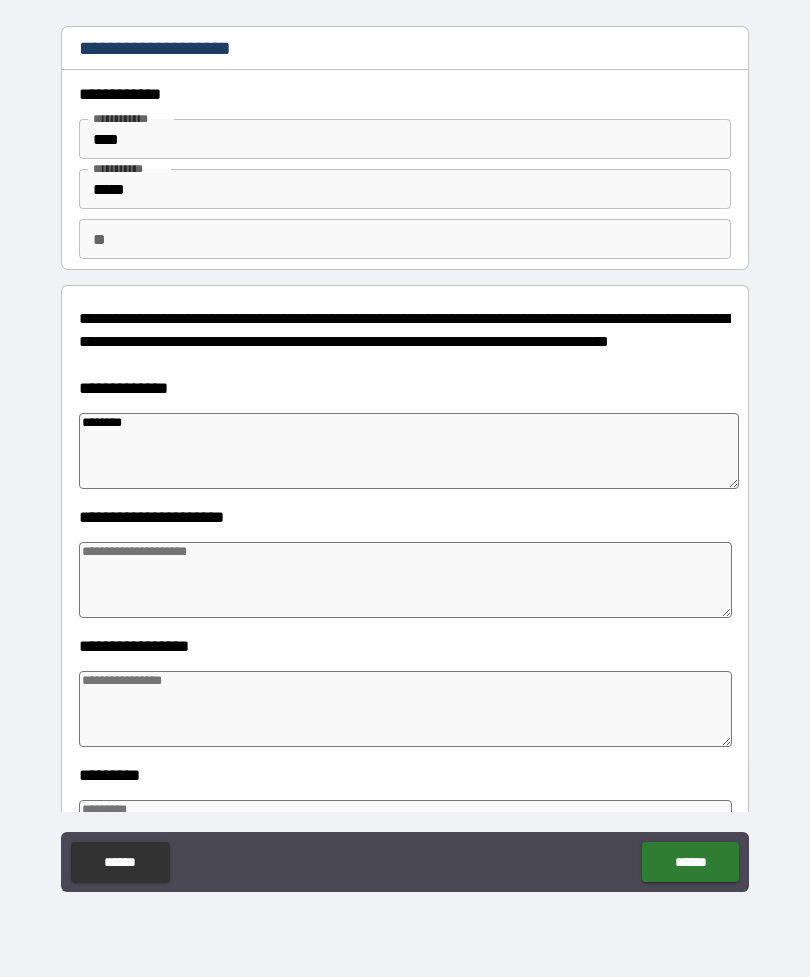 type on "*" 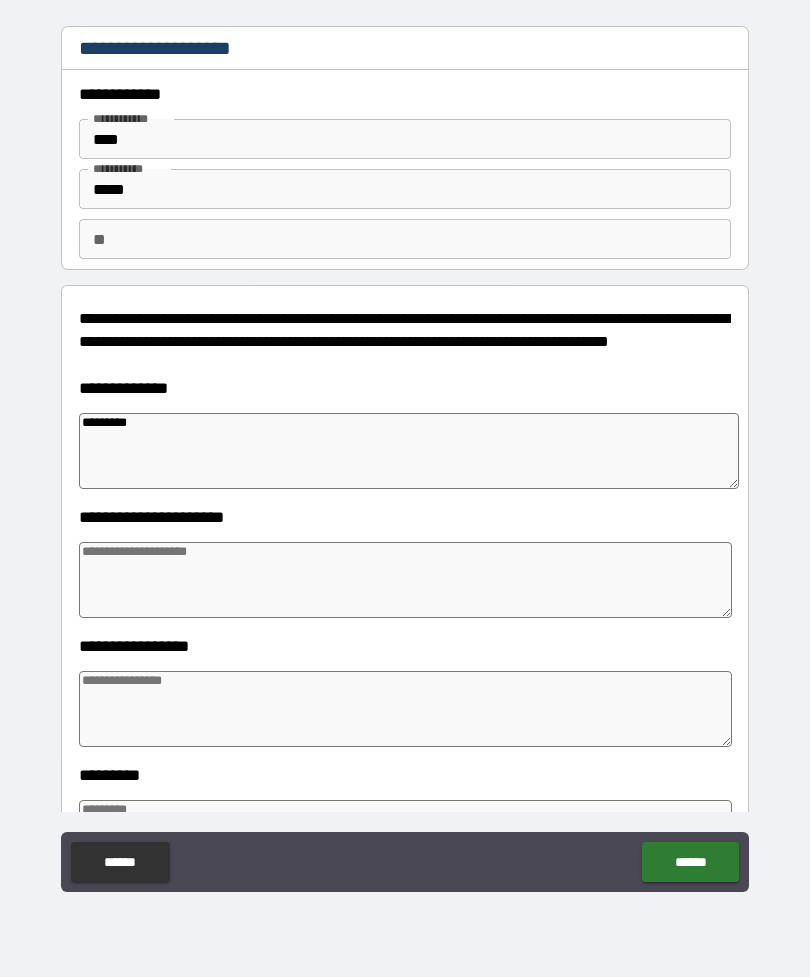type on "*********" 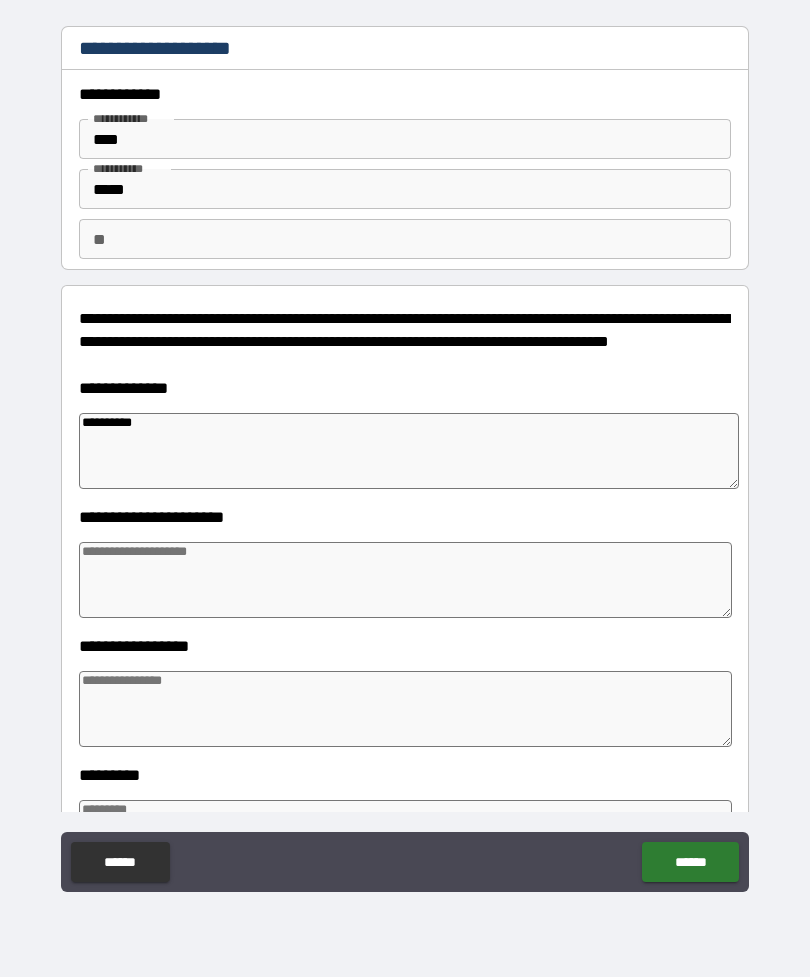 type on "*" 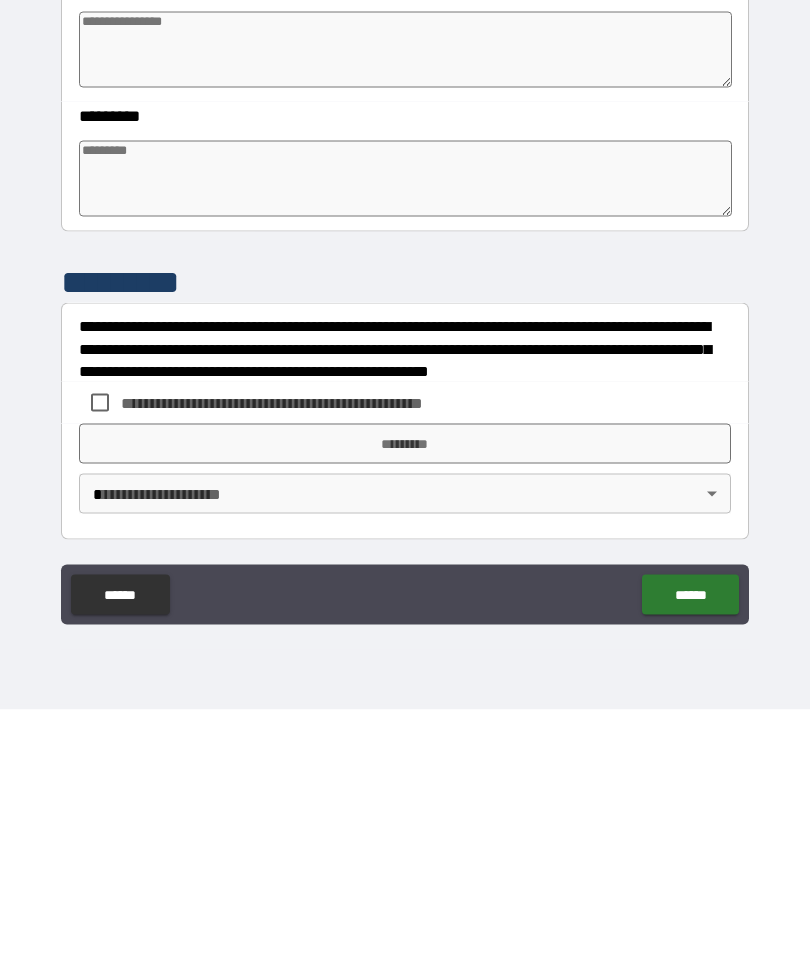 scroll, scrollTop: 392, scrollLeft: 0, axis: vertical 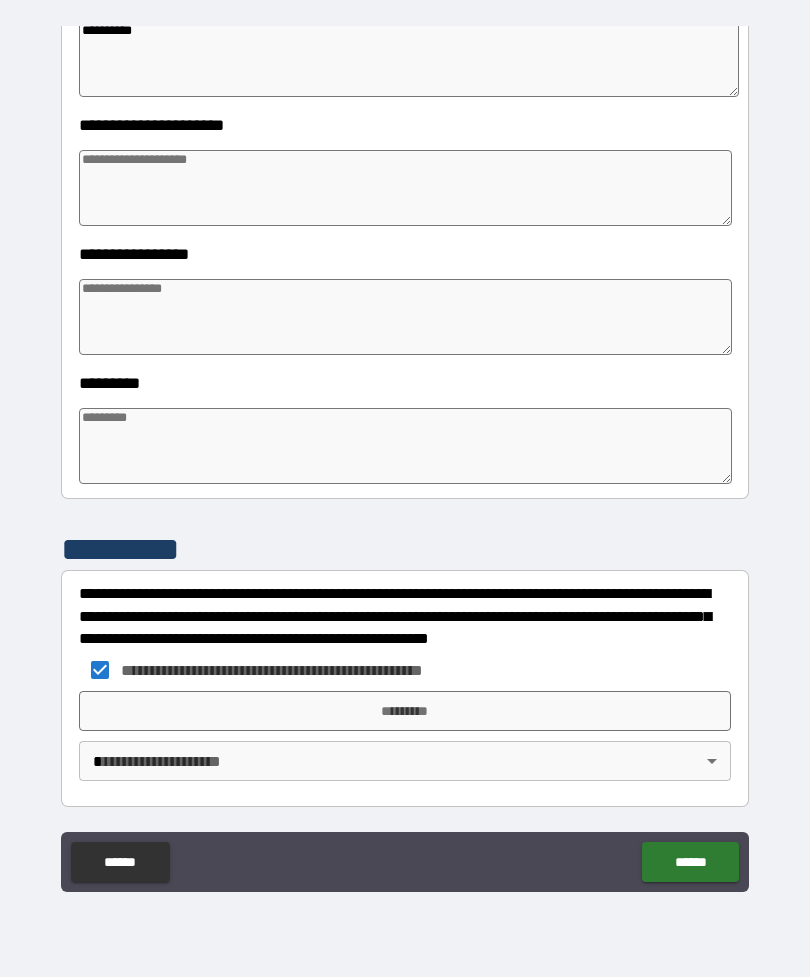 type on "*" 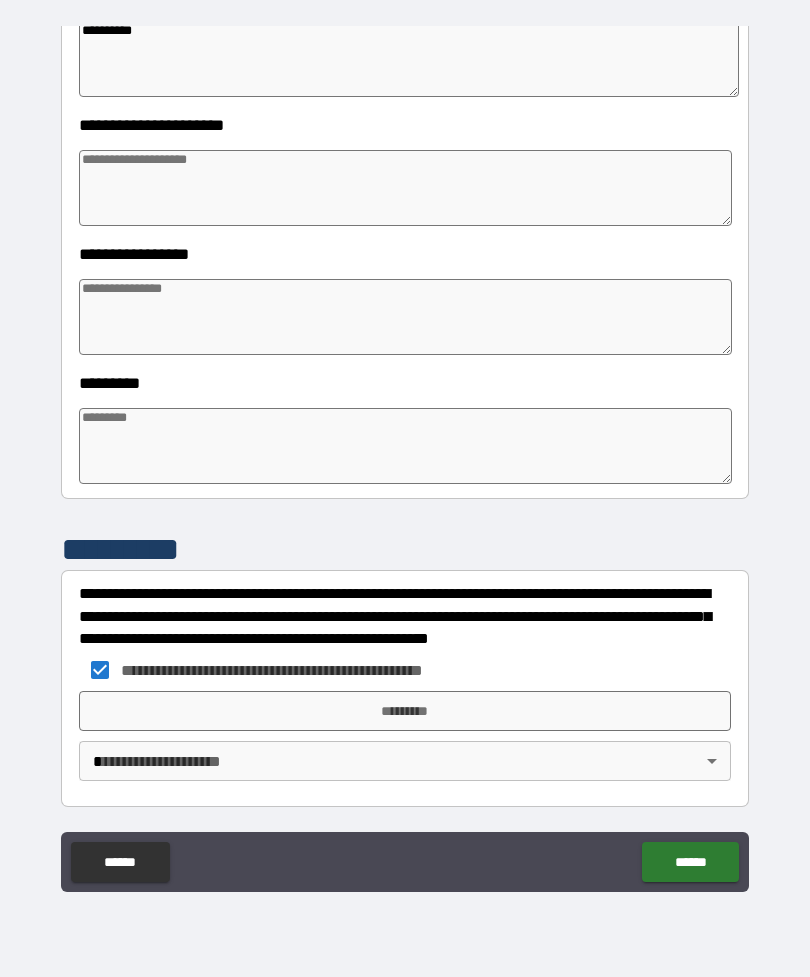 type on "*" 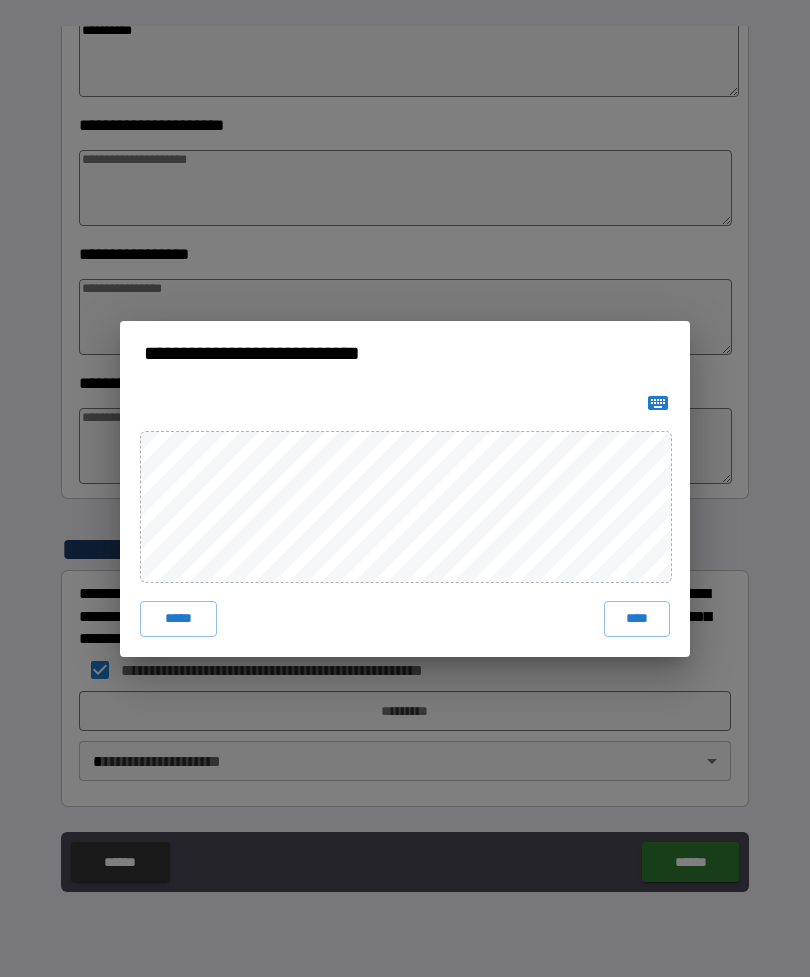 click on "****" at bounding box center (637, 619) 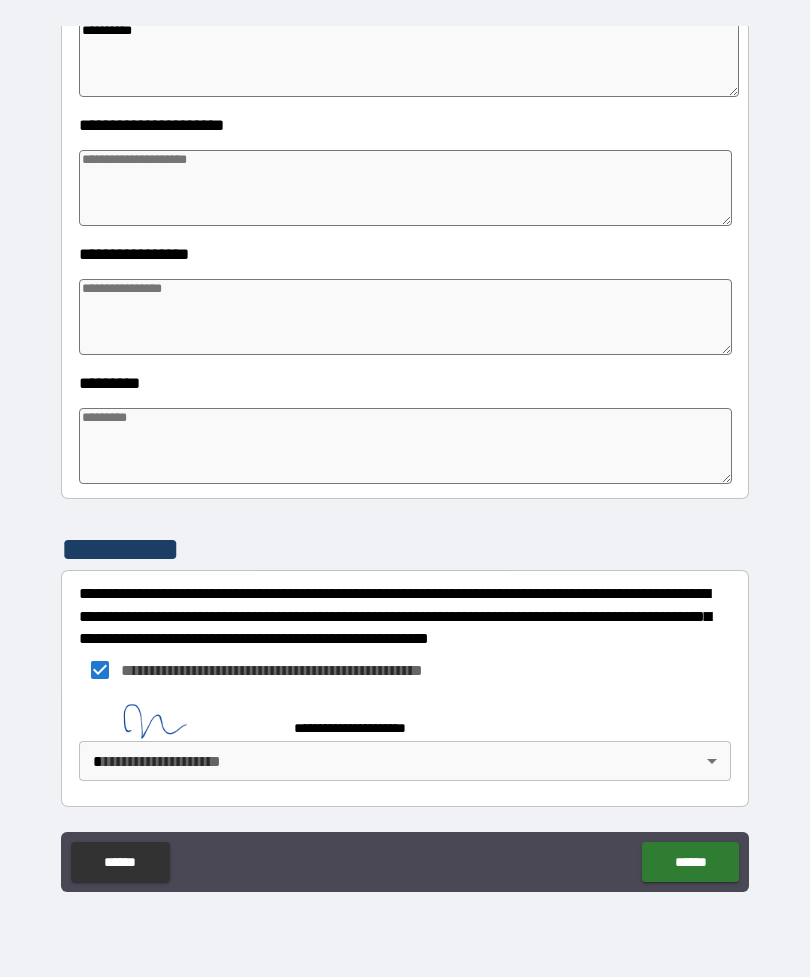 type on "*" 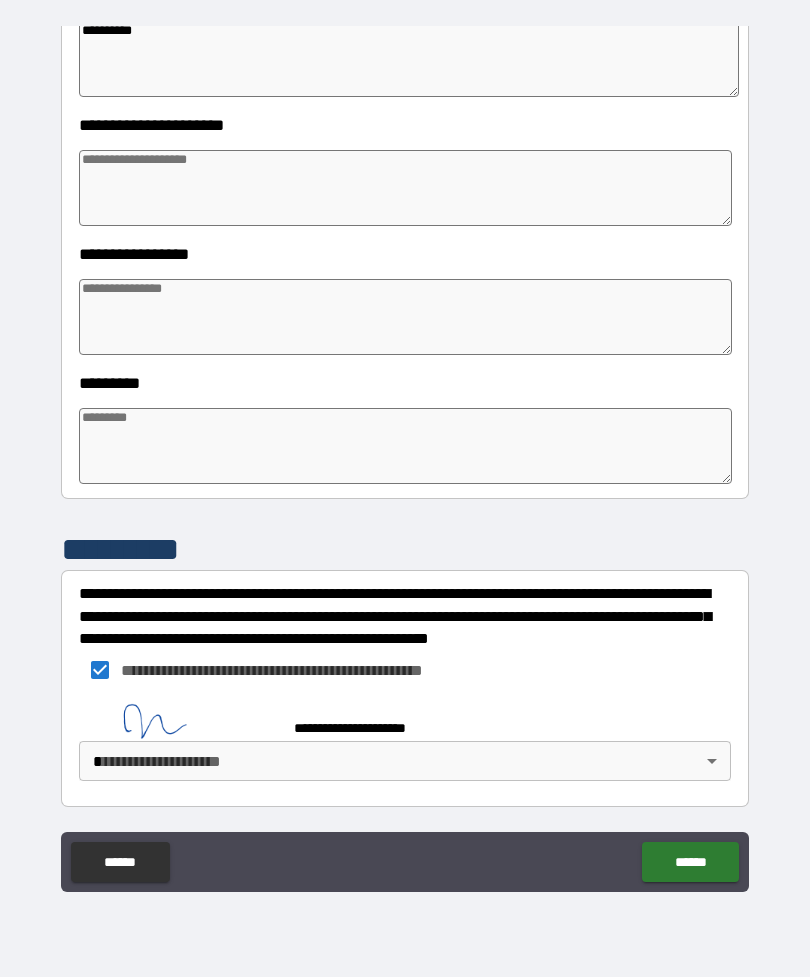 type on "*" 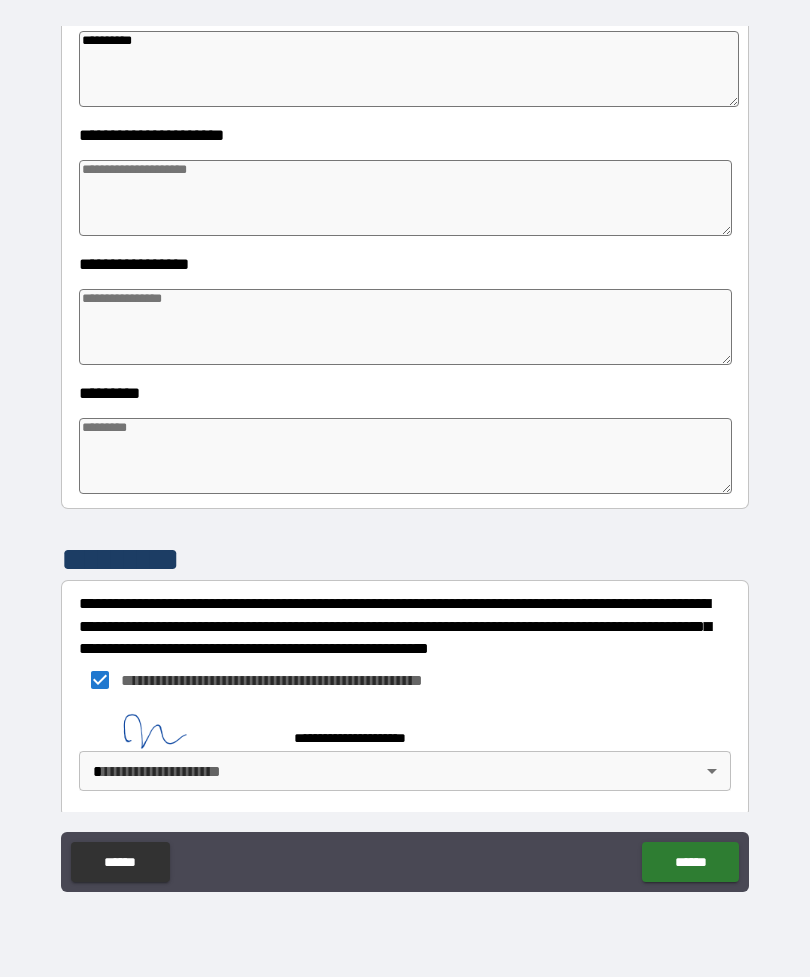 type on "*" 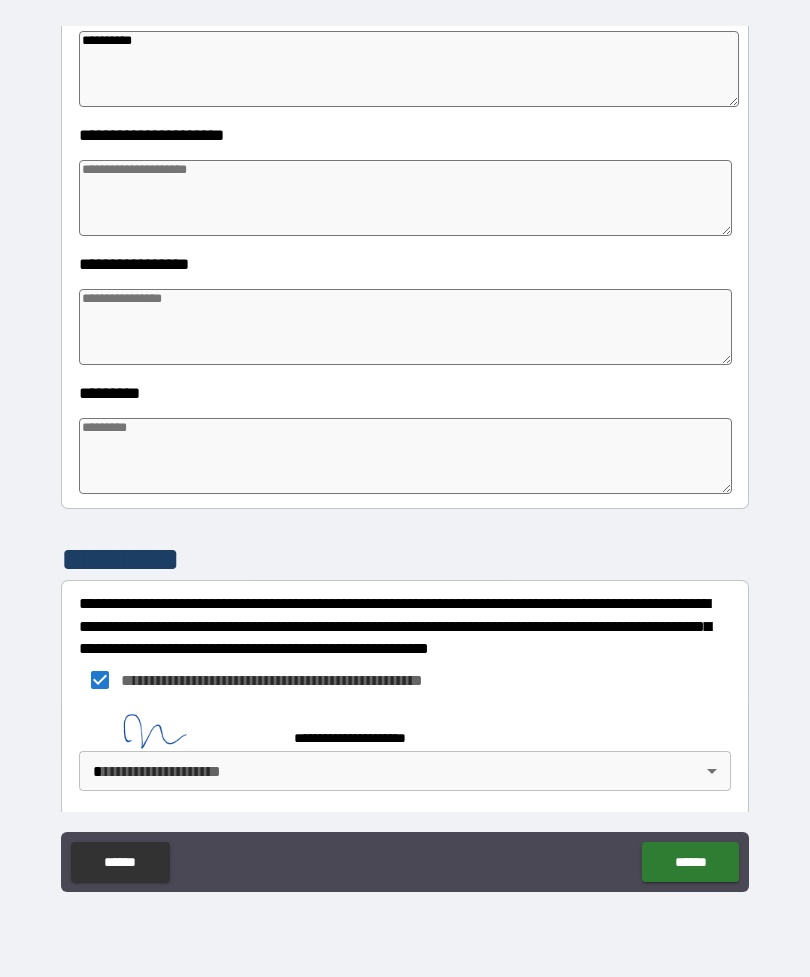 type on "*" 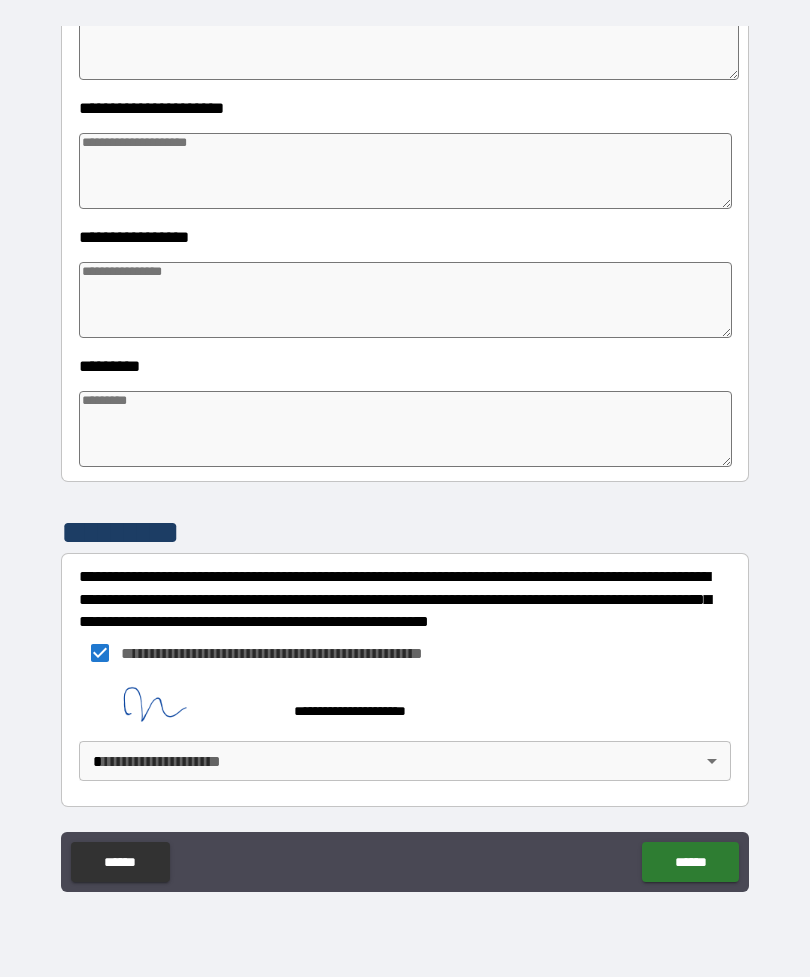 scroll, scrollTop: 409, scrollLeft: 0, axis: vertical 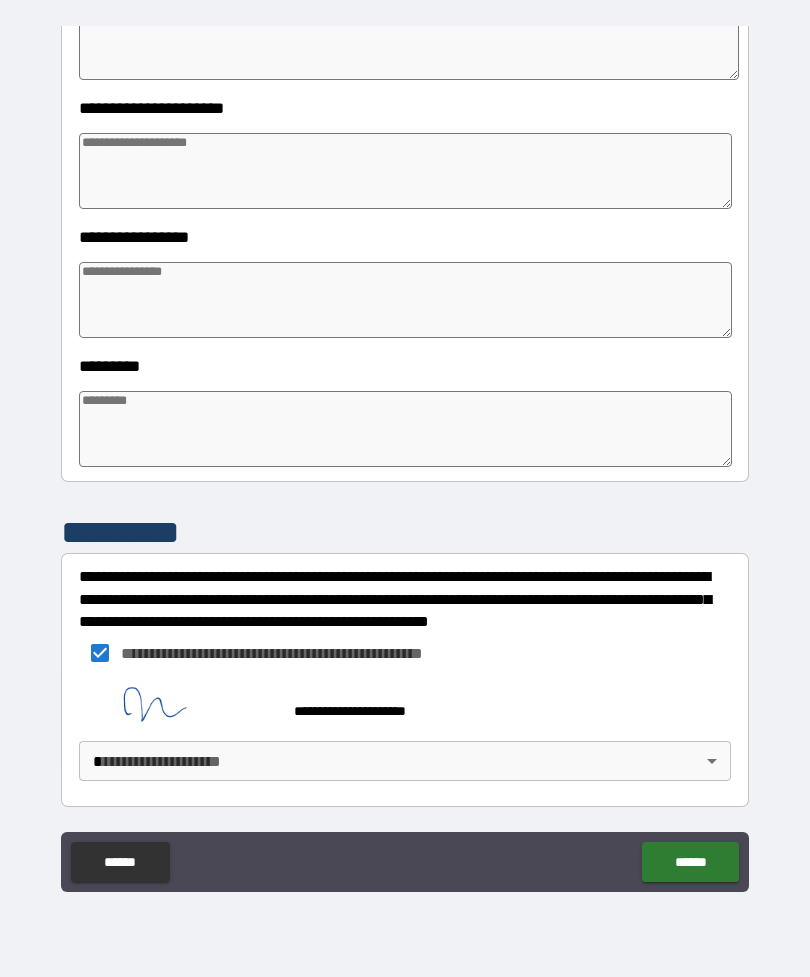 click on "**********" at bounding box center [405, 456] 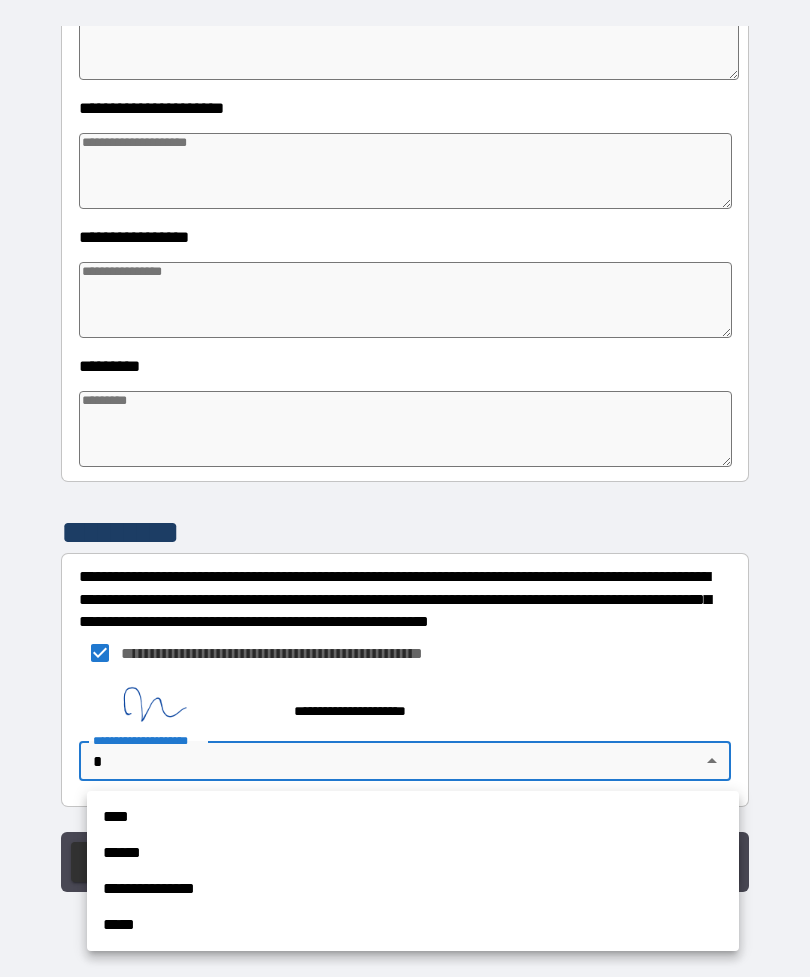 click on "**********" at bounding box center [413, 889] 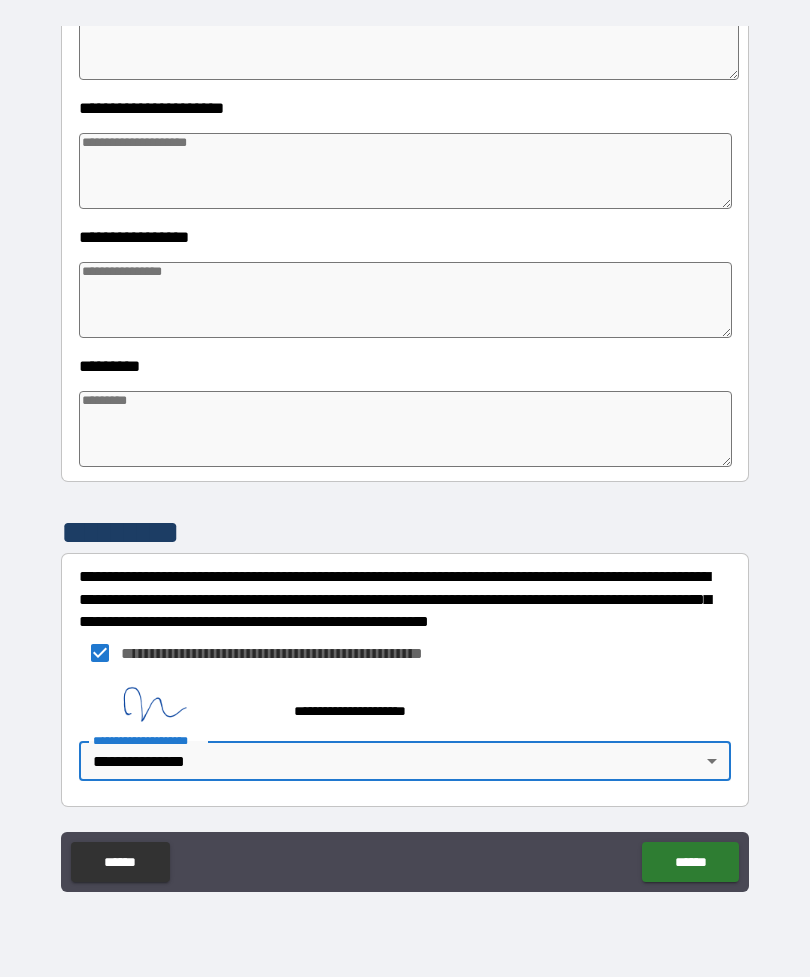 type on "*" 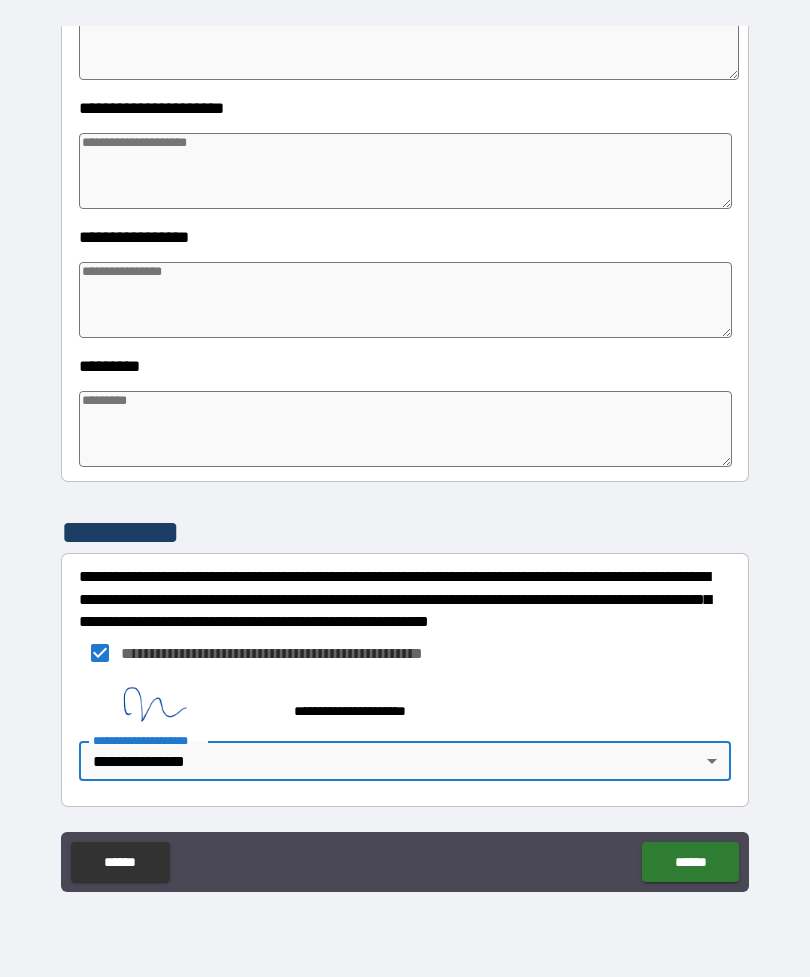 type on "*" 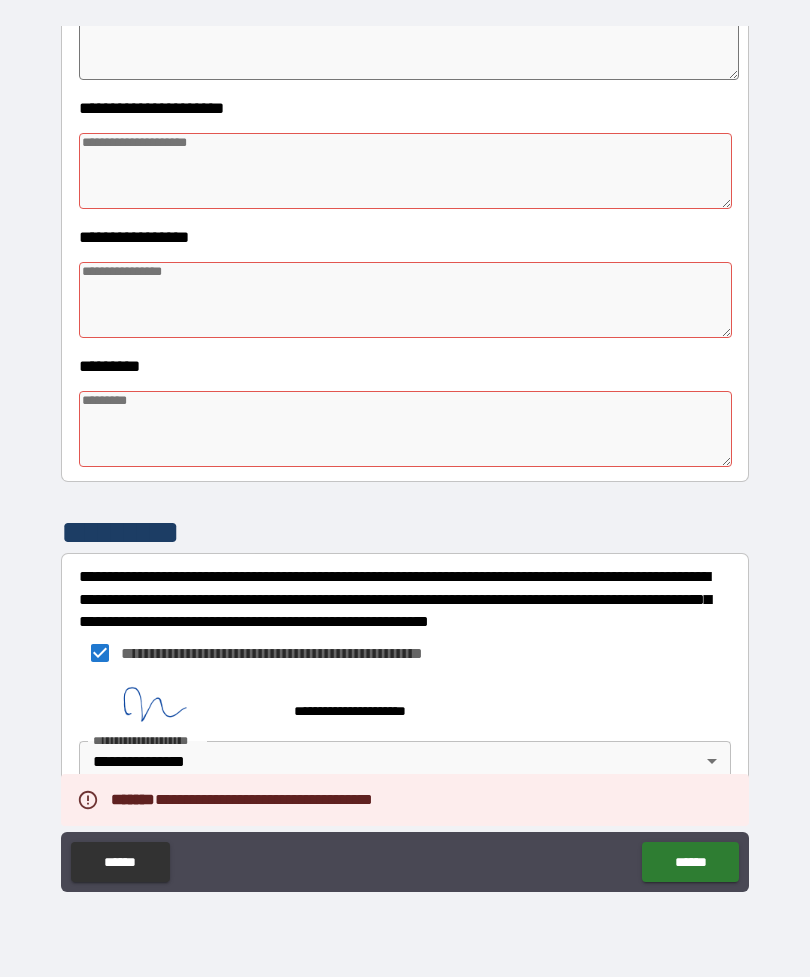 type on "*" 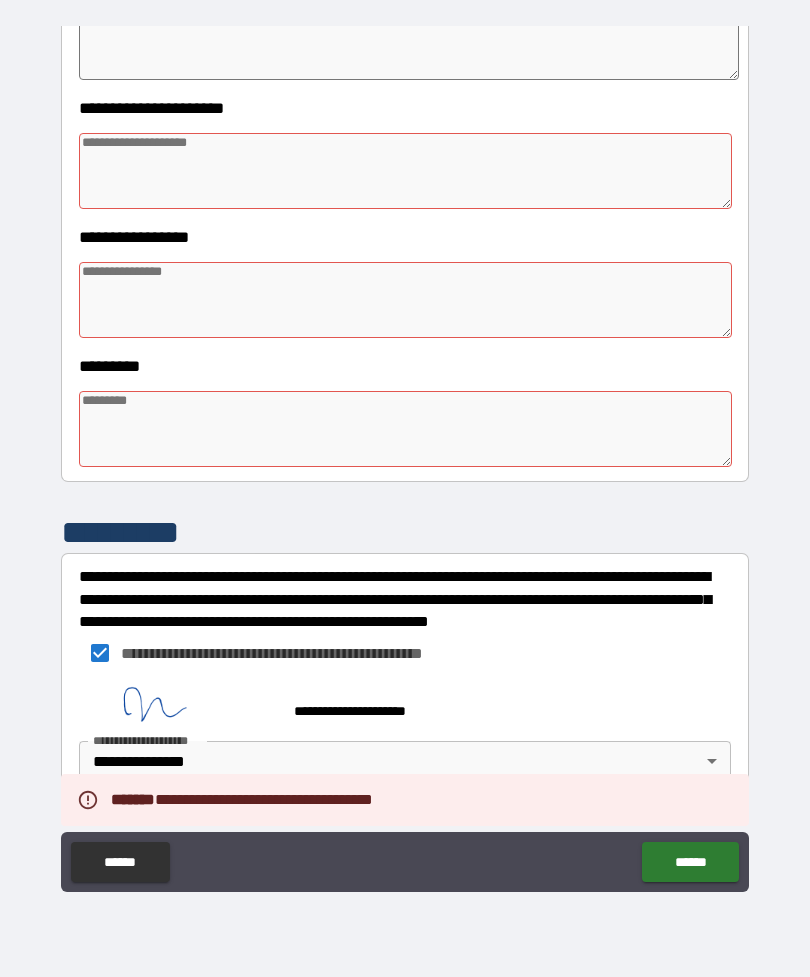 type on "*" 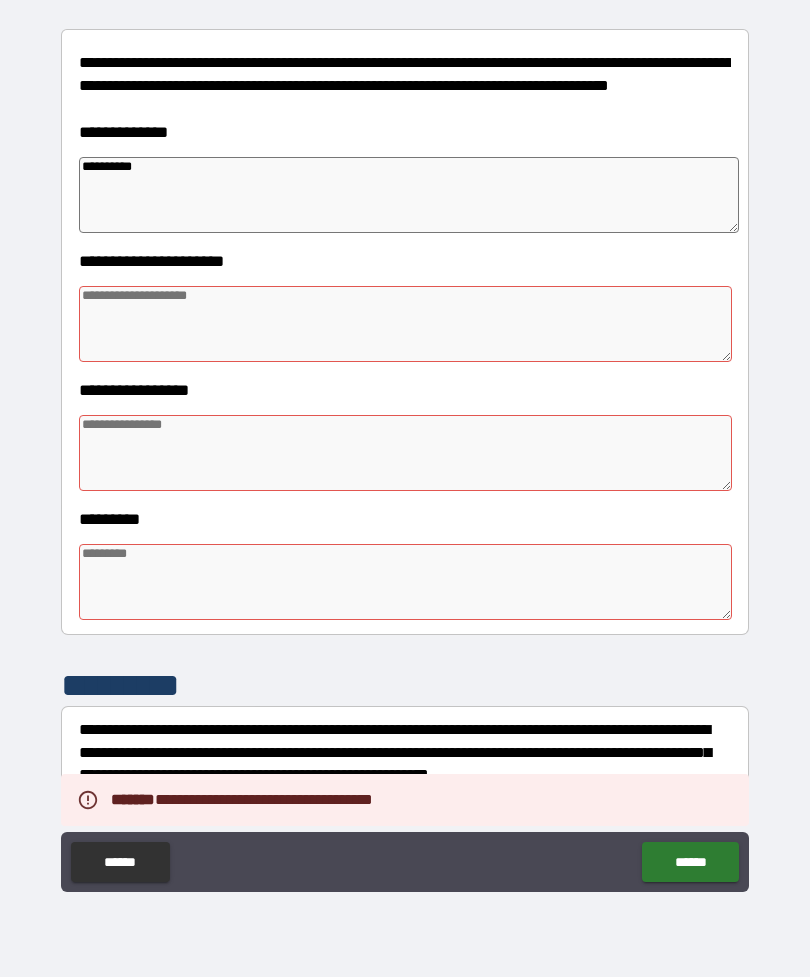 scroll, scrollTop: 195, scrollLeft: 0, axis: vertical 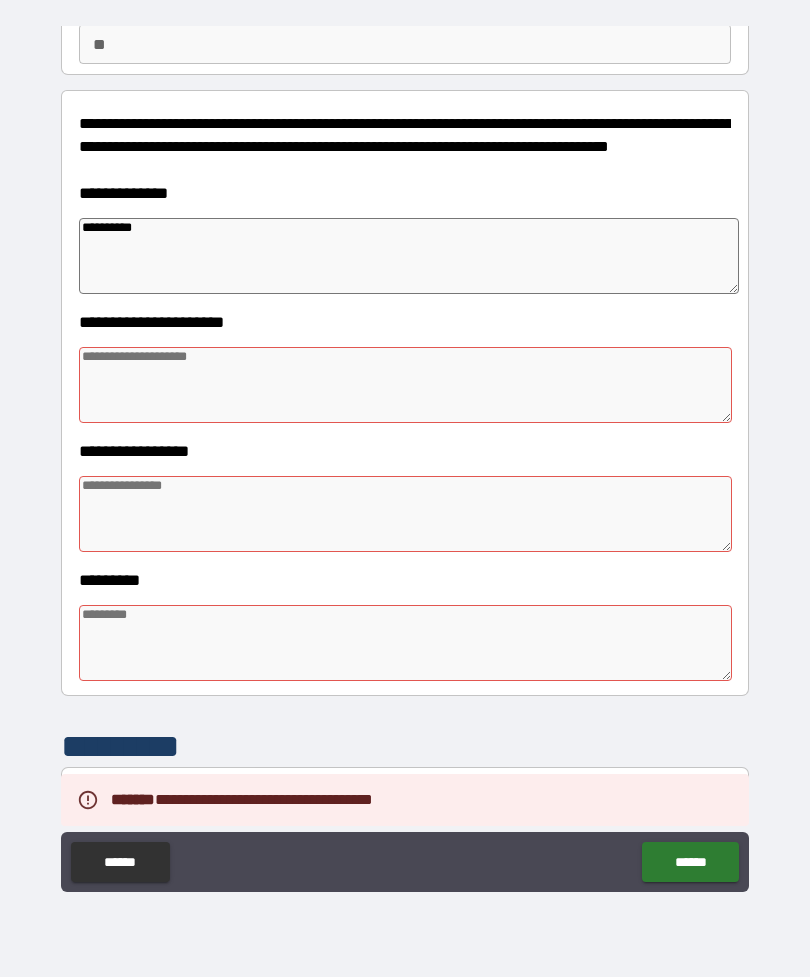 click at bounding box center [405, 385] 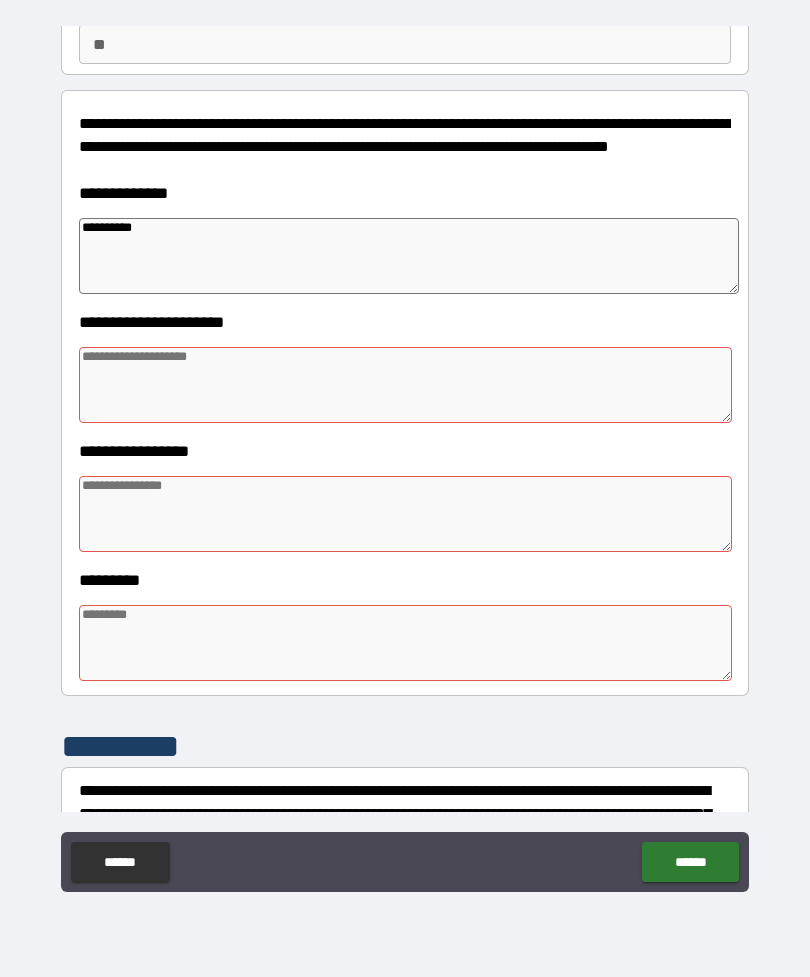 click at bounding box center (405, 385) 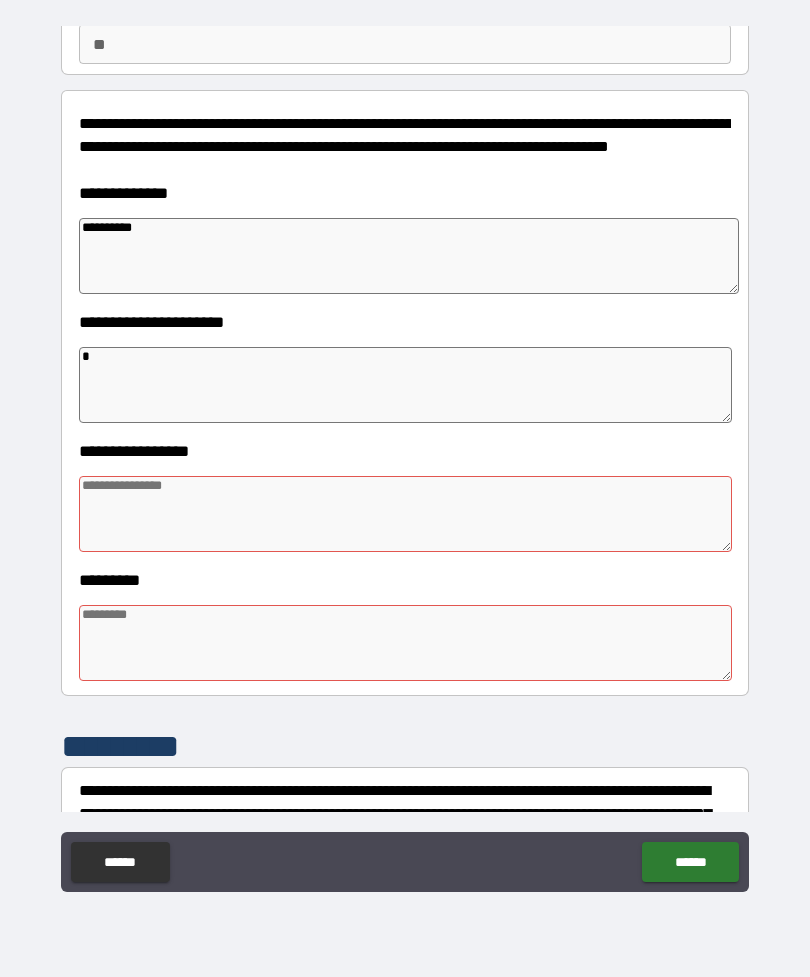 type on "*" 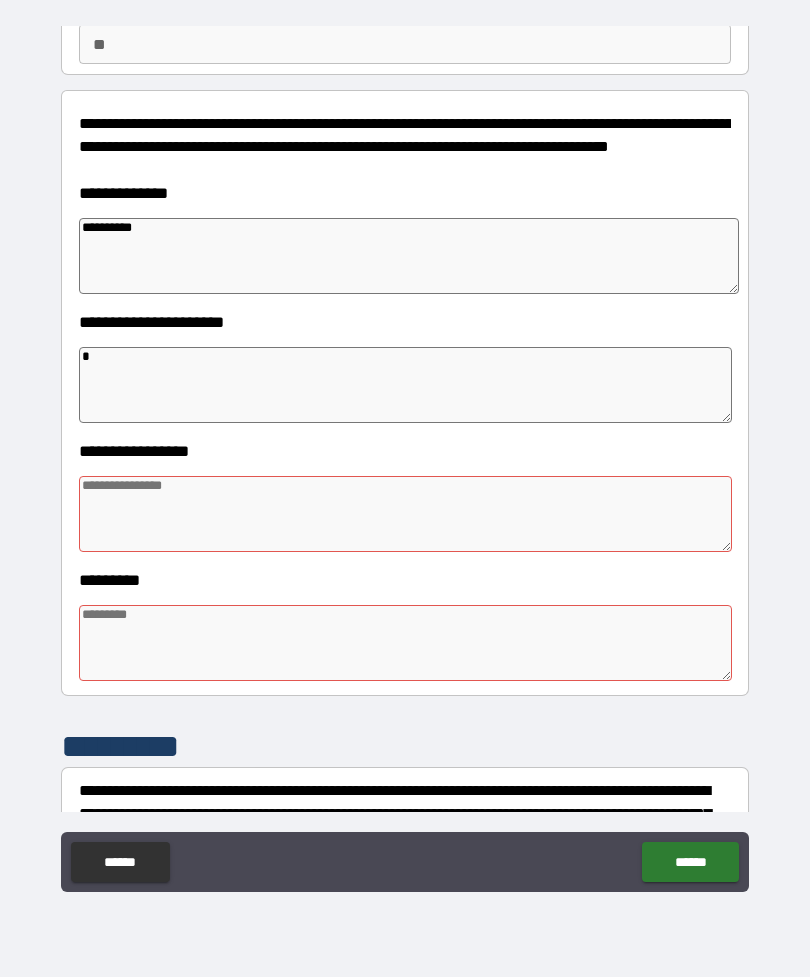 type on "*" 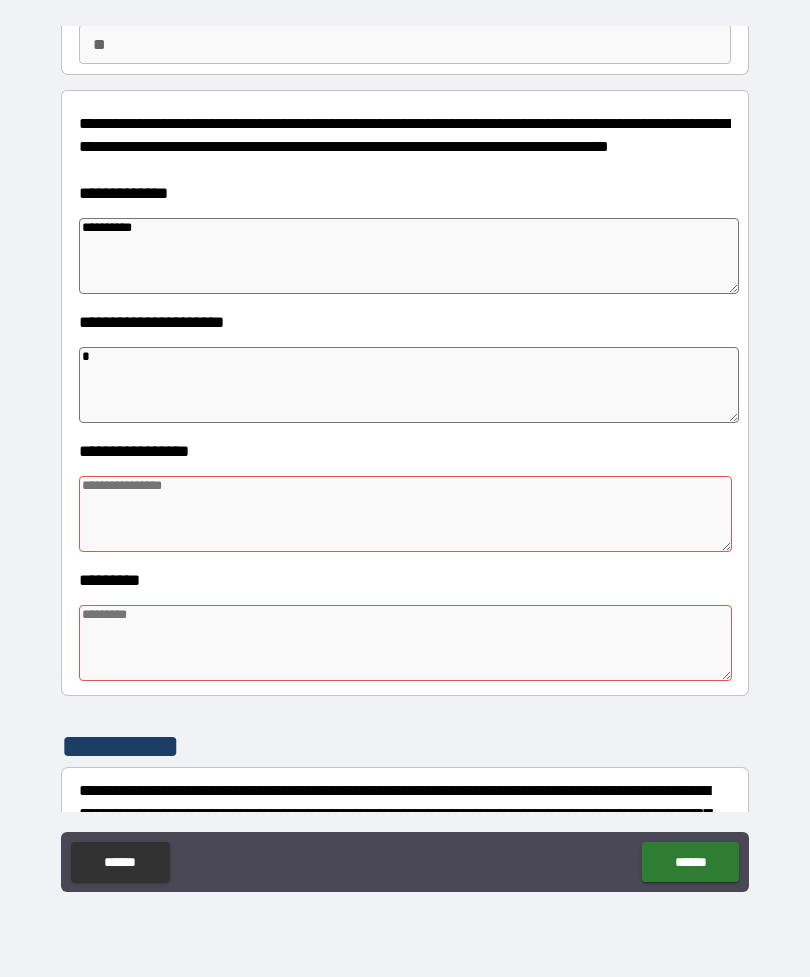 type on "*" 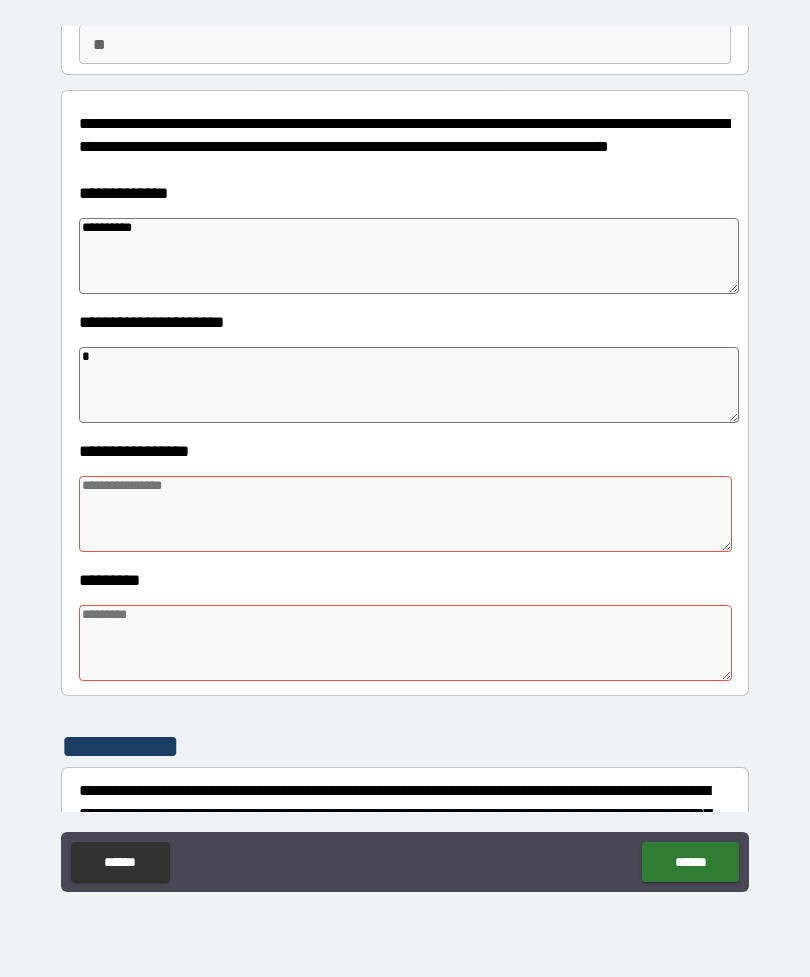 type on "*" 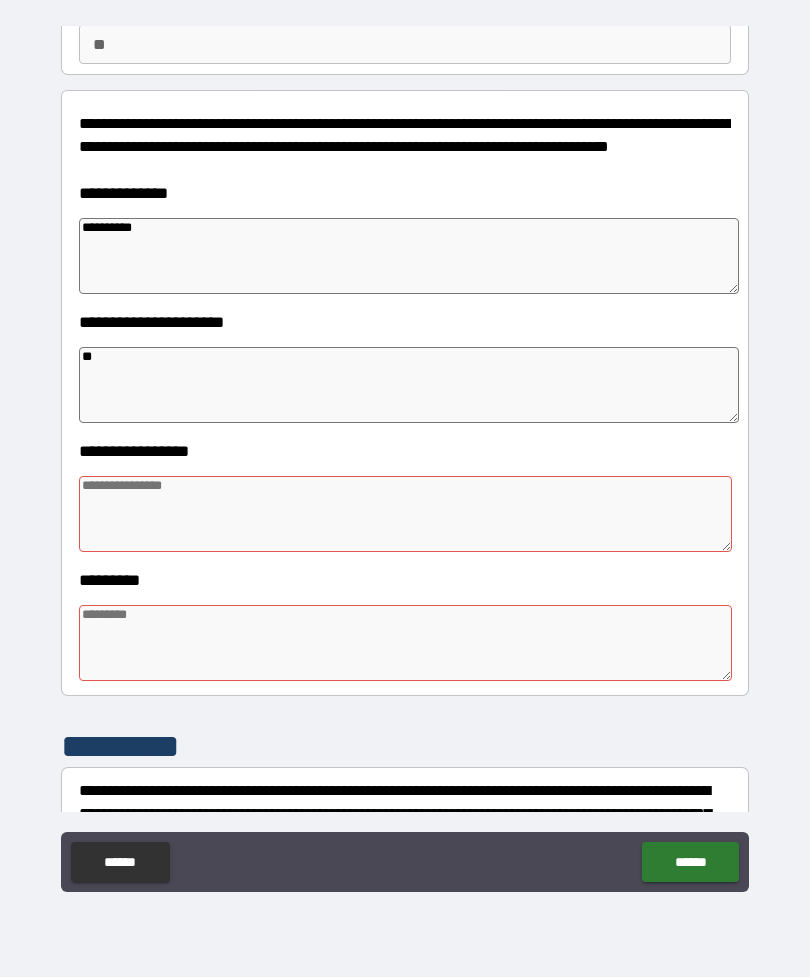 type on "*" 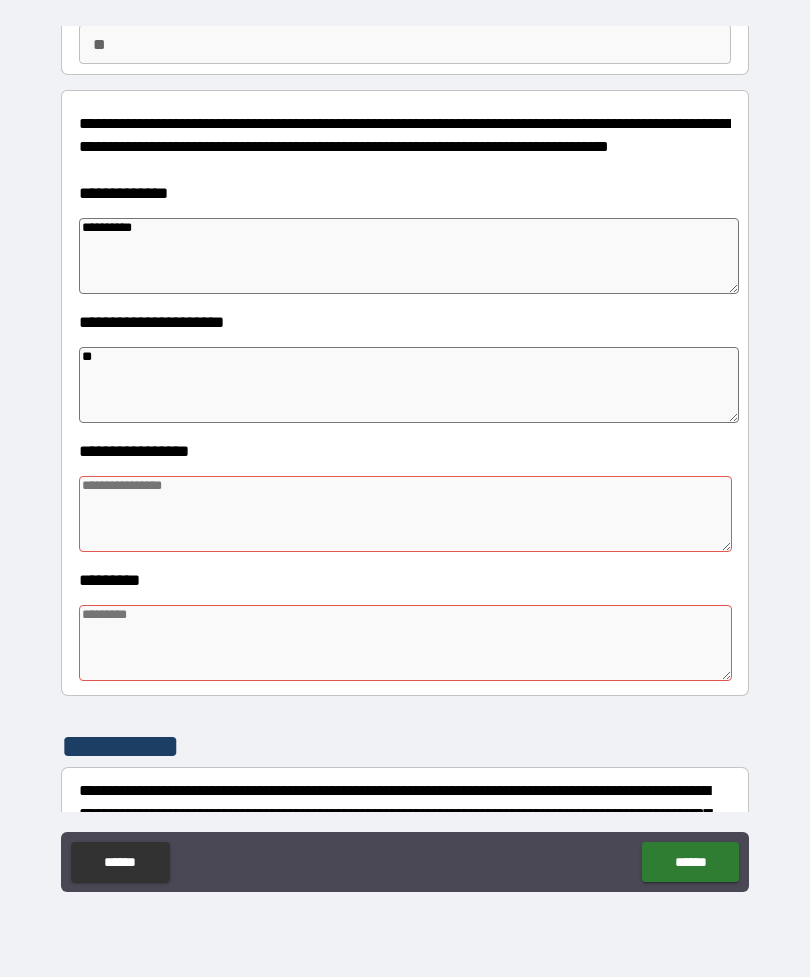 type on "*" 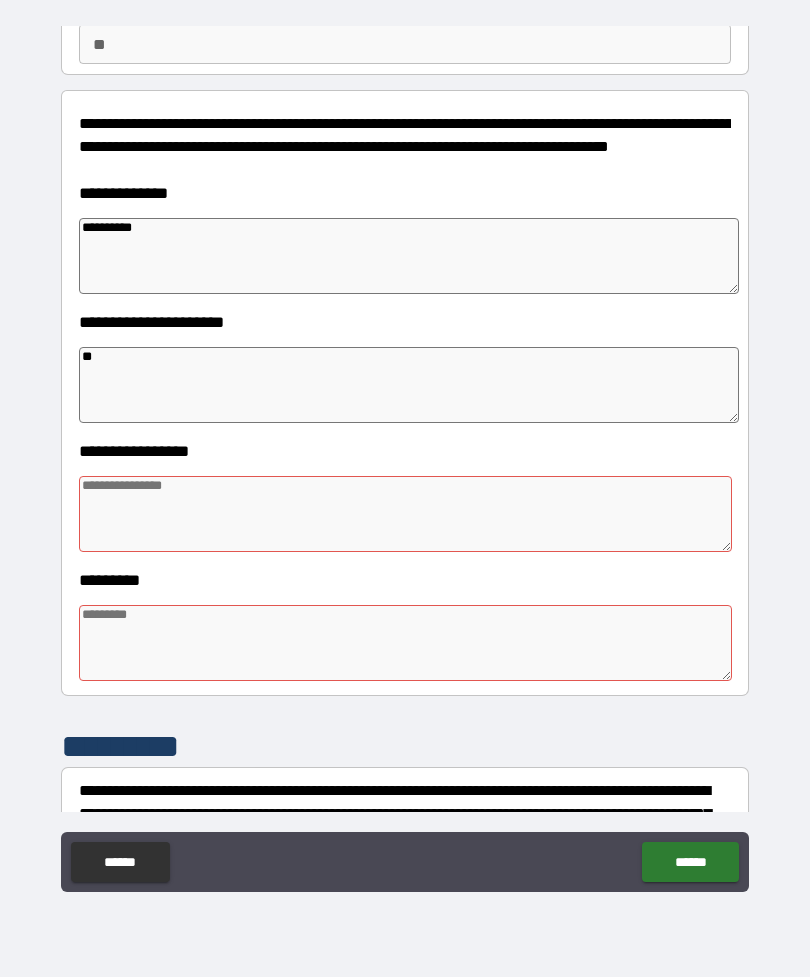 type on "*" 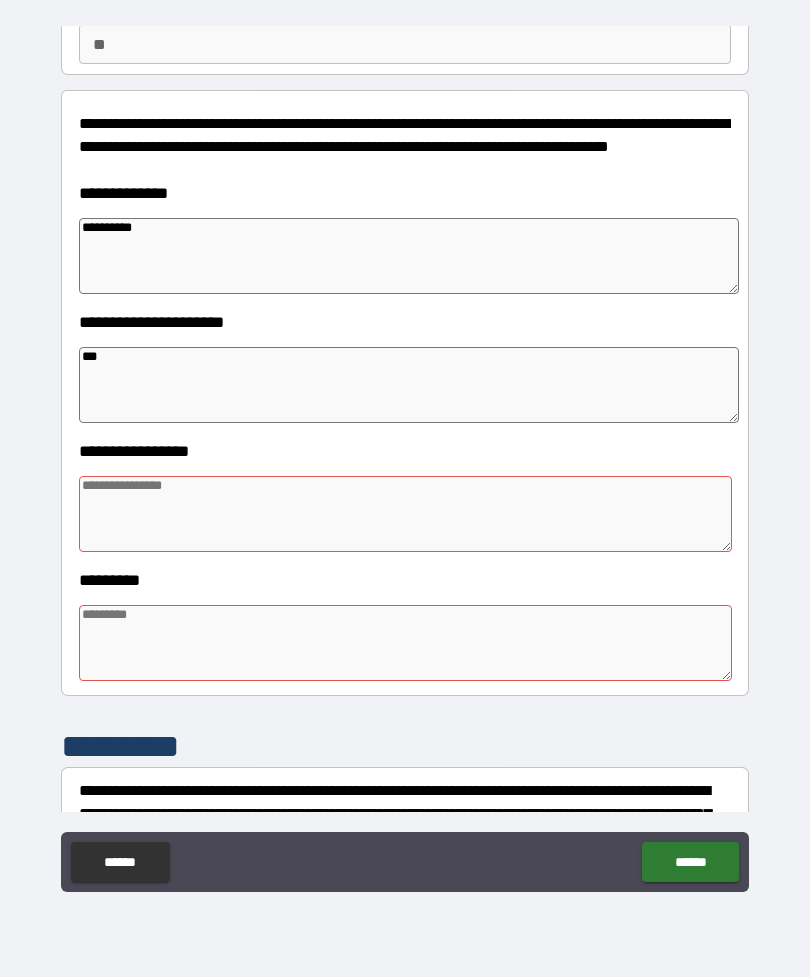 type on "*" 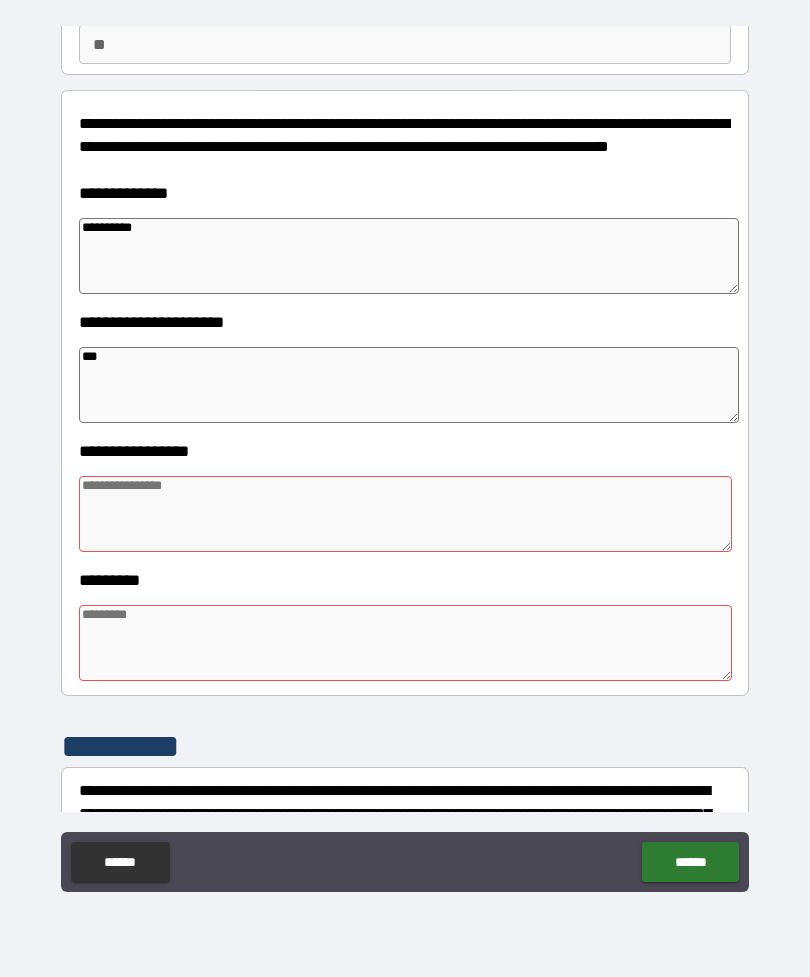 type on "*" 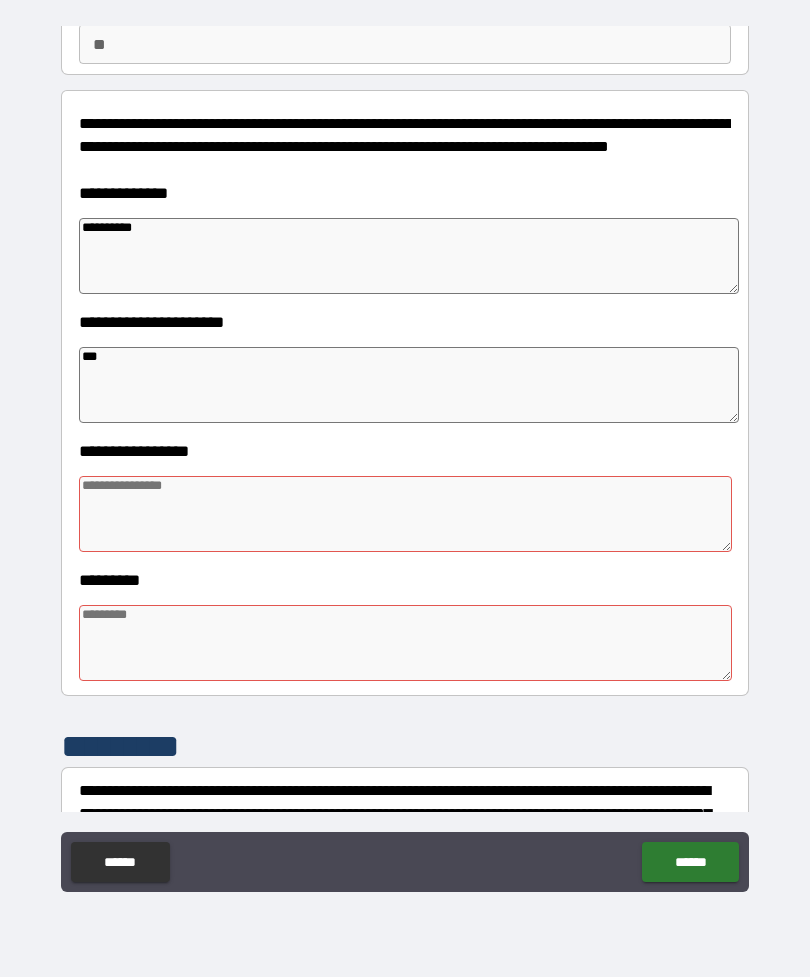 type on "*" 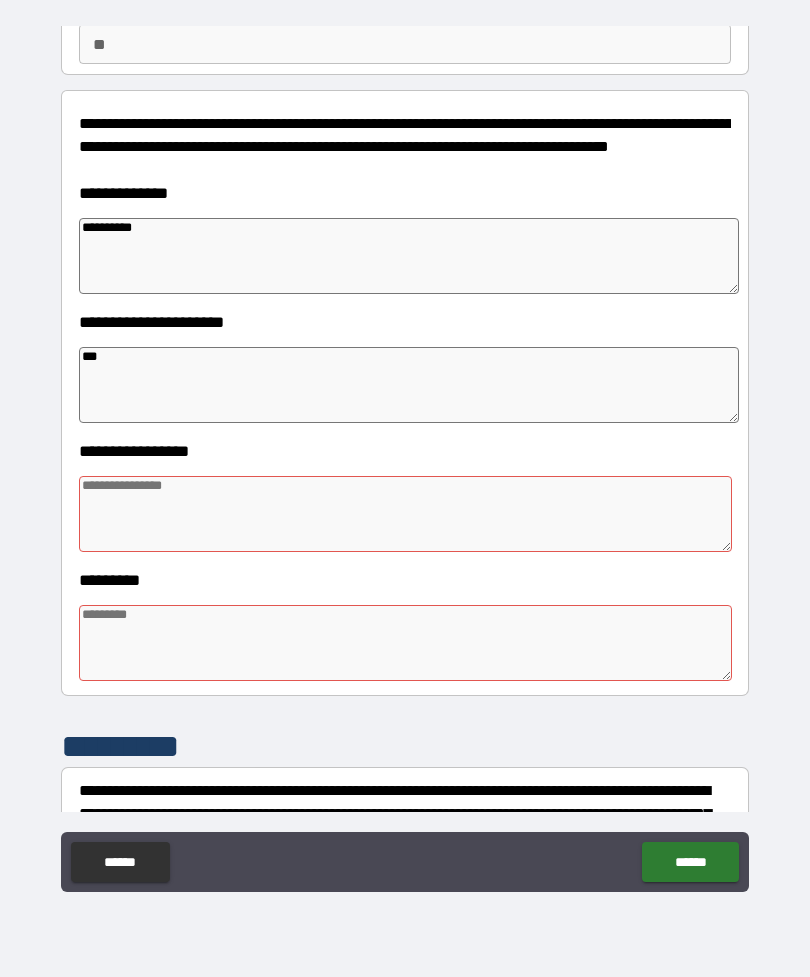 type on "****" 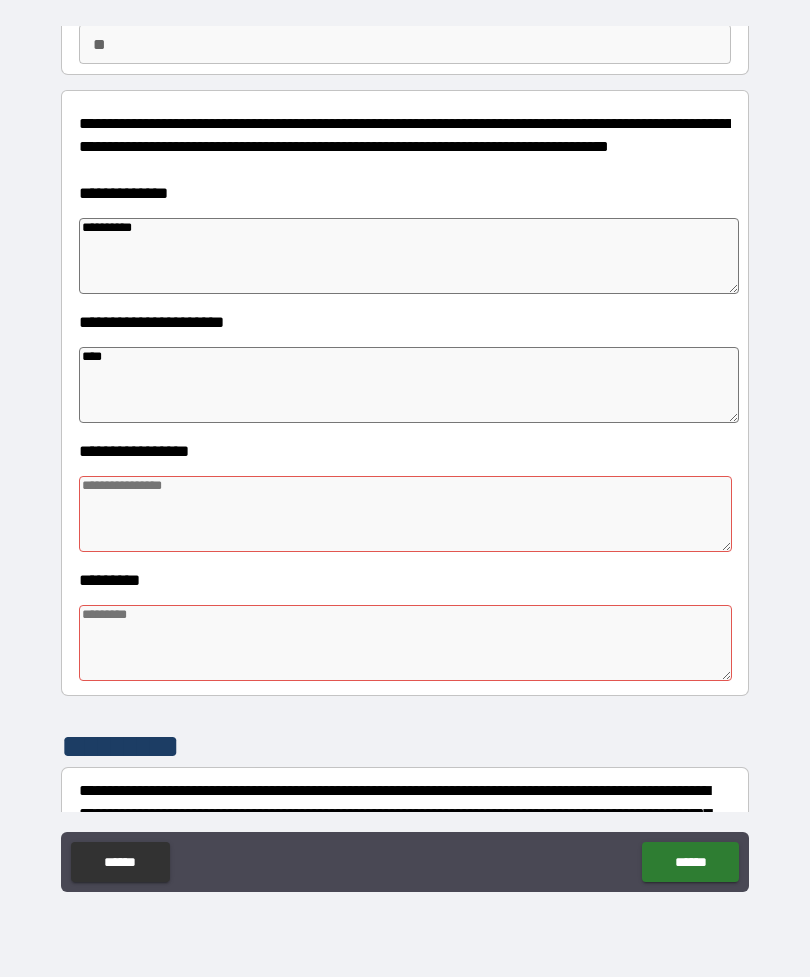 type on "*" 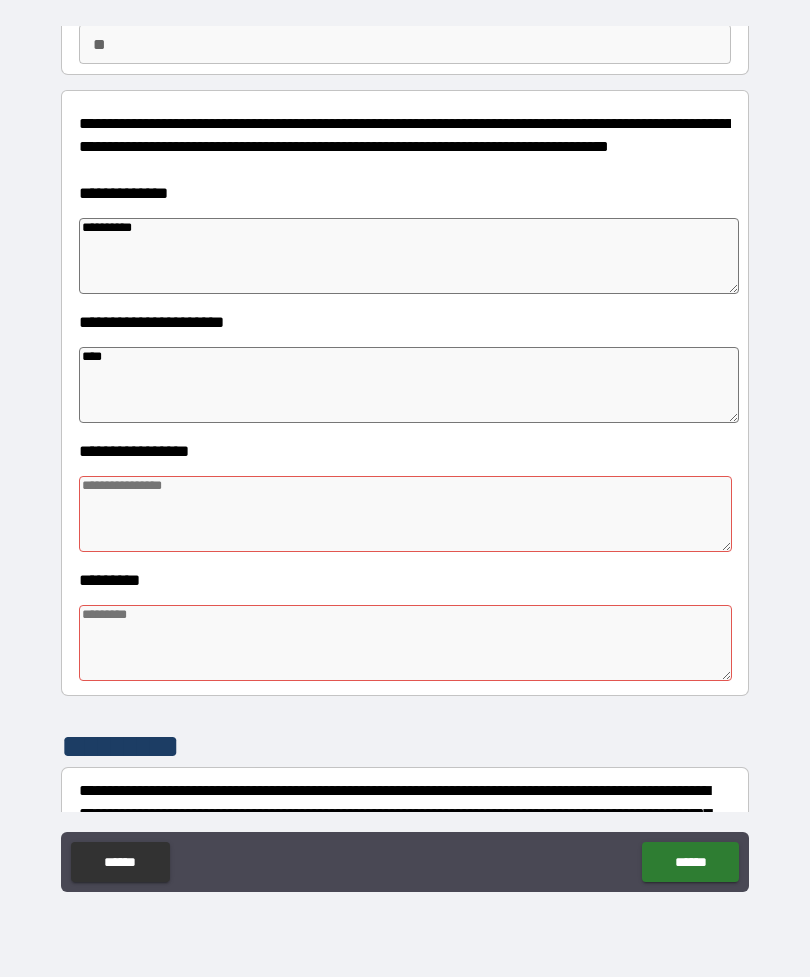 type on "*" 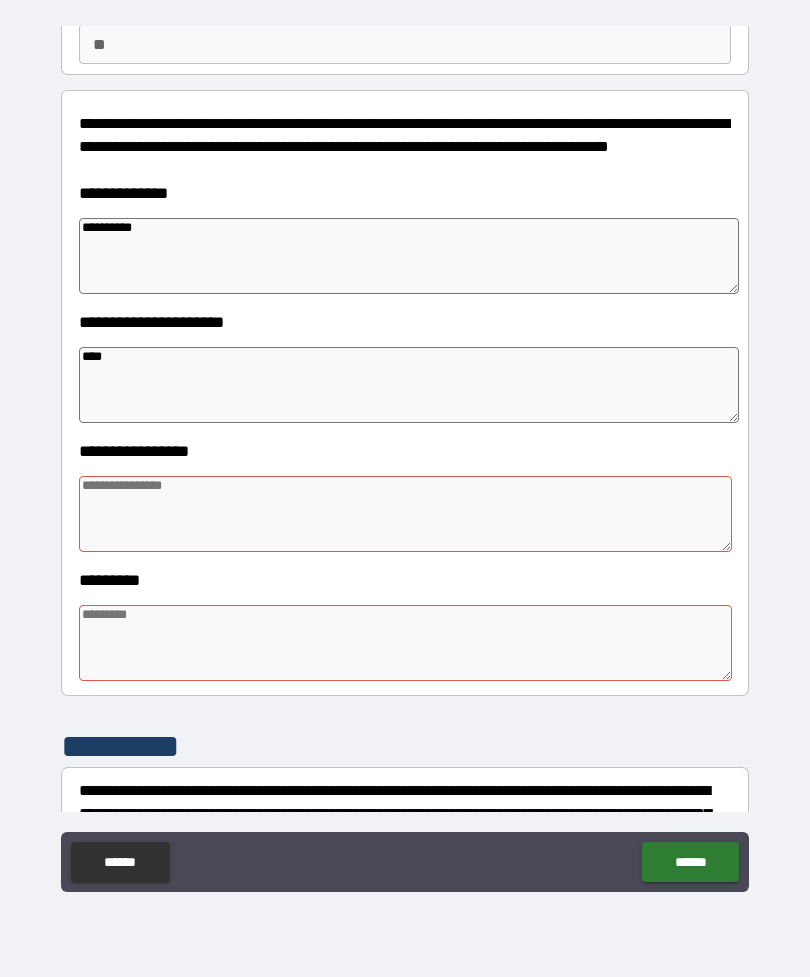 type on "*" 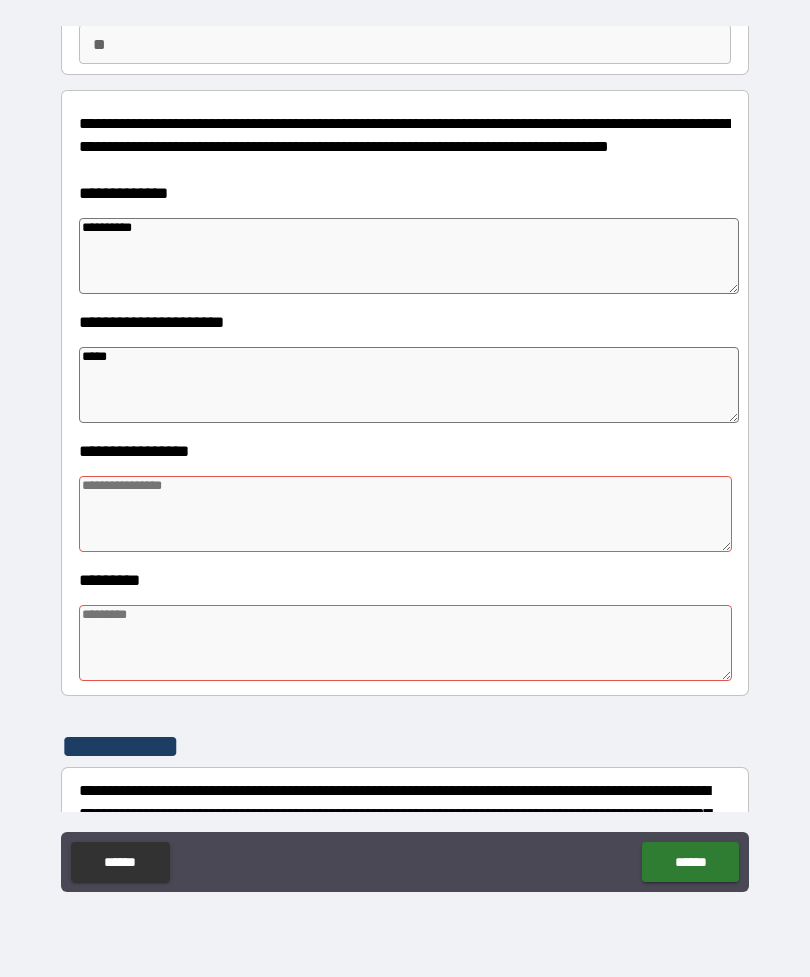 type on "*" 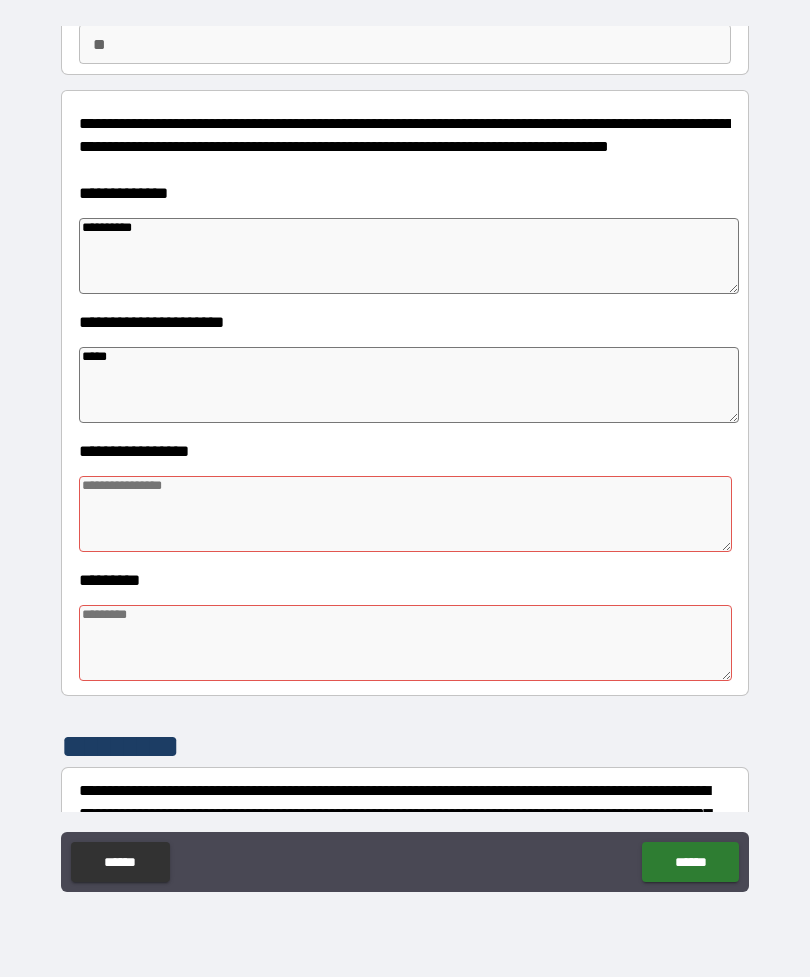 type on "******" 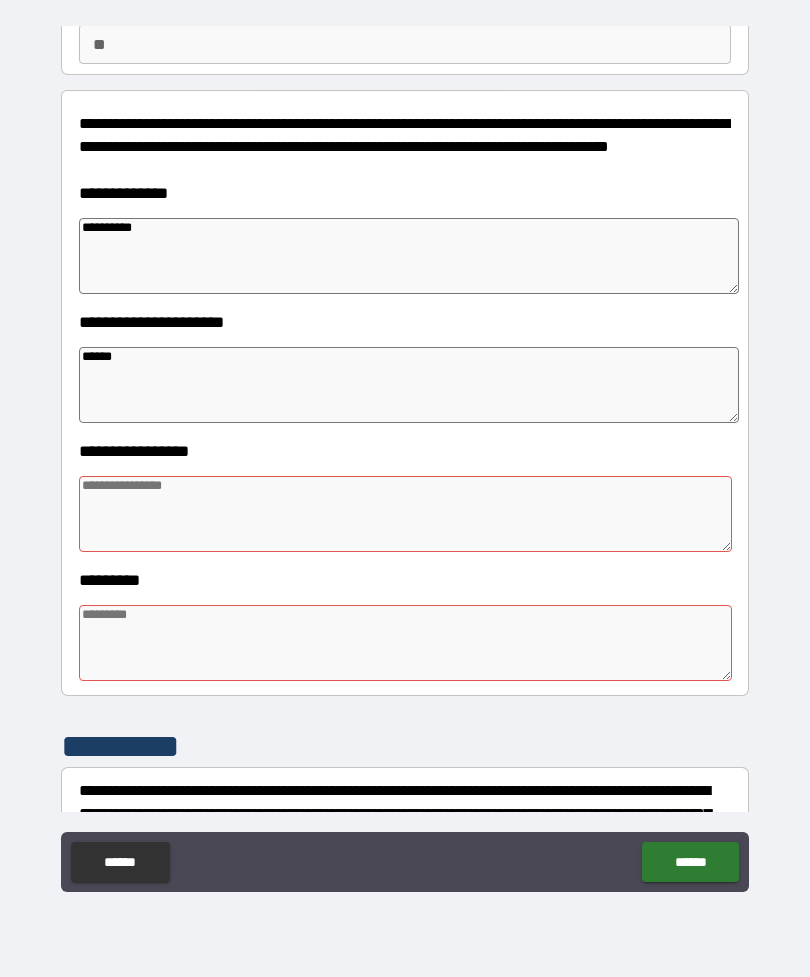 type on "*" 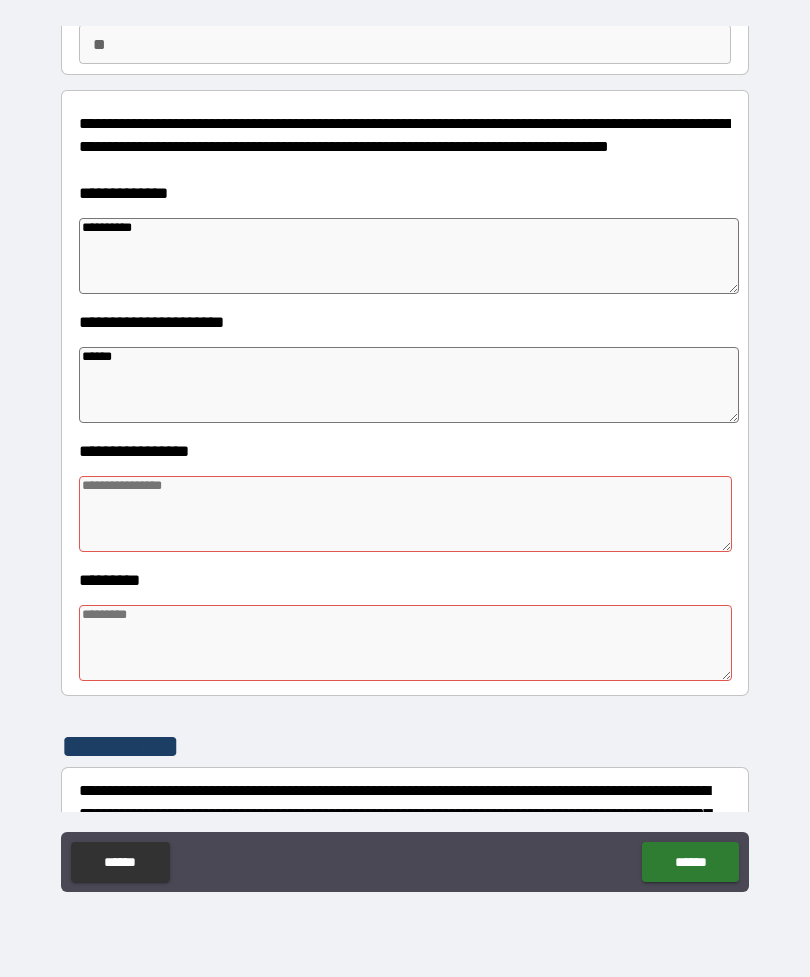 type on "*" 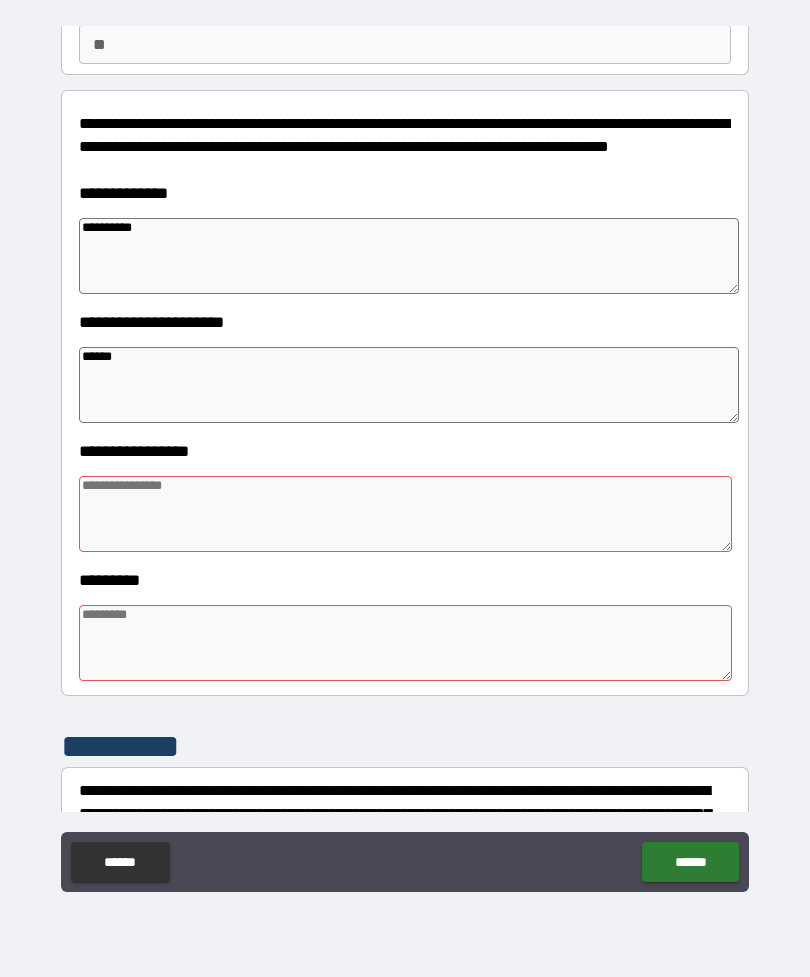 type on "*" 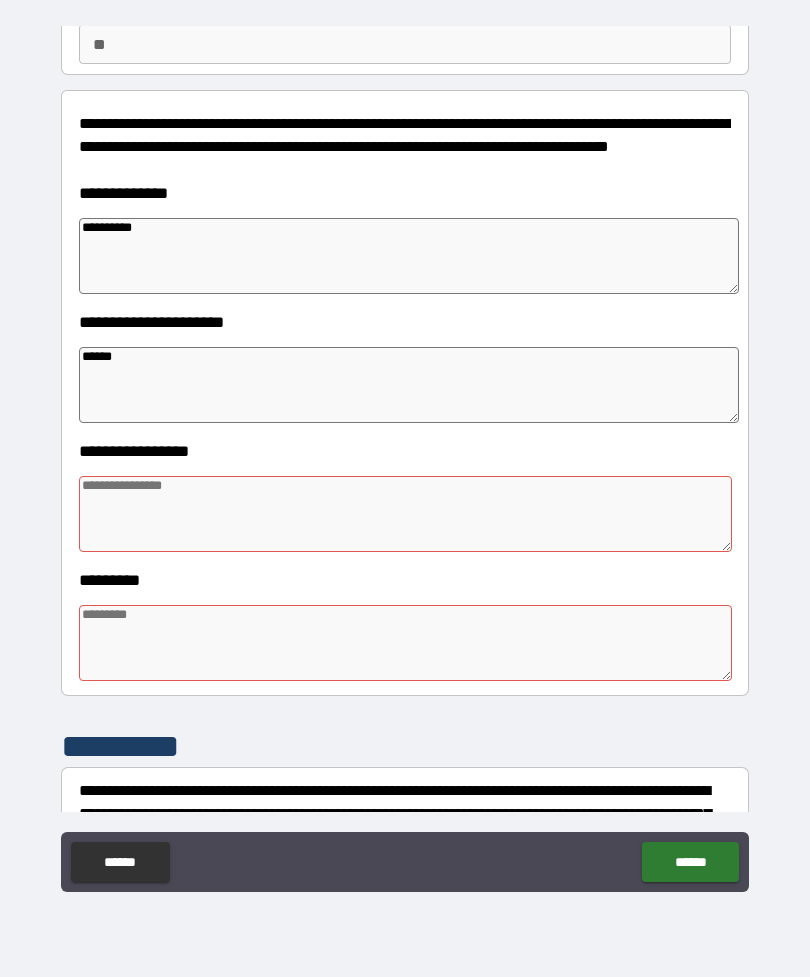 type on "*******" 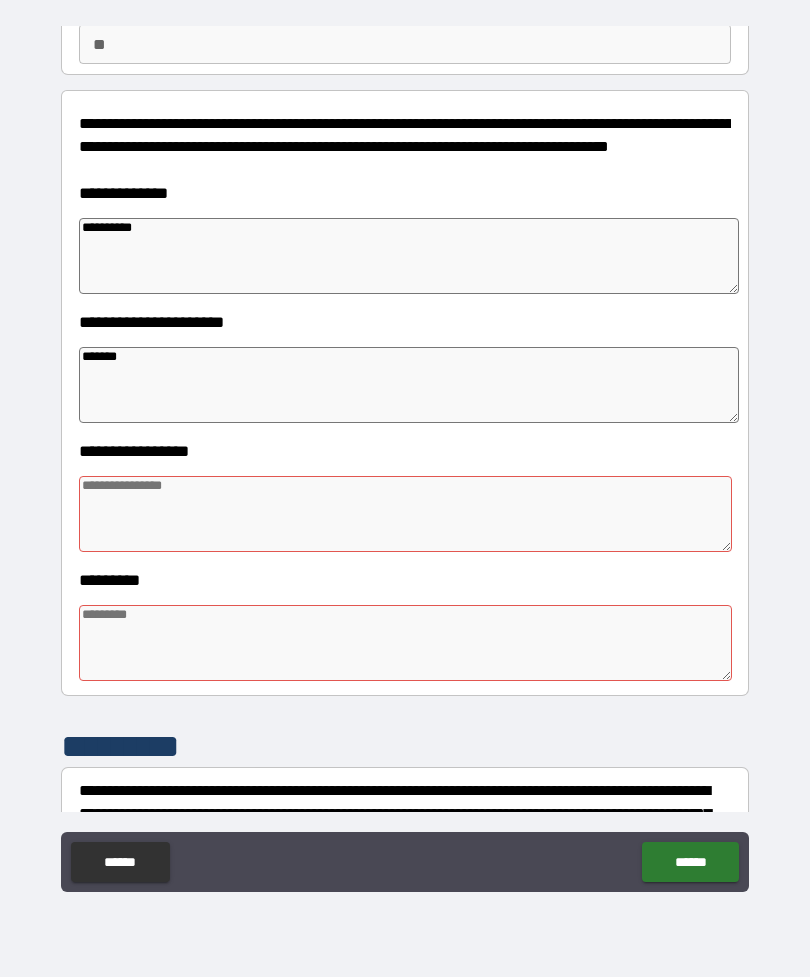 type on "*" 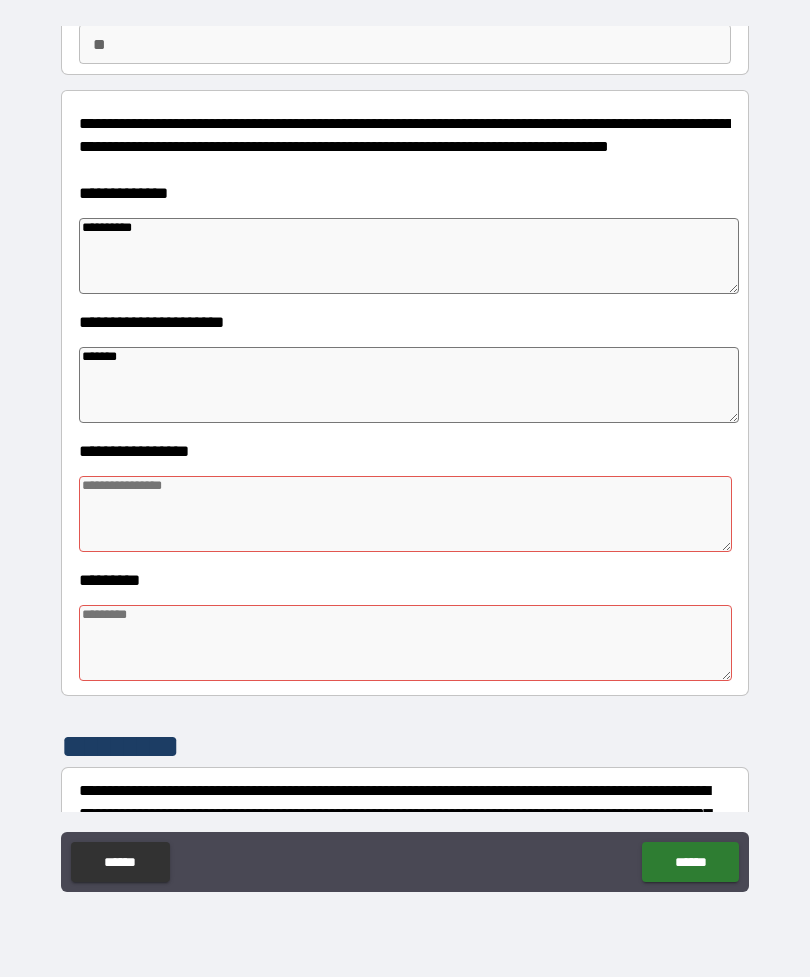 type on "*" 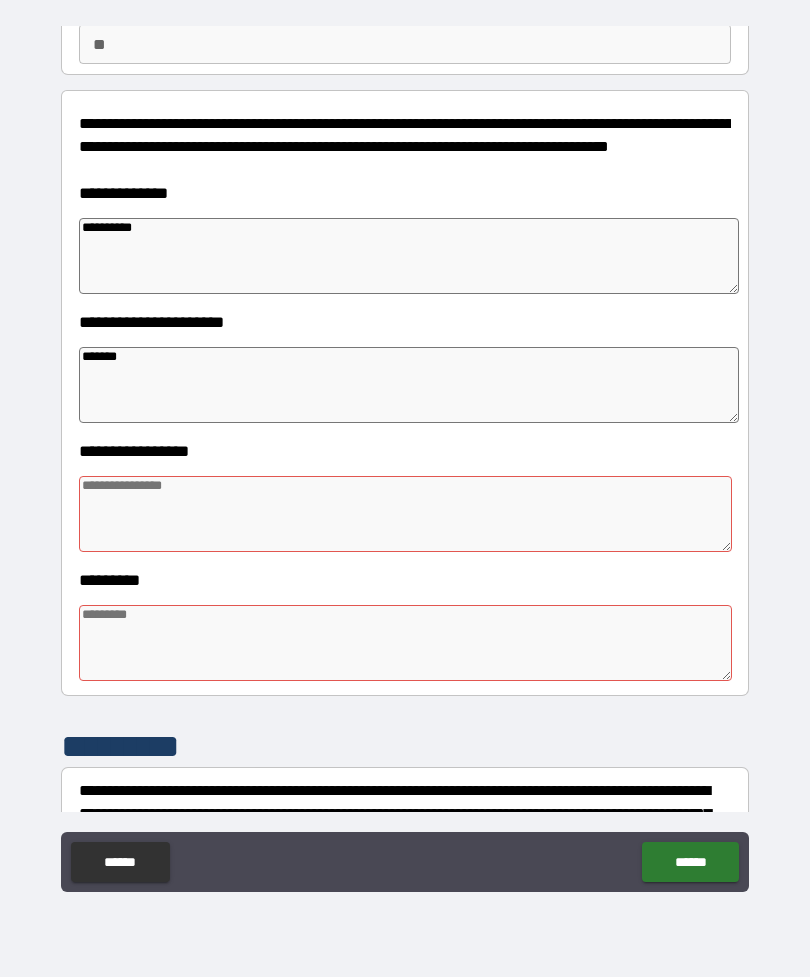 type on "*" 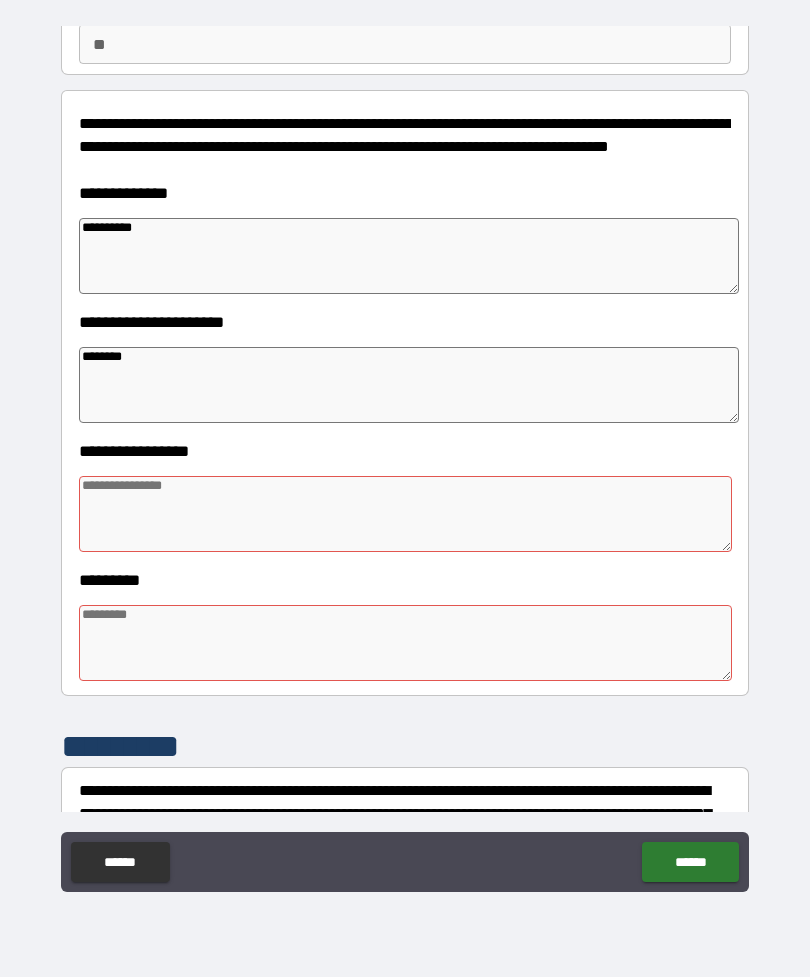 type on "*" 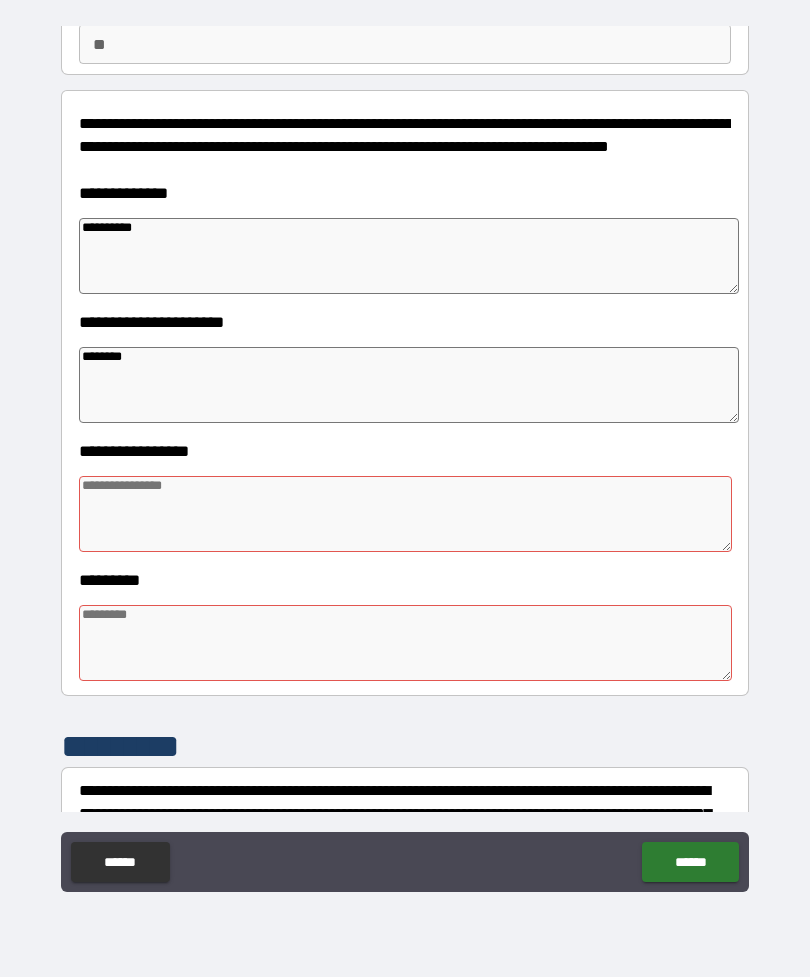 type on "*" 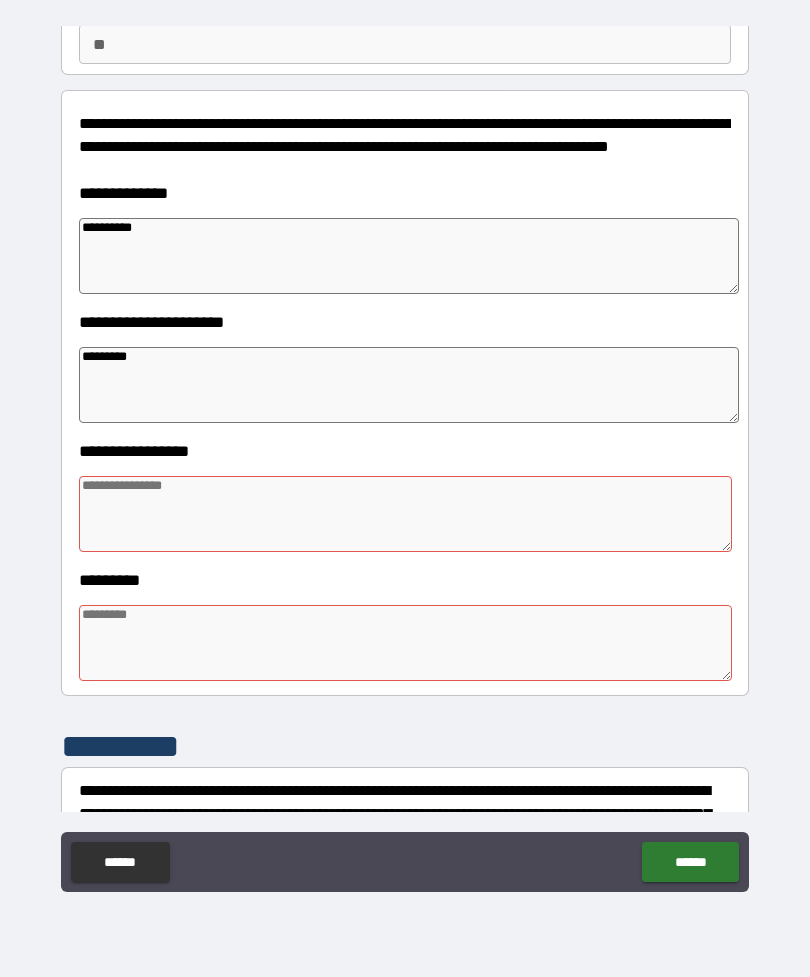 type on "*" 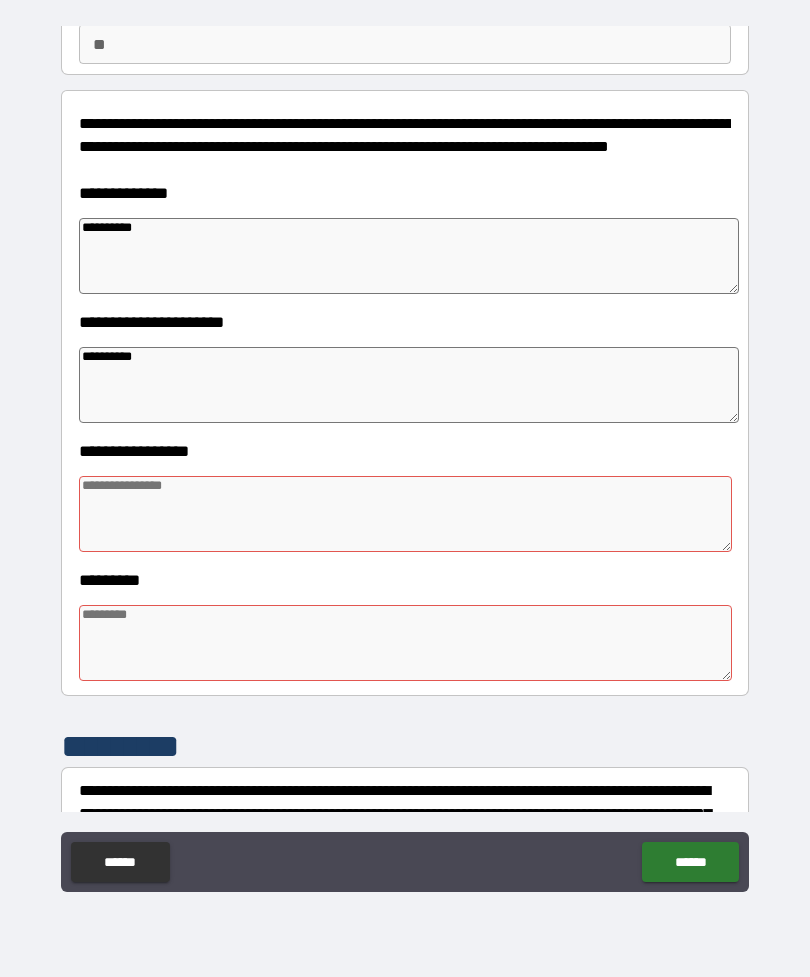 click at bounding box center (405, 514) 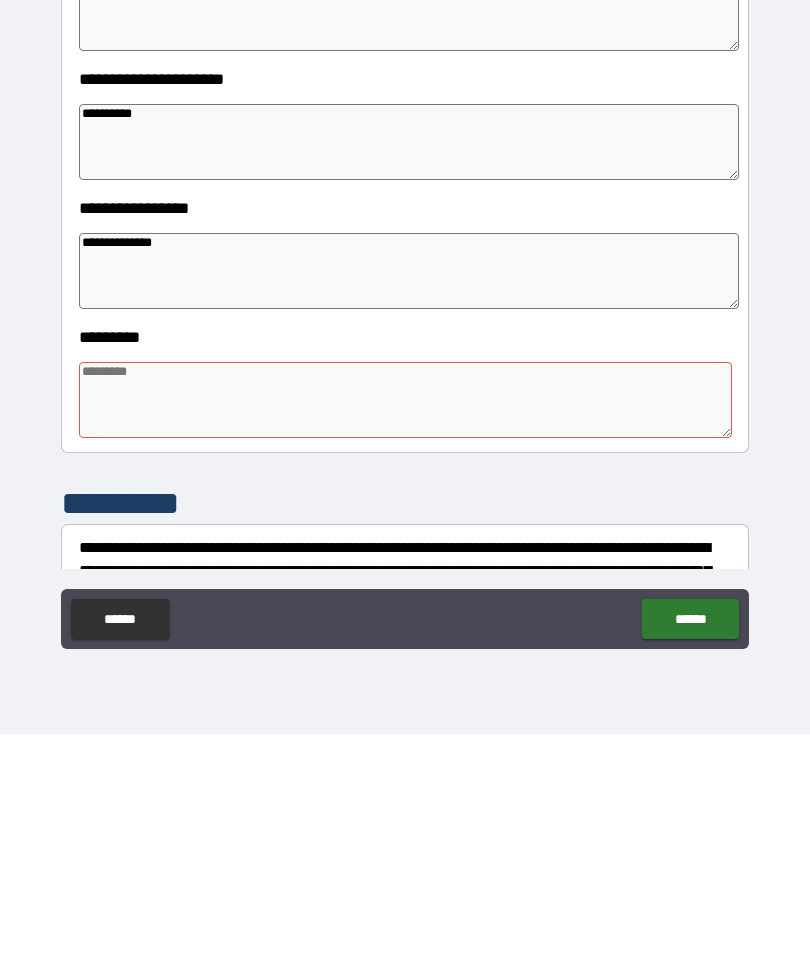 click at bounding box center [405, 643] 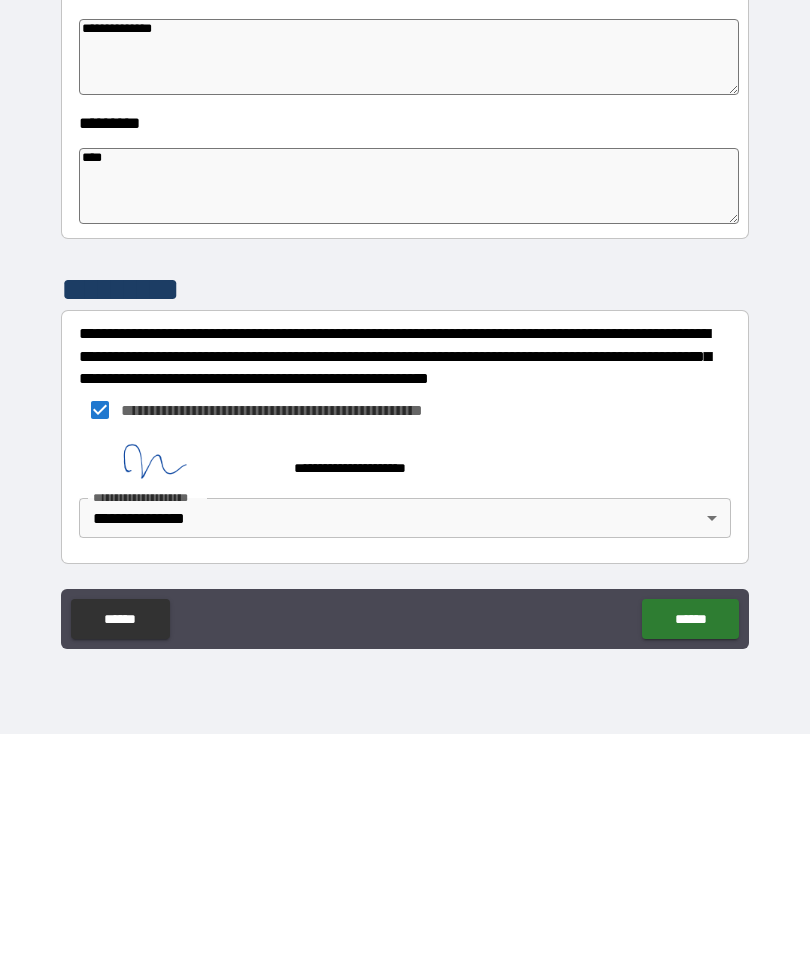 scroll, scrollTop: 409, scrollLeft: 0, axis: vertical 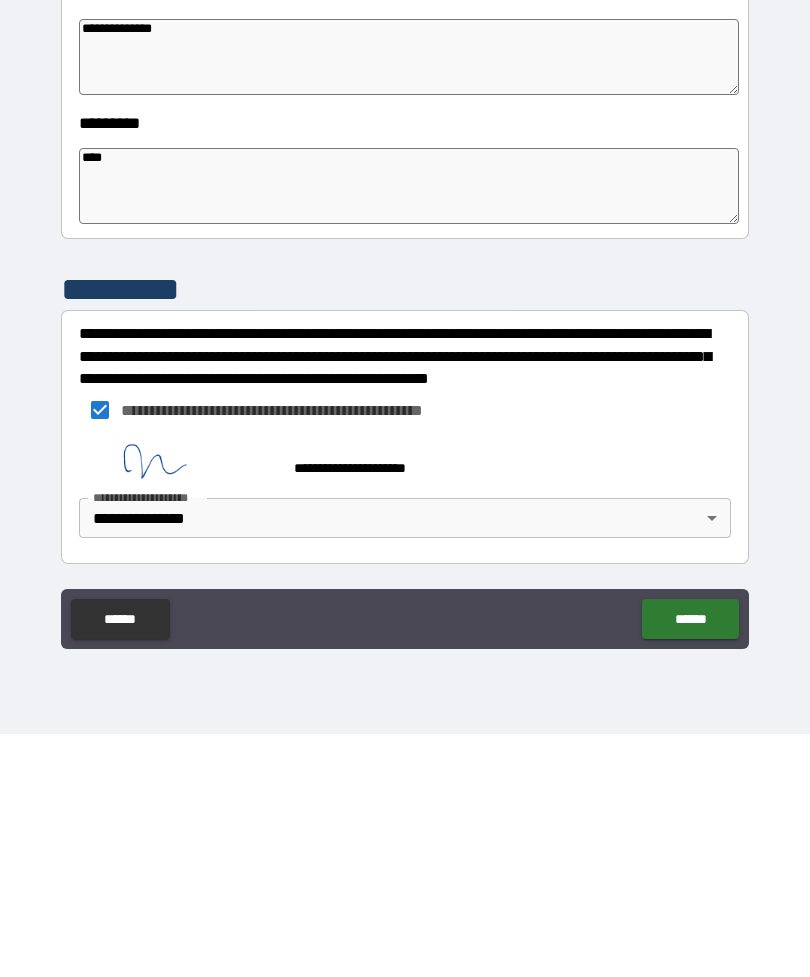 click on "******" at bounding box center [690, 862] 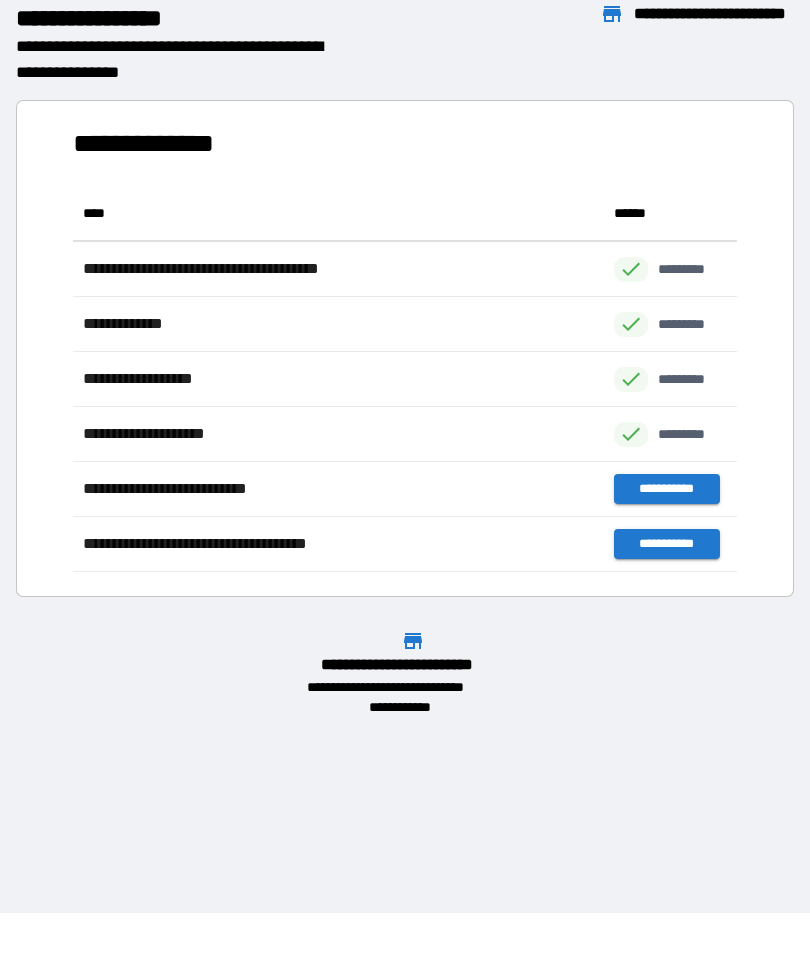 scroll, scrollTop: 1, scrollLeft: 1, axis: both 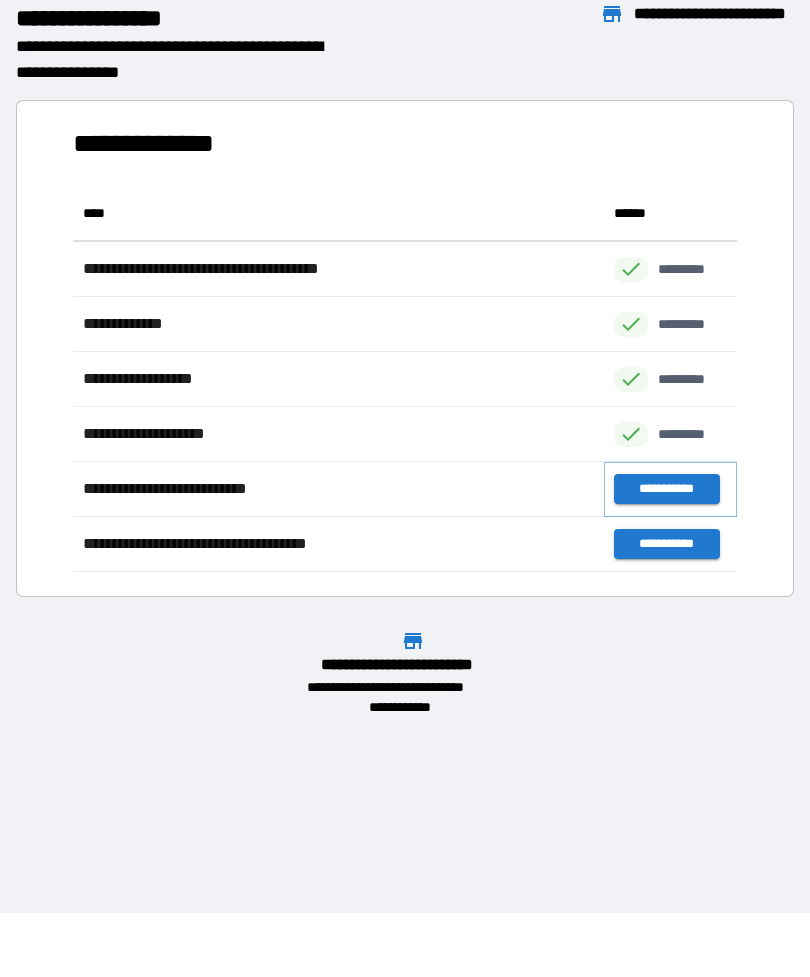 click on "**********" at bounding box center [666, 489] 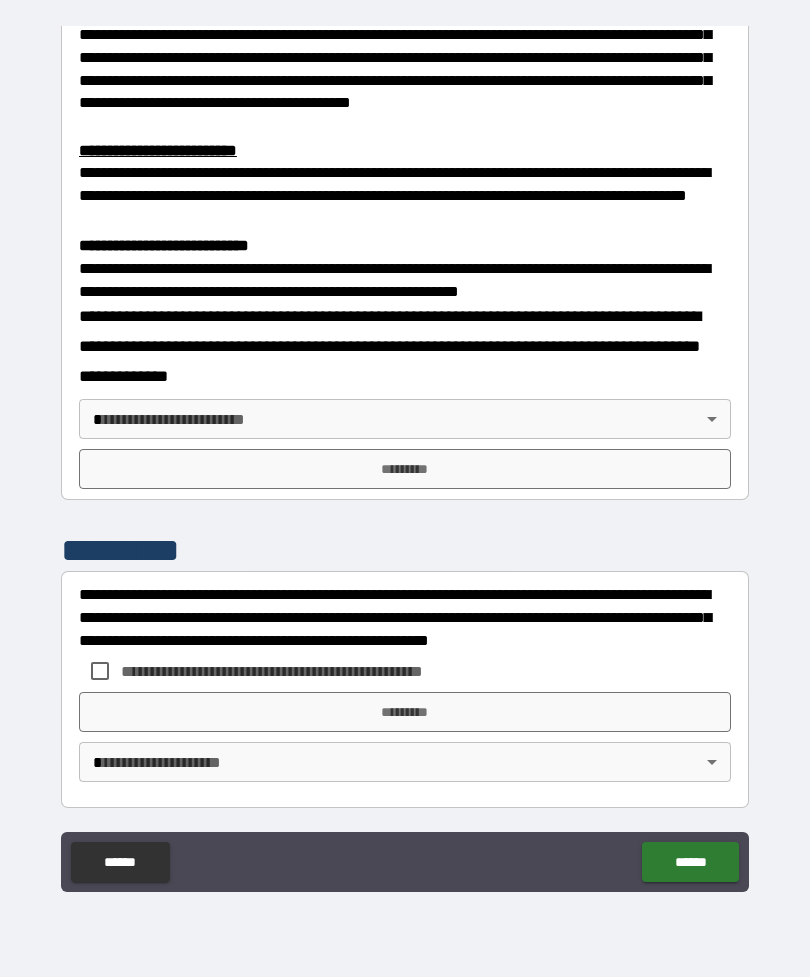 click on "**********" at bounding box center [405, 456] 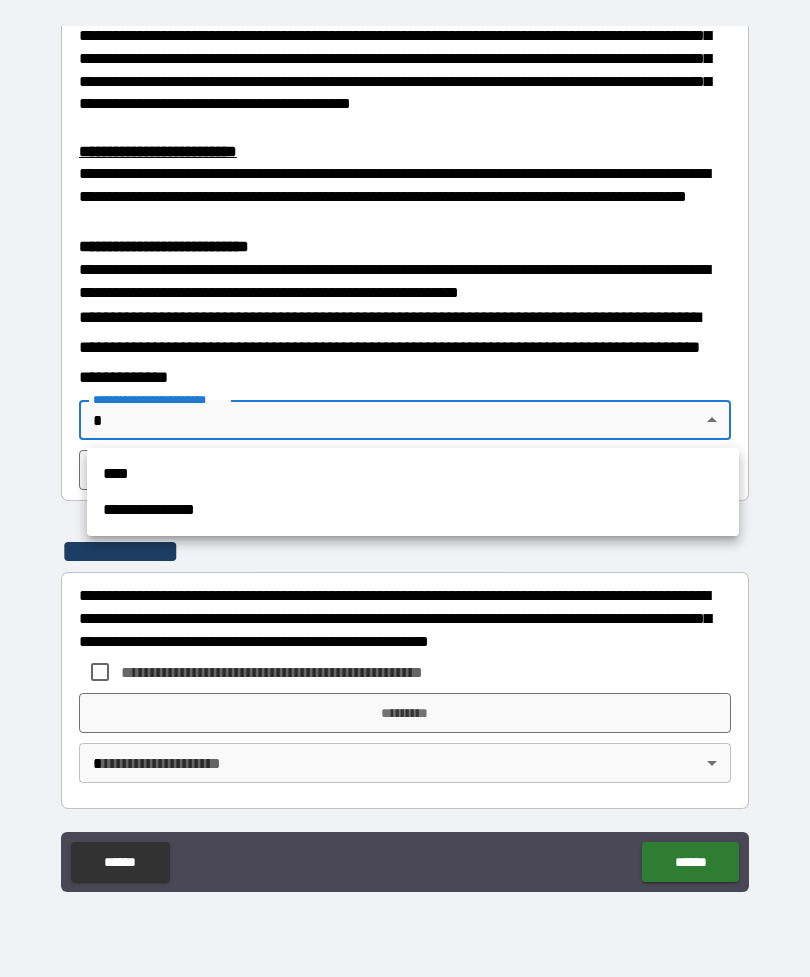 click on "**********" at bounding box center [413, 510] 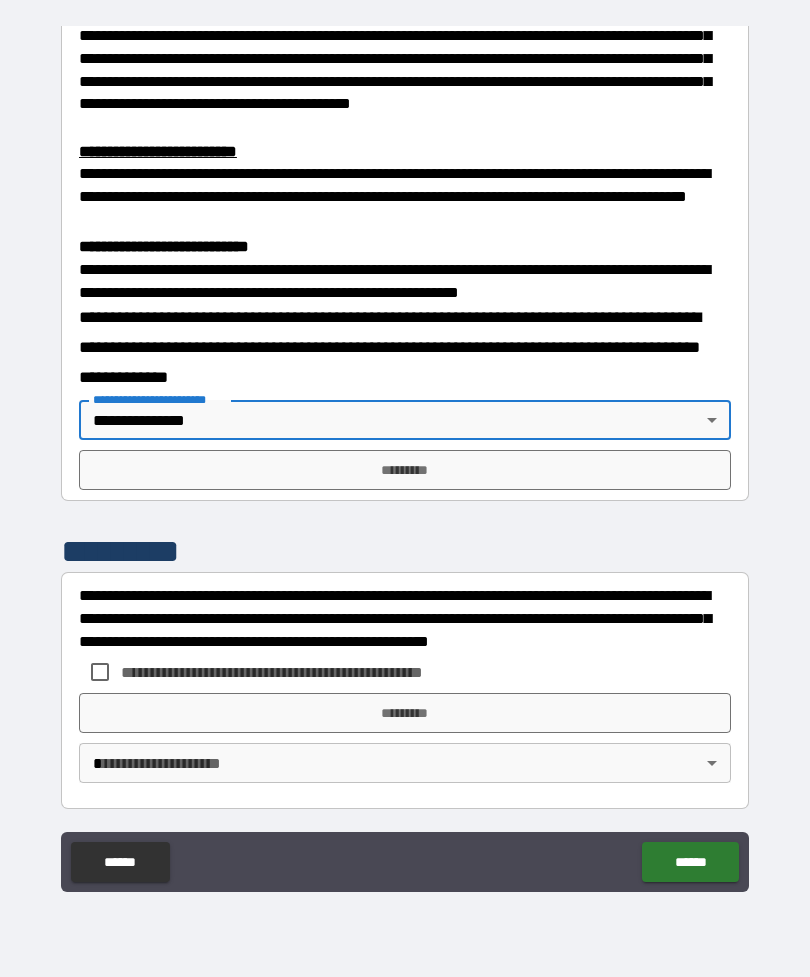 click on "*********" at bounding box center [405, 470] 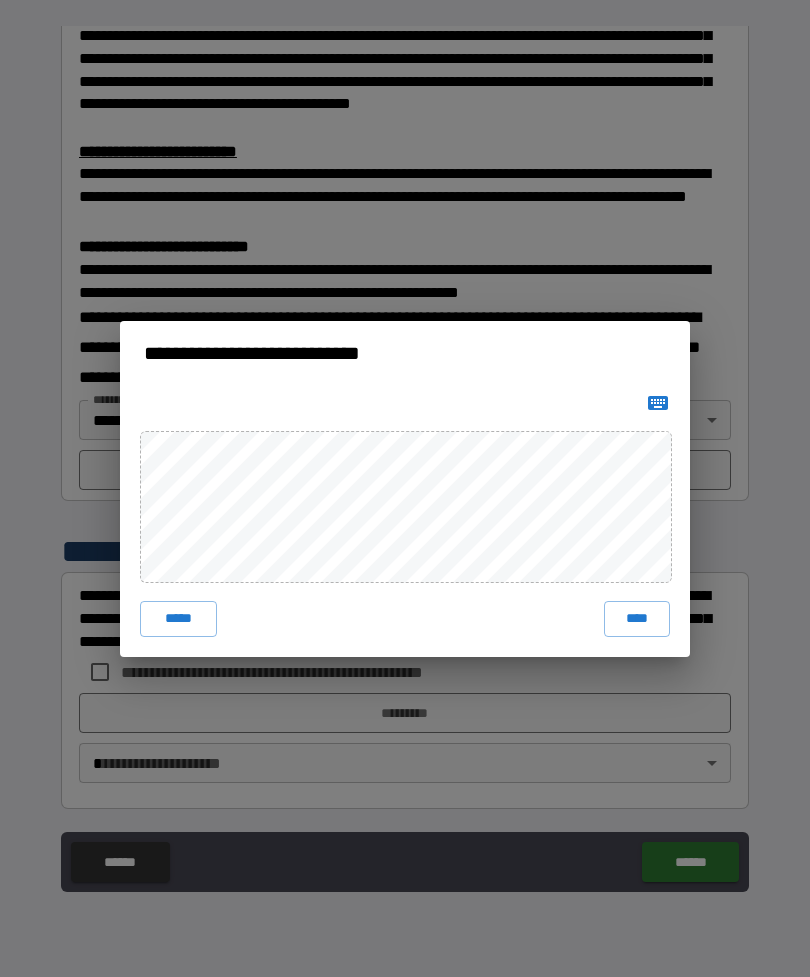 click on "****" at bounding box center [637, 619] 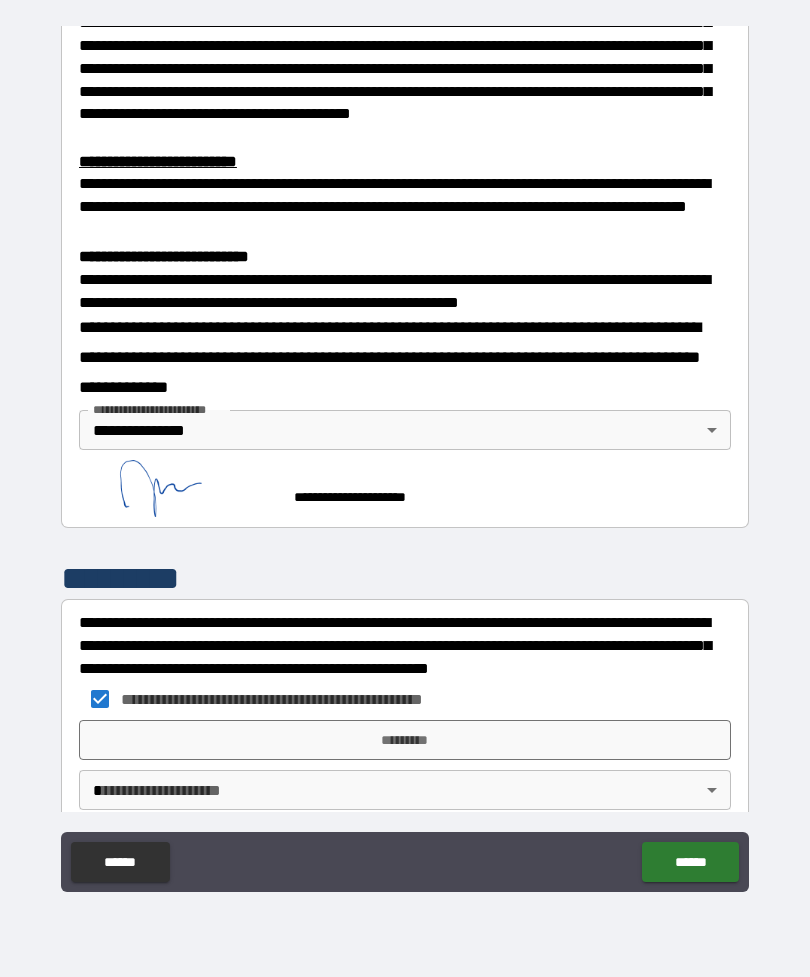 click on "*********" at bounding box center (405, 740) 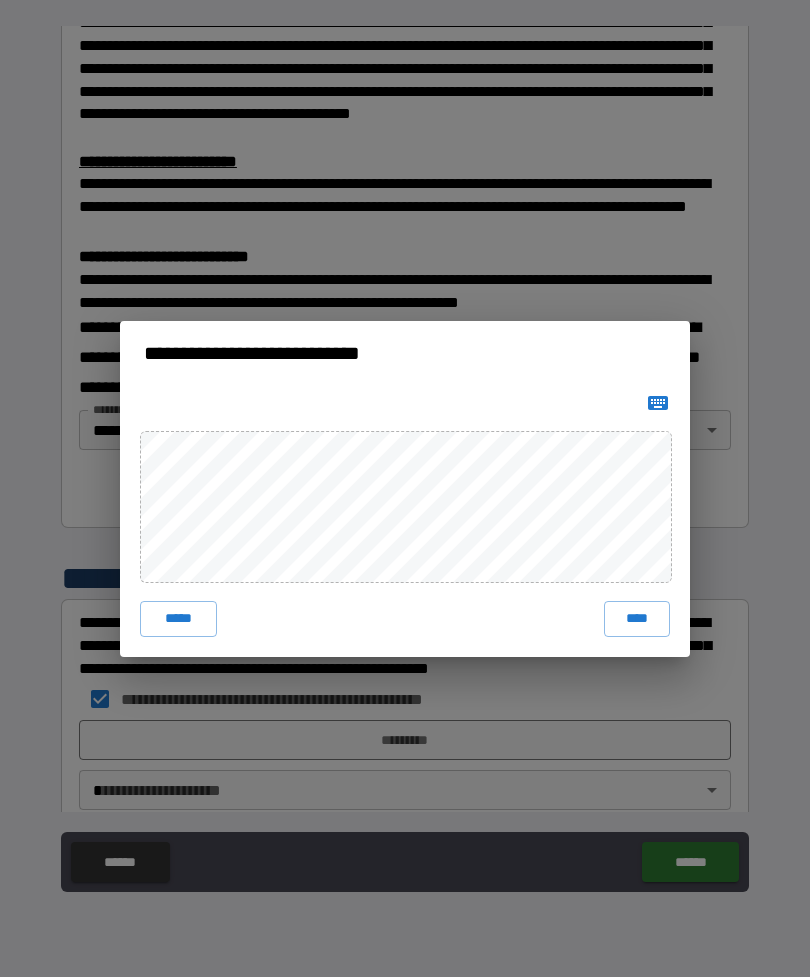 click on "****" at bounding box center (637, 619) 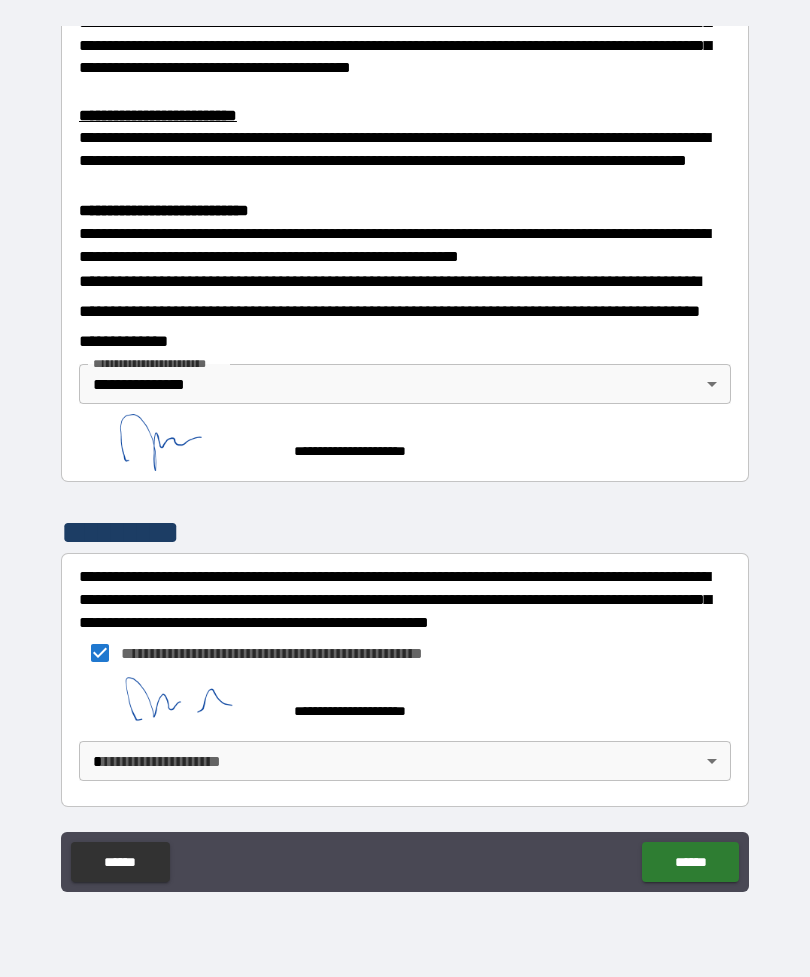 scroll, scrollTop: 628, scrollLeft: 0, axis: vertical 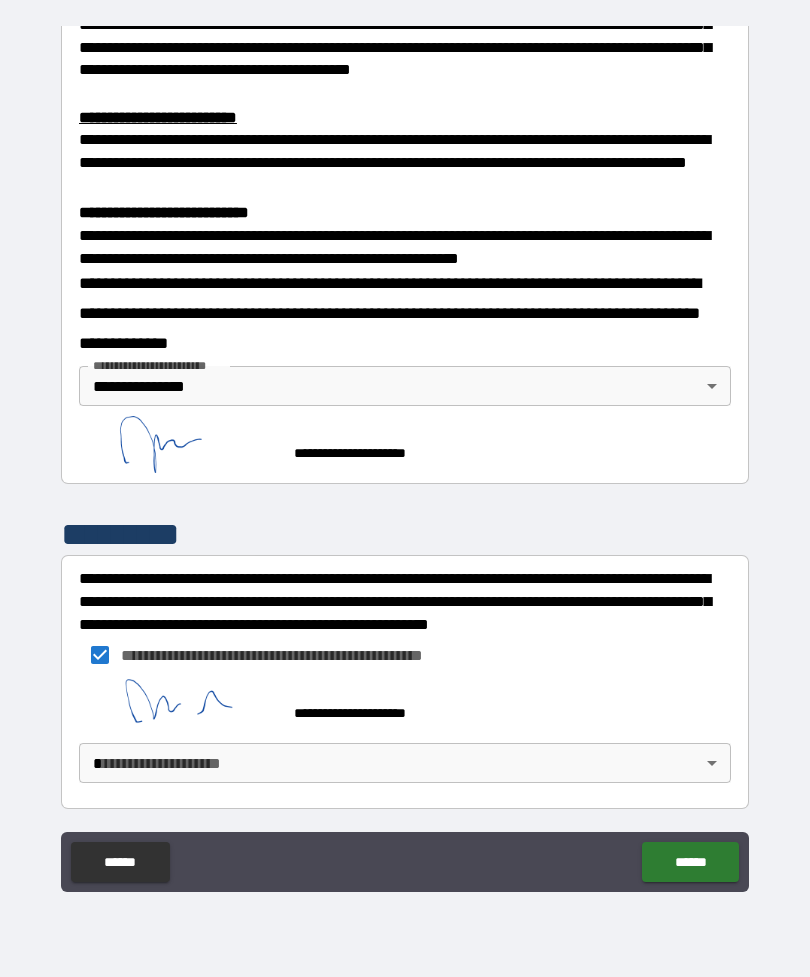 click on "**********" at bounding box center [405, 456] 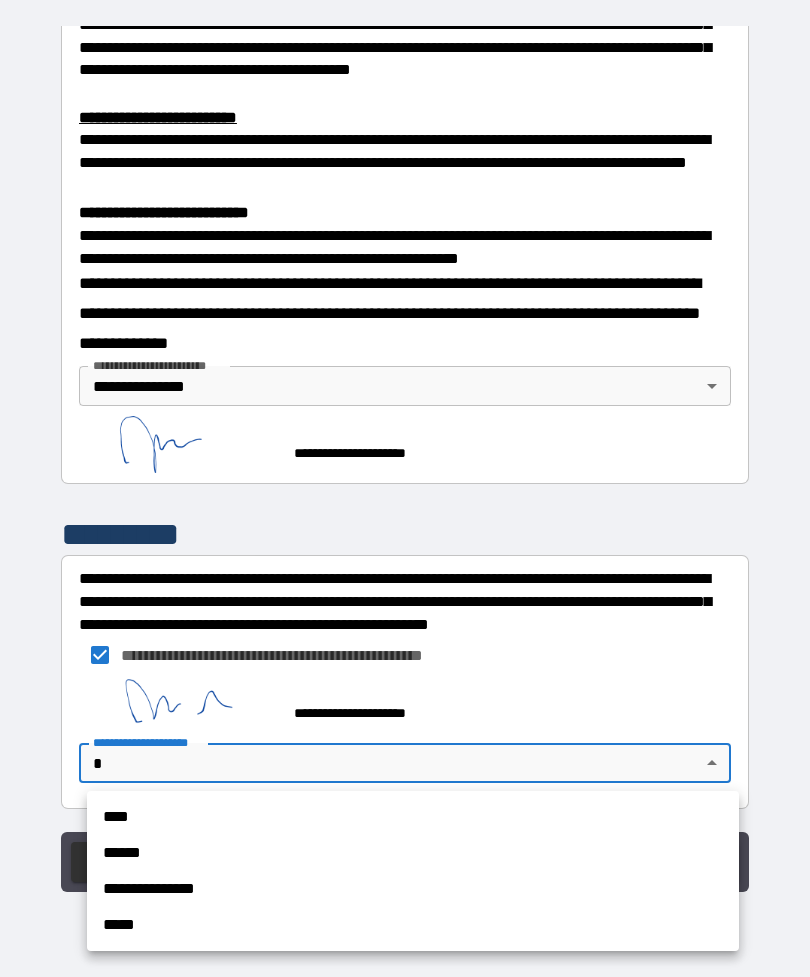click on "**********" at bounding box center [413, 889] 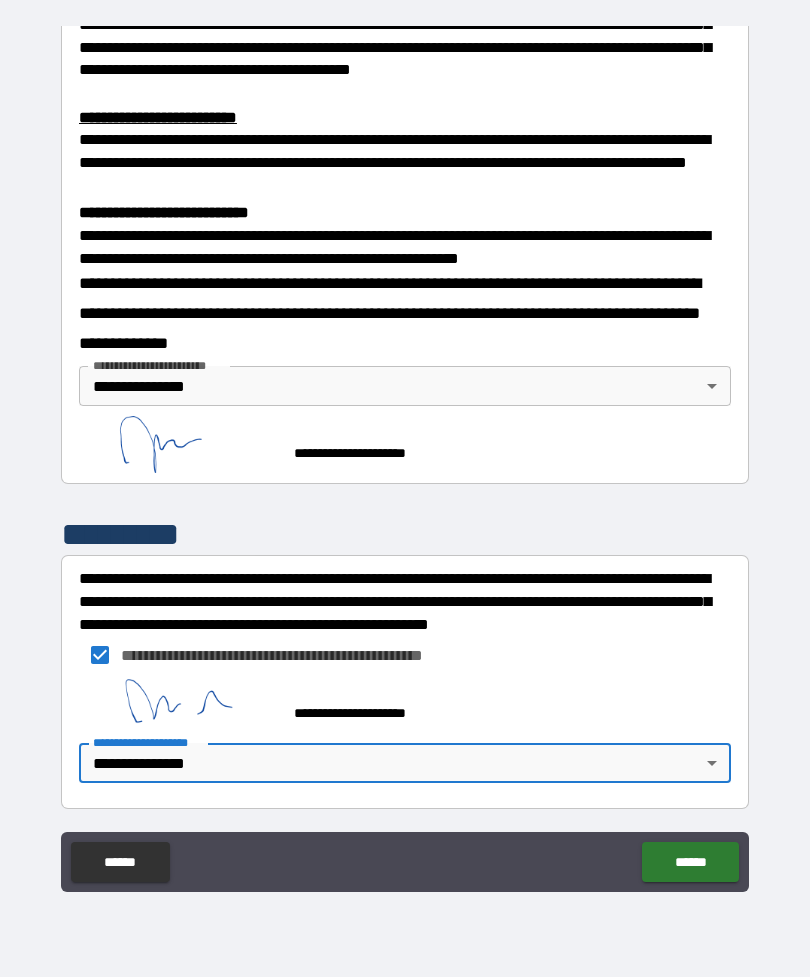 click on "******" at bounding box center (690, 862) 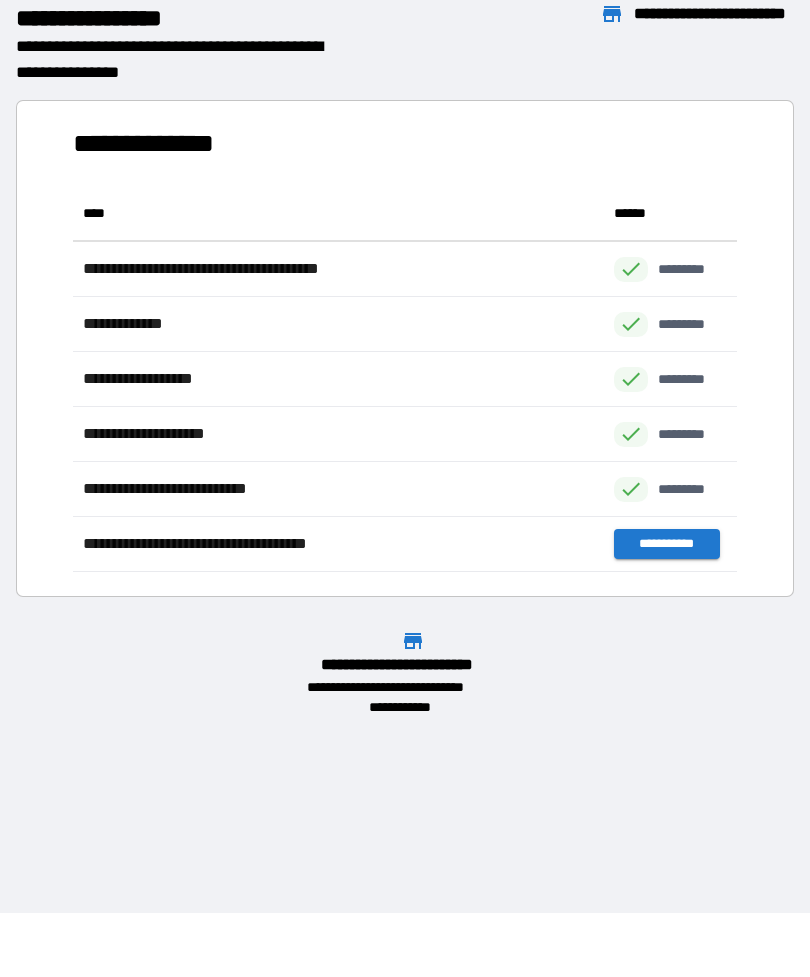 scroll, scrollTop: 1, scrollLeft: 1, axis: both 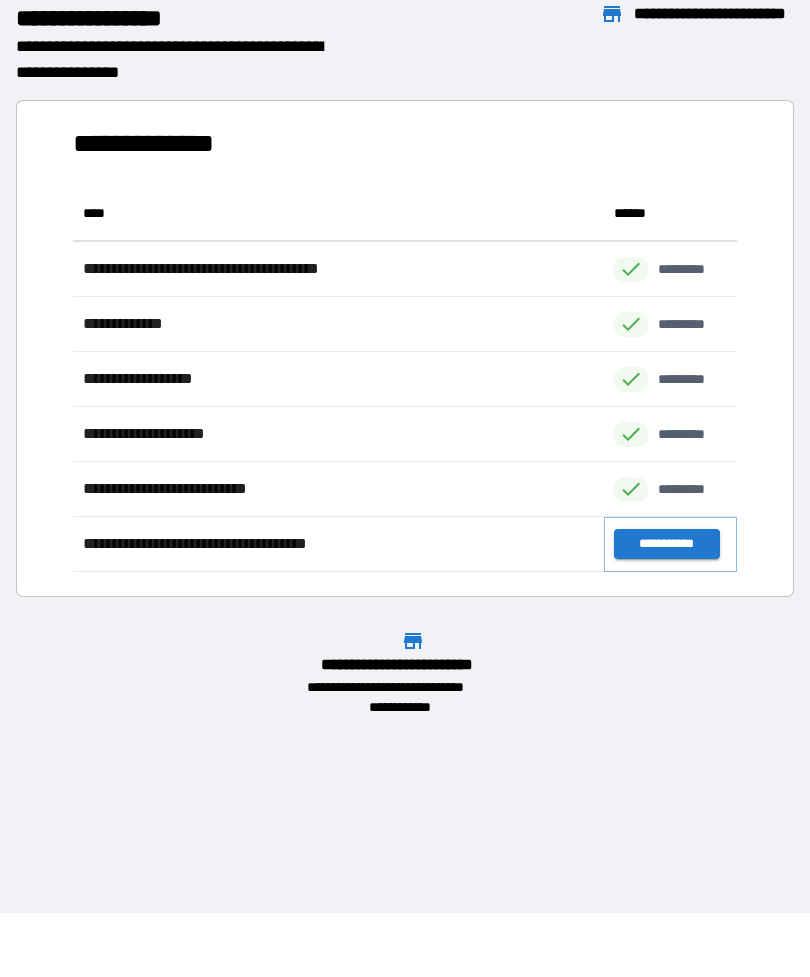 click on "**********" at bounding box center (666, 544) 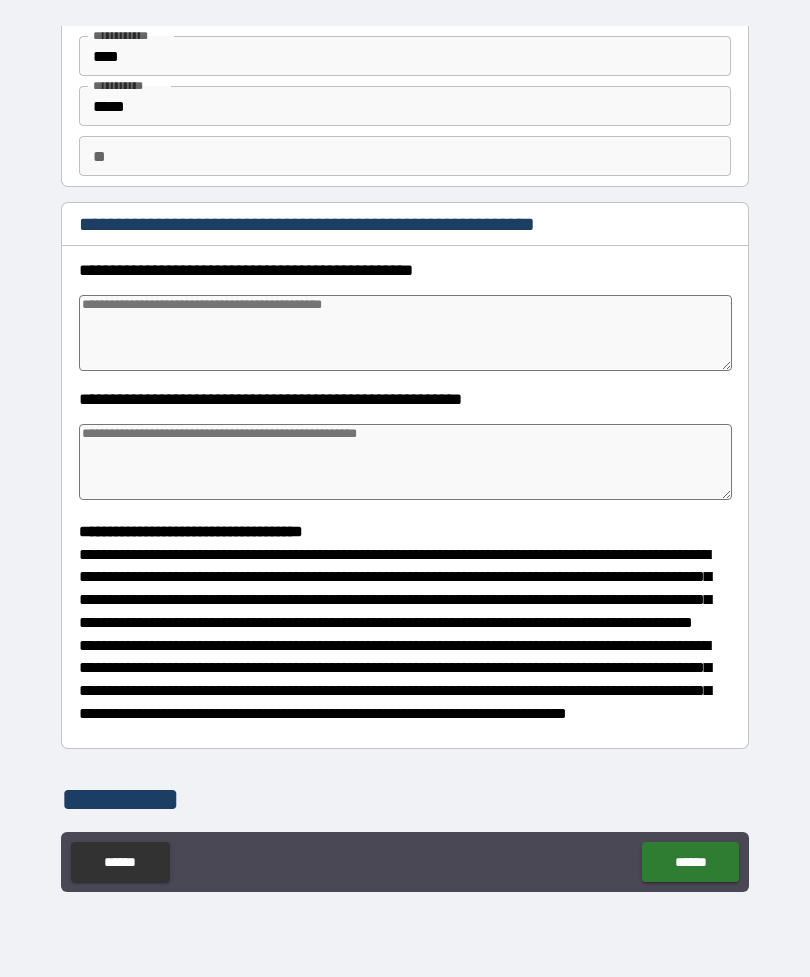 scroll, scrollTop: 82, scrollLeft: 0, axis: vertical 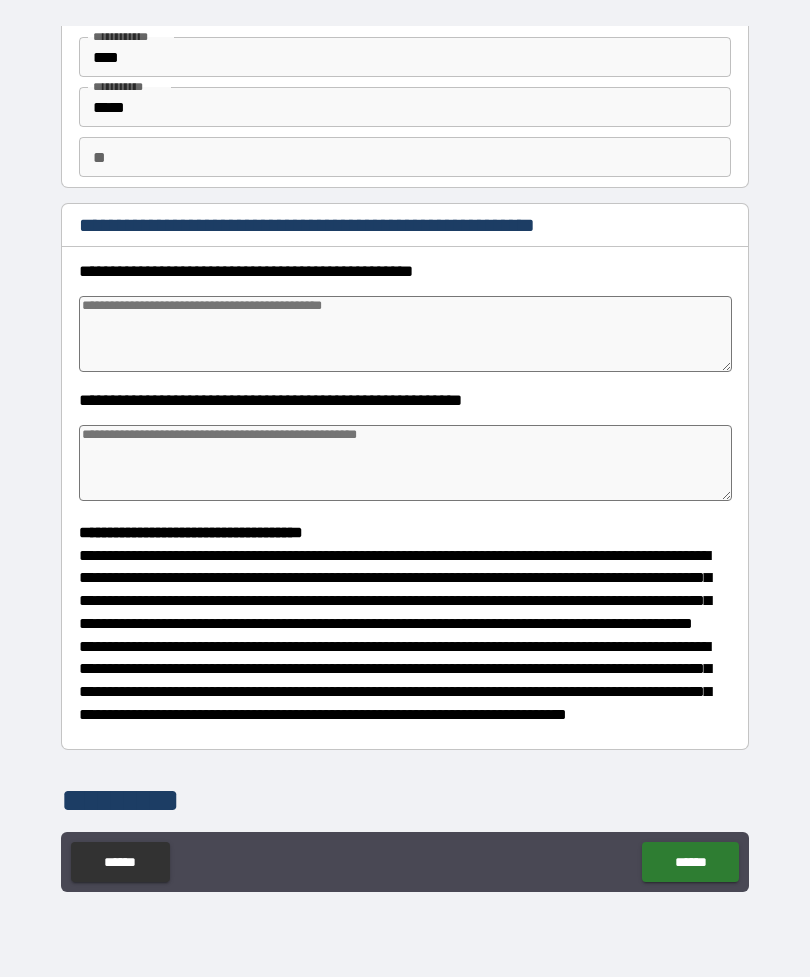 click at bounding box center (405, 334) 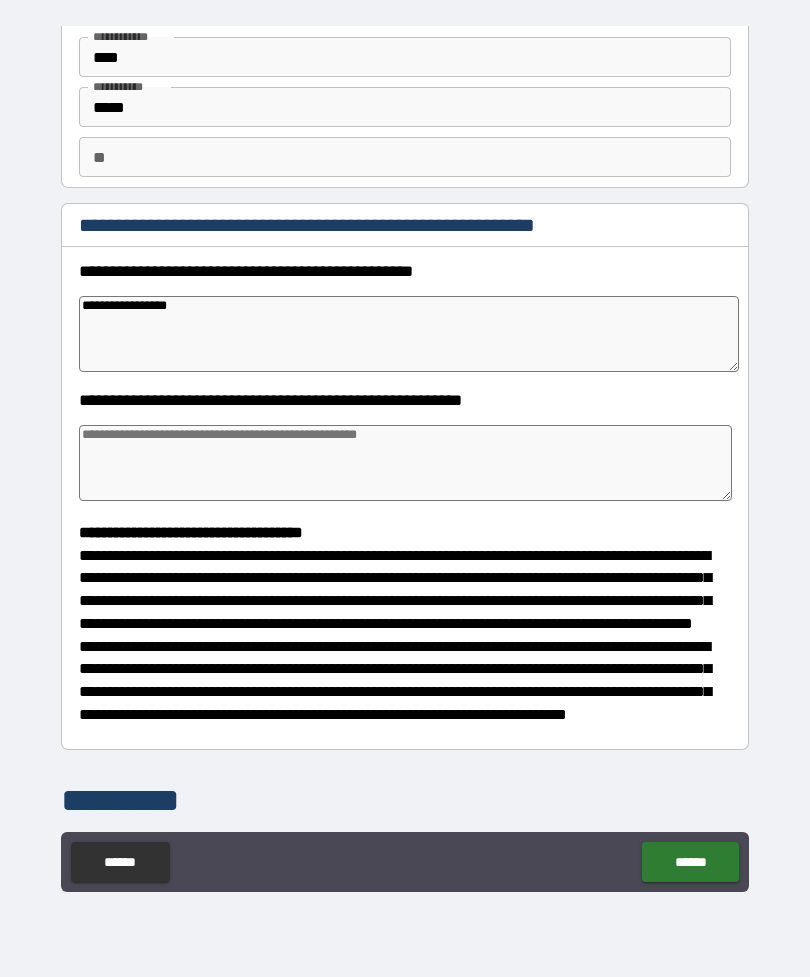 click at bounding box center (405, 463) 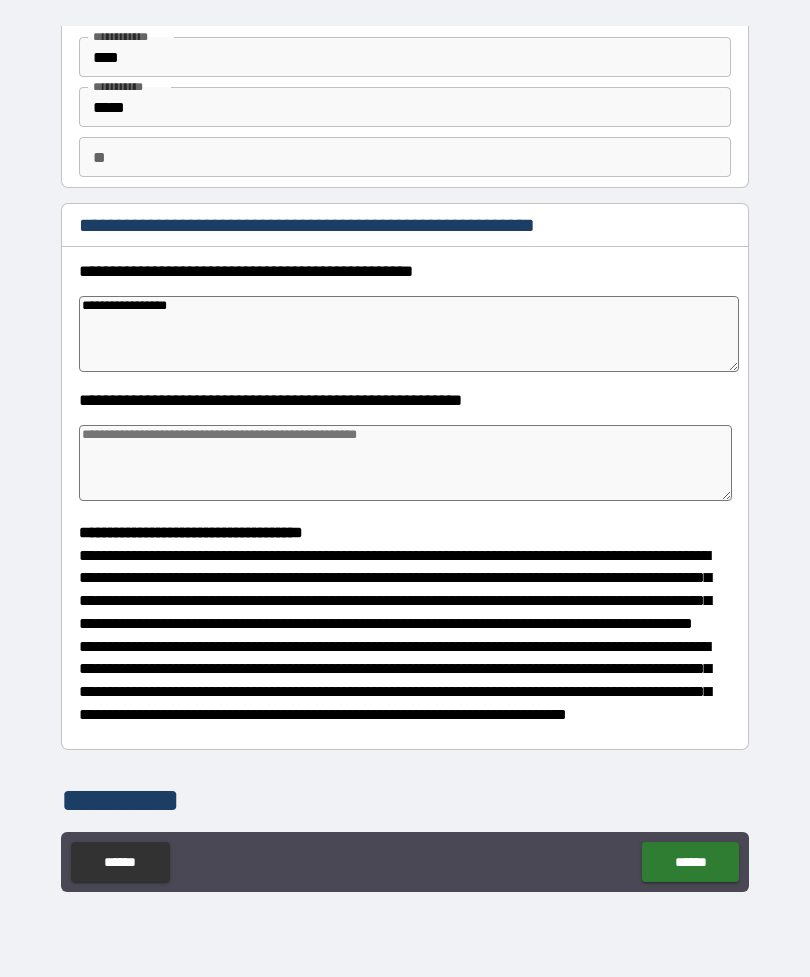 click on "**********" at bounding box center (409, 334) 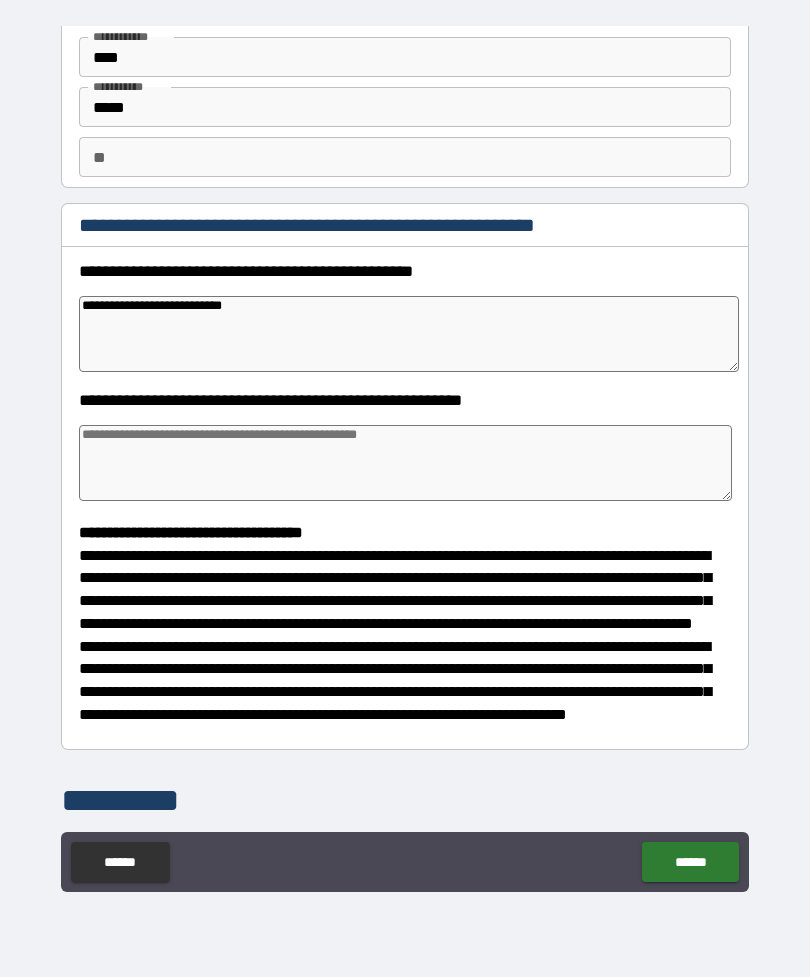 click at bounding box center [405, 463] 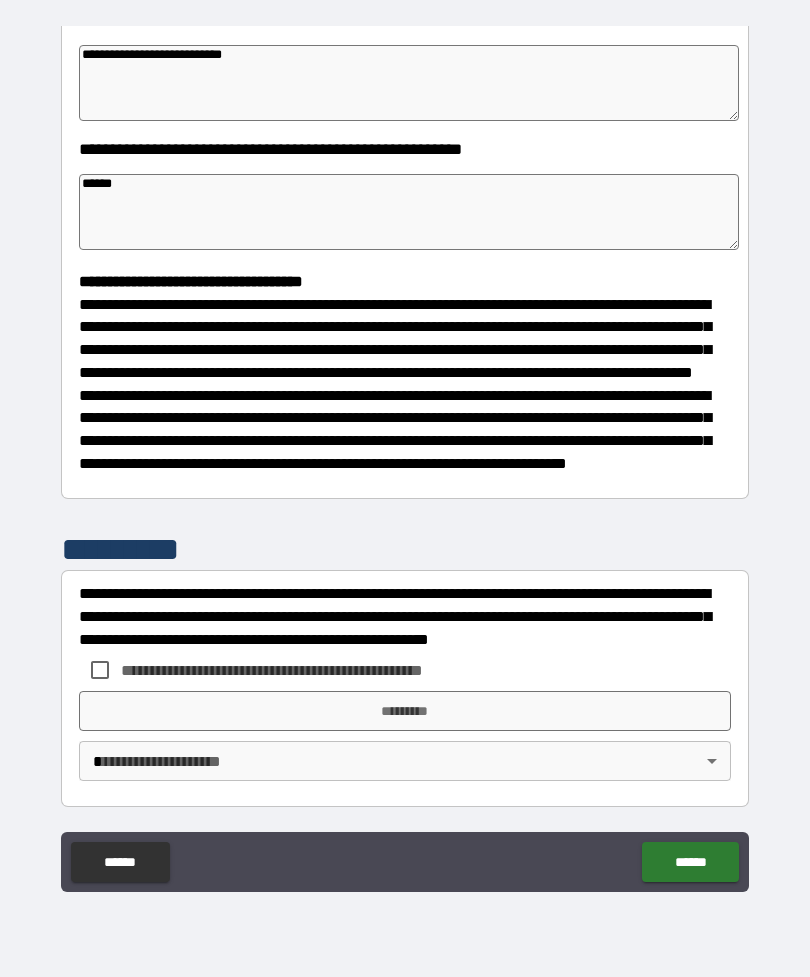 scroll, scrollTop: 370, scrollLeft: 0, axis: vertical 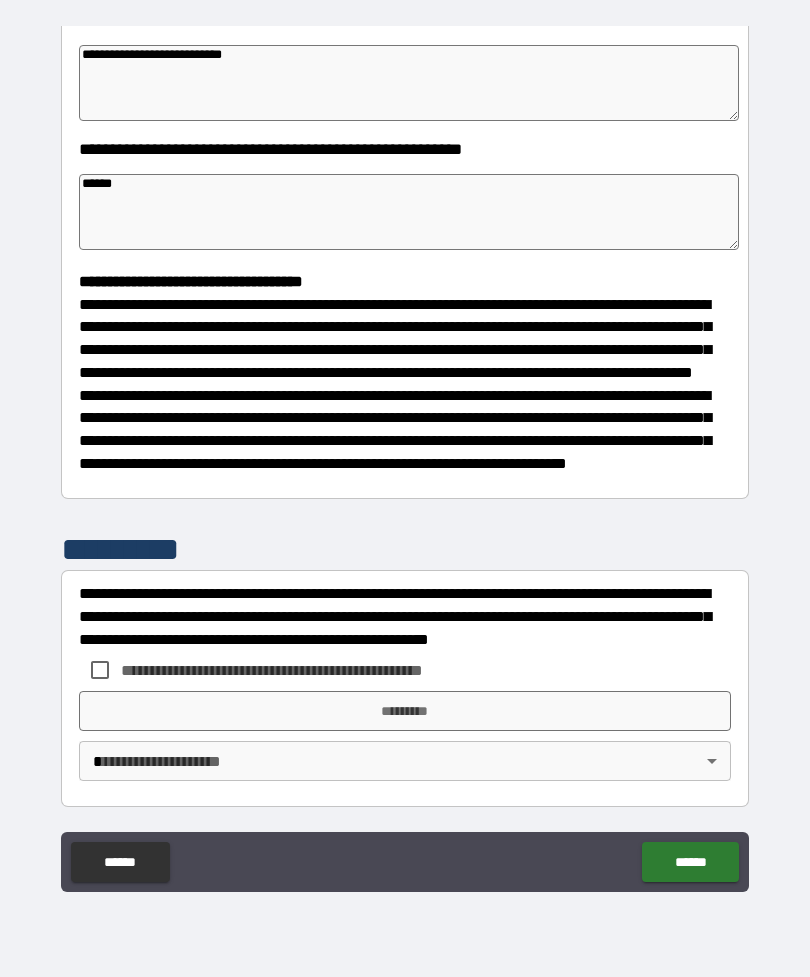 click on "**********" at bounding box center (405, 616) 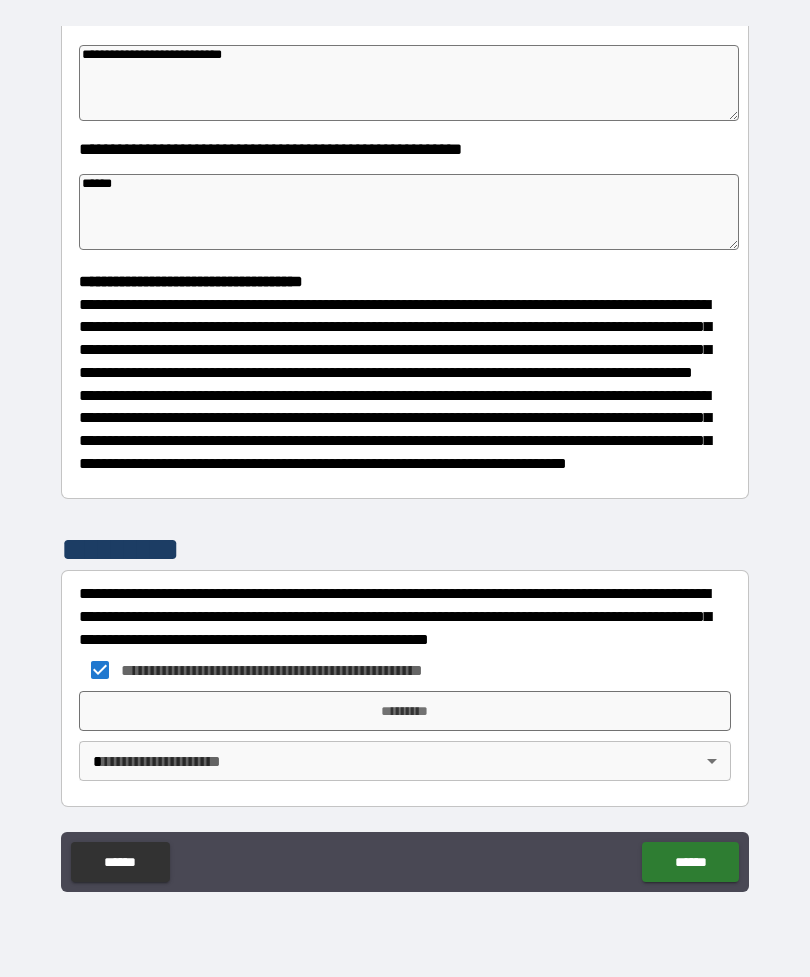click on "*********" at bounding box center [405, 711] 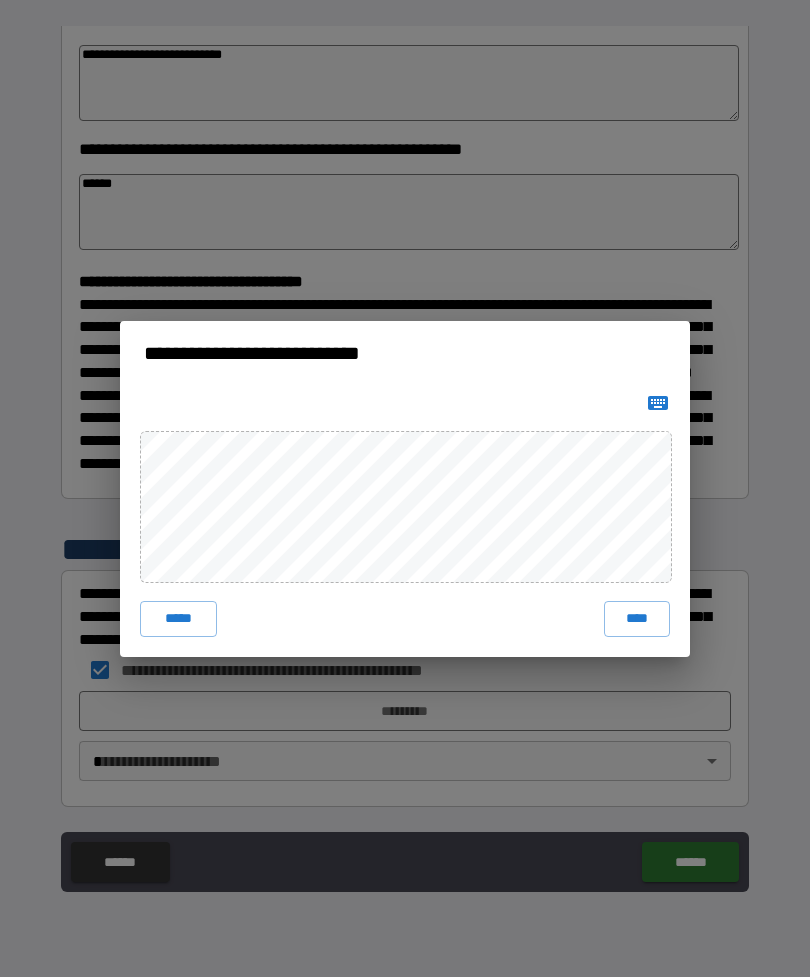 click on "****" at bounding box center (637, 619) 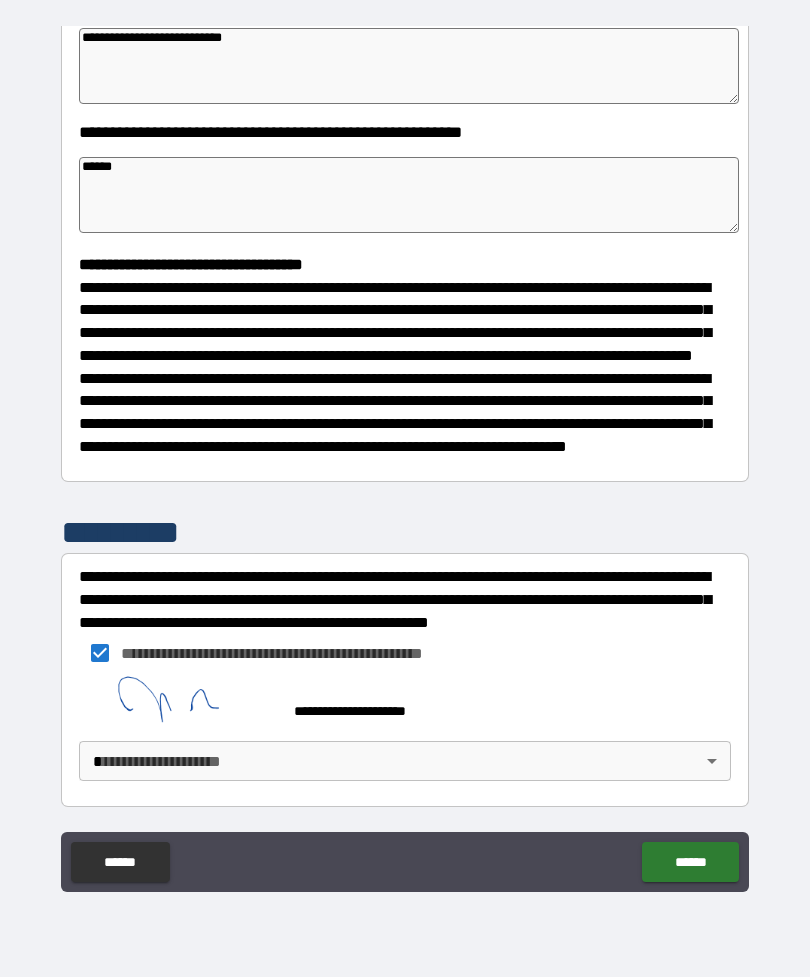 click on "**********" at bounding box center (405, 456) 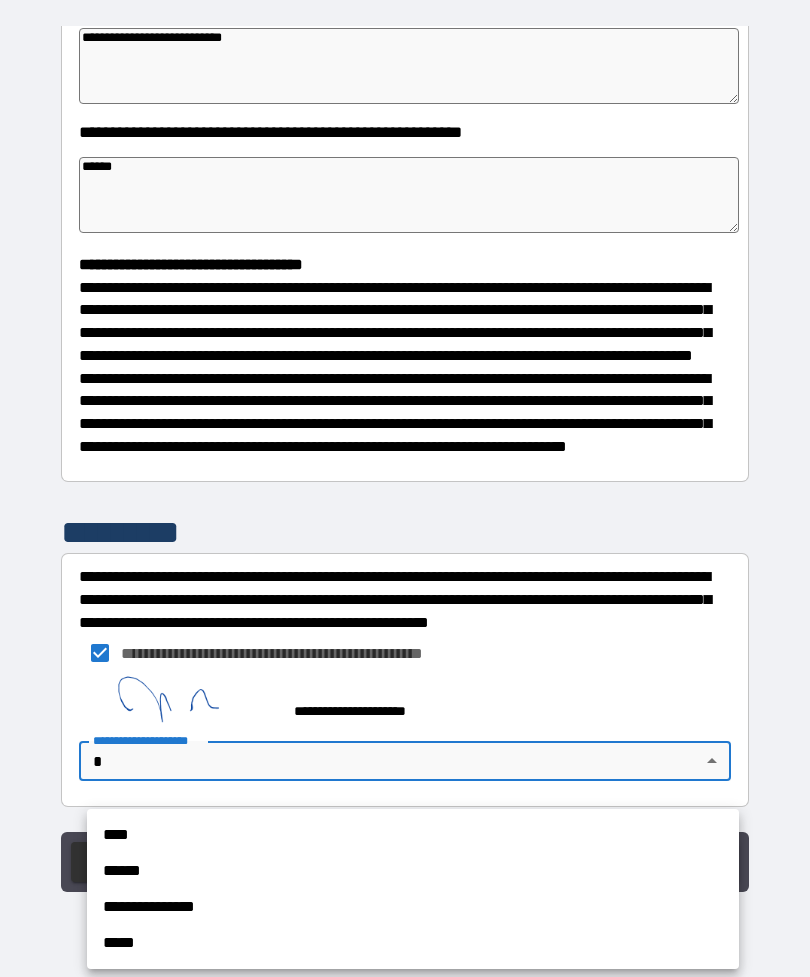 click on "**********" at bounding box center (413, 907) 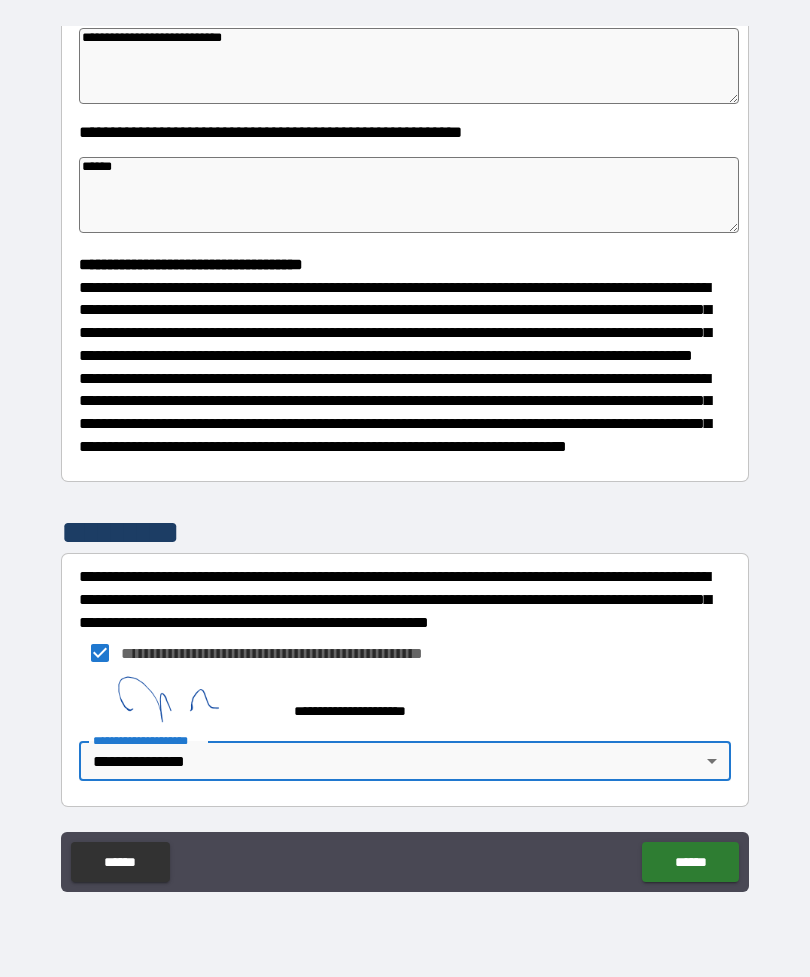 scroll, scrollTop: 387, scrollLeft: 0, axis: vertical 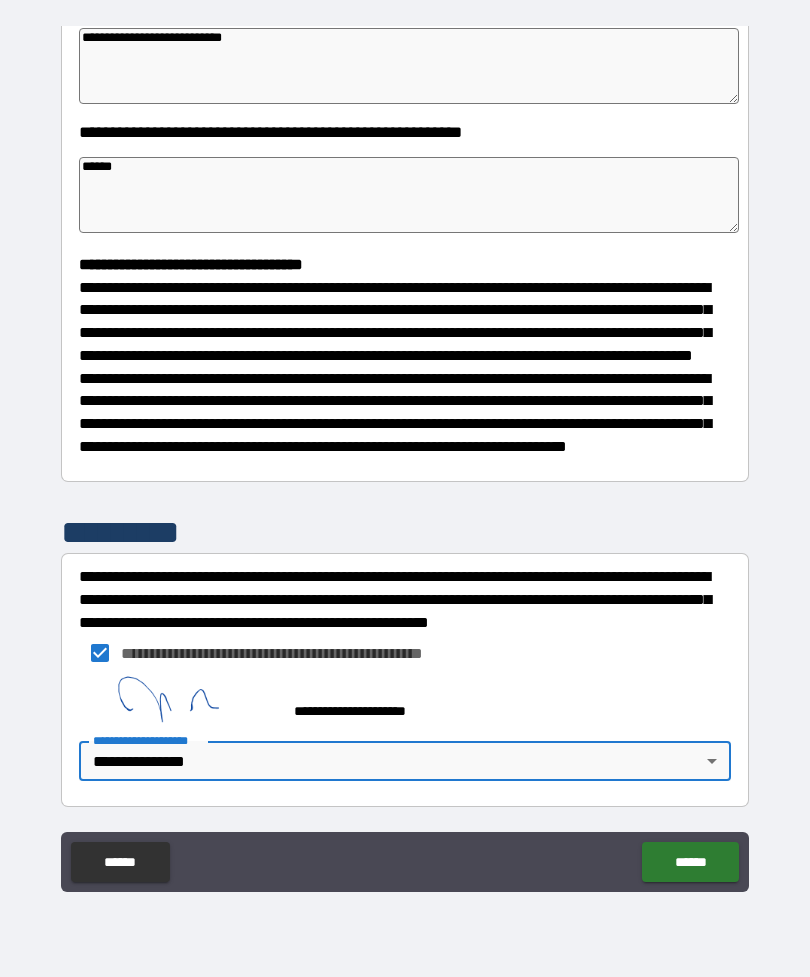 click on "******" at bounding box center (690, 862) 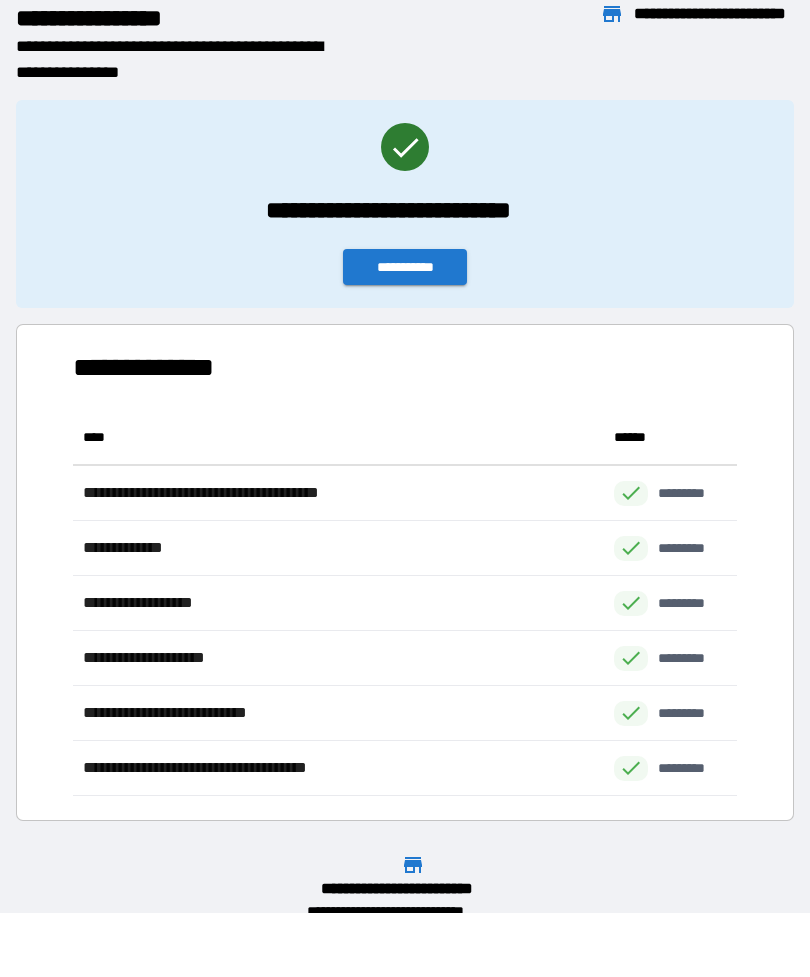 scroll, scrollTop: 1, scrollLeft: 1, axis: both 